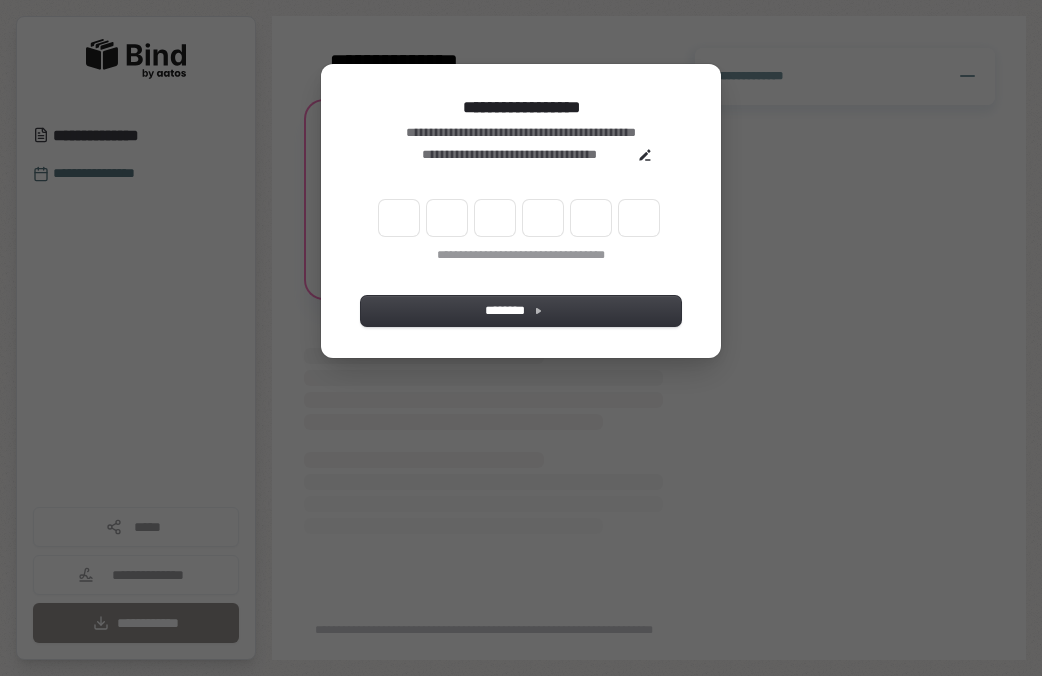 scroll, scrollTop: 0, scrollLeft: 0, axis: both 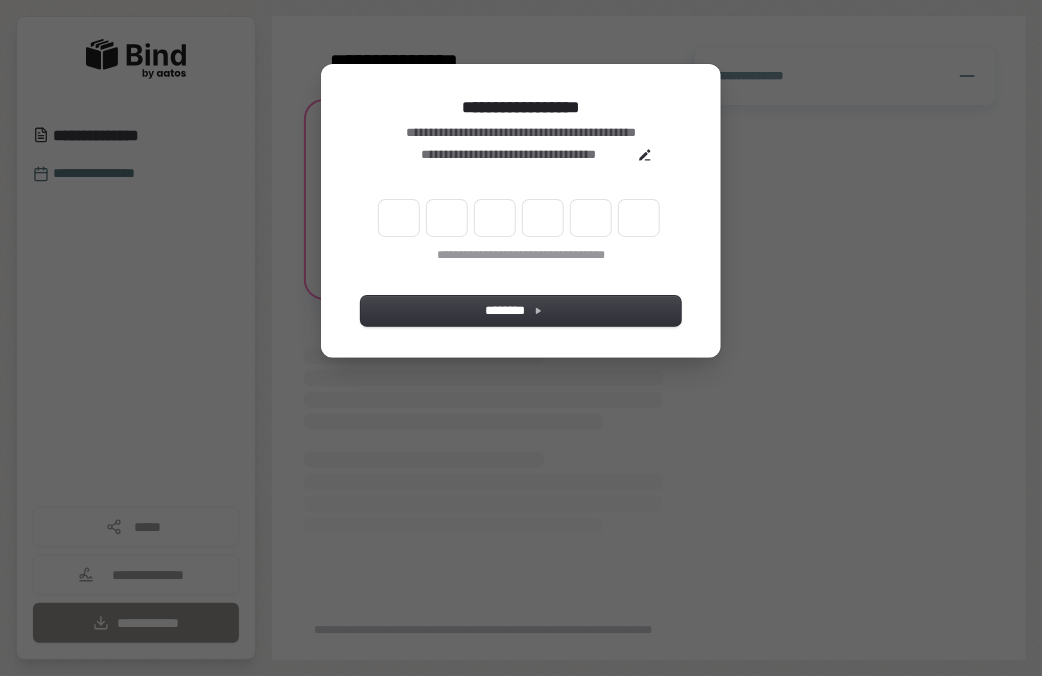 click on "**********" at bounding box center (521, 338) 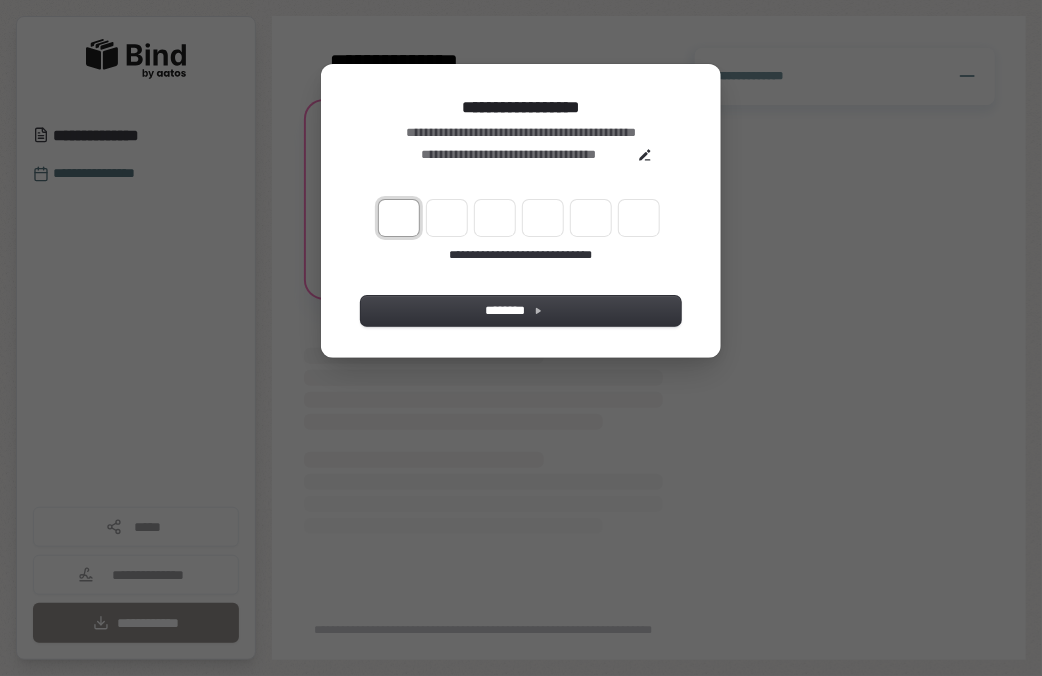 click at bounding box center [399, 218] 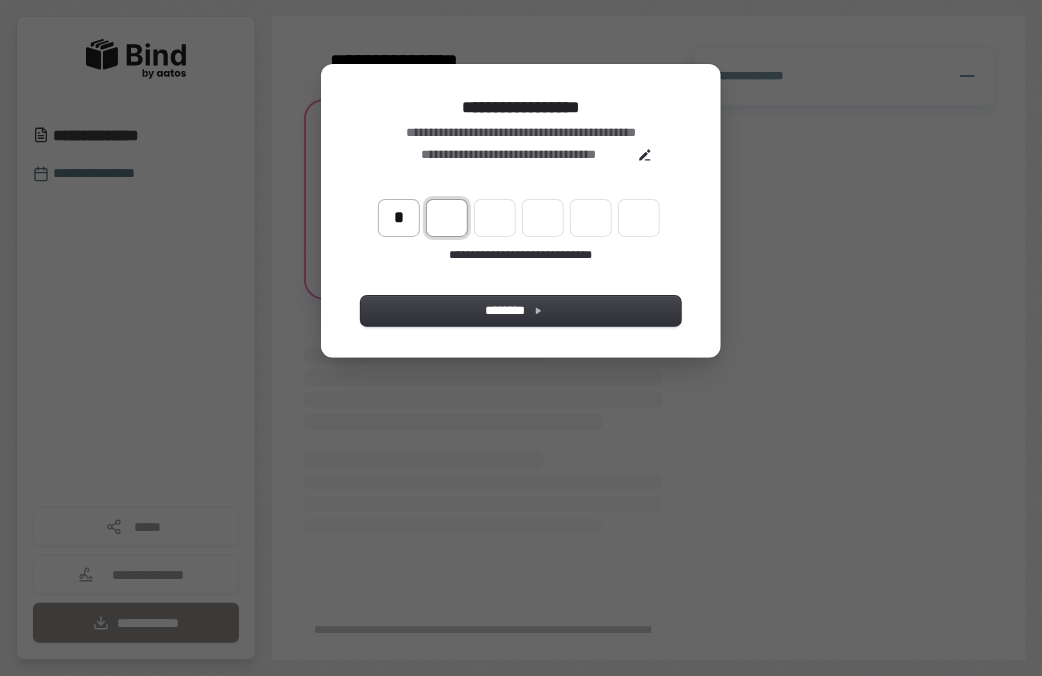 type on "*" 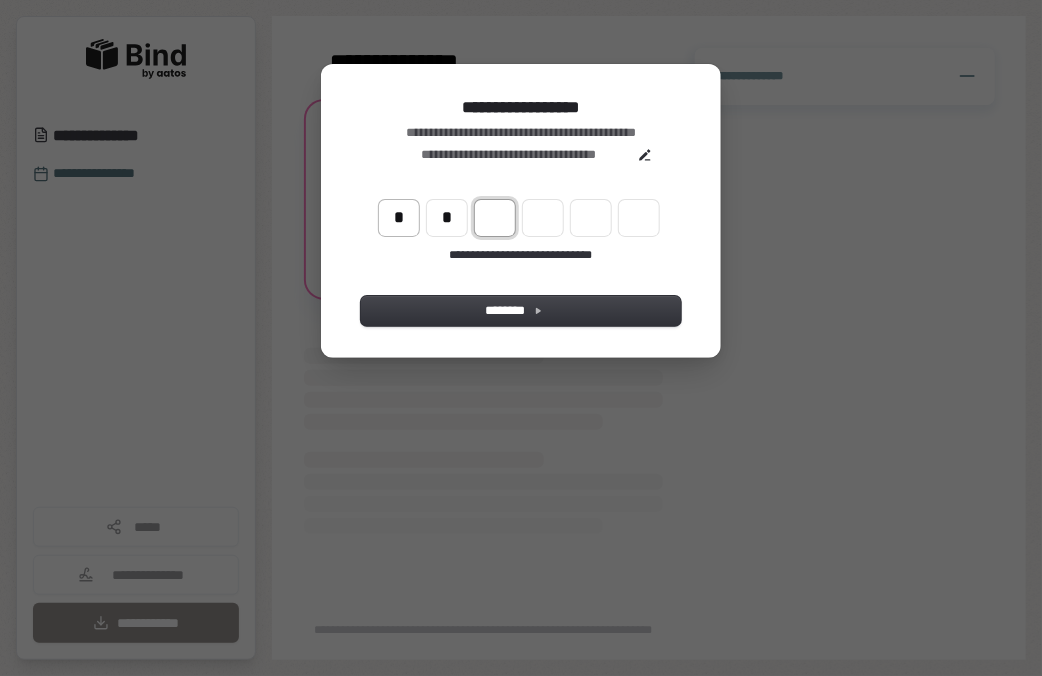 type on "**" 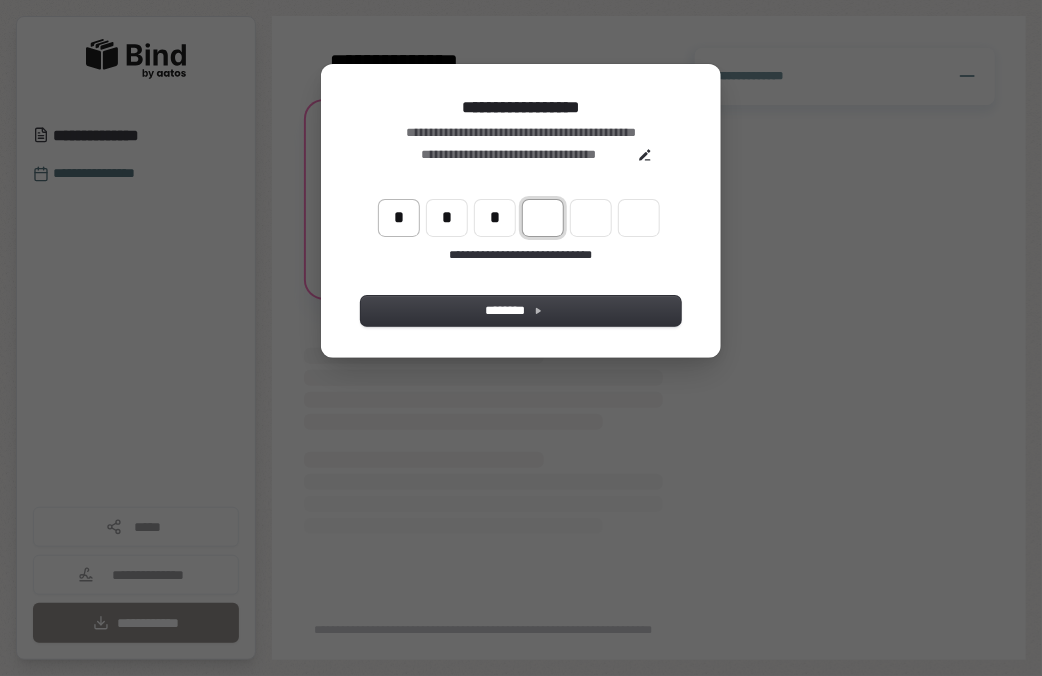 type on "***" 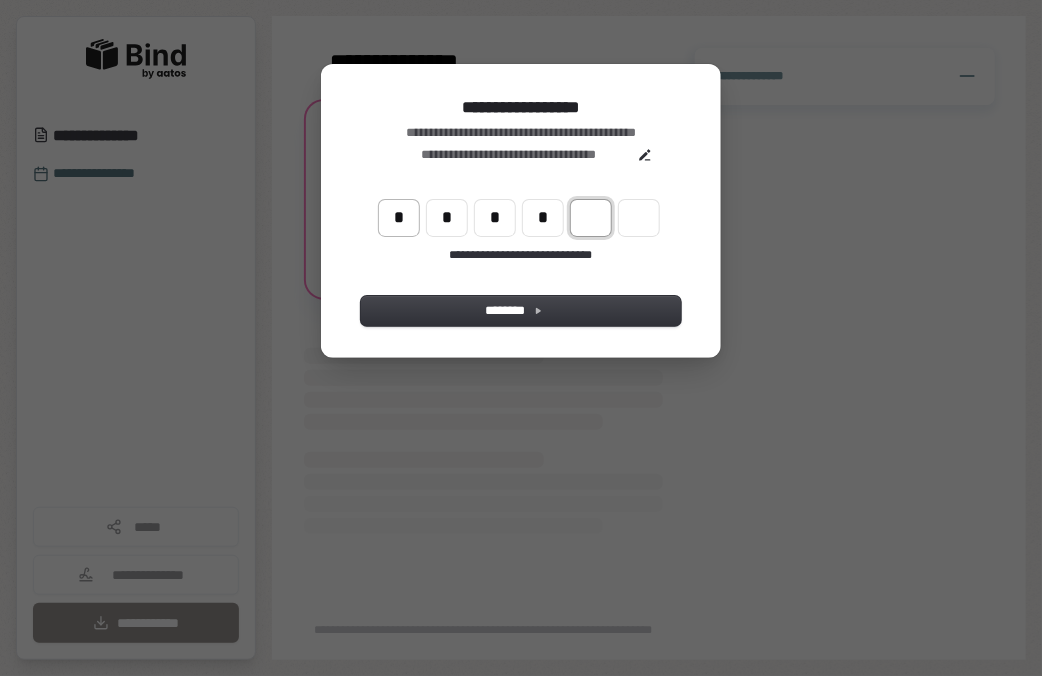 type on "****" 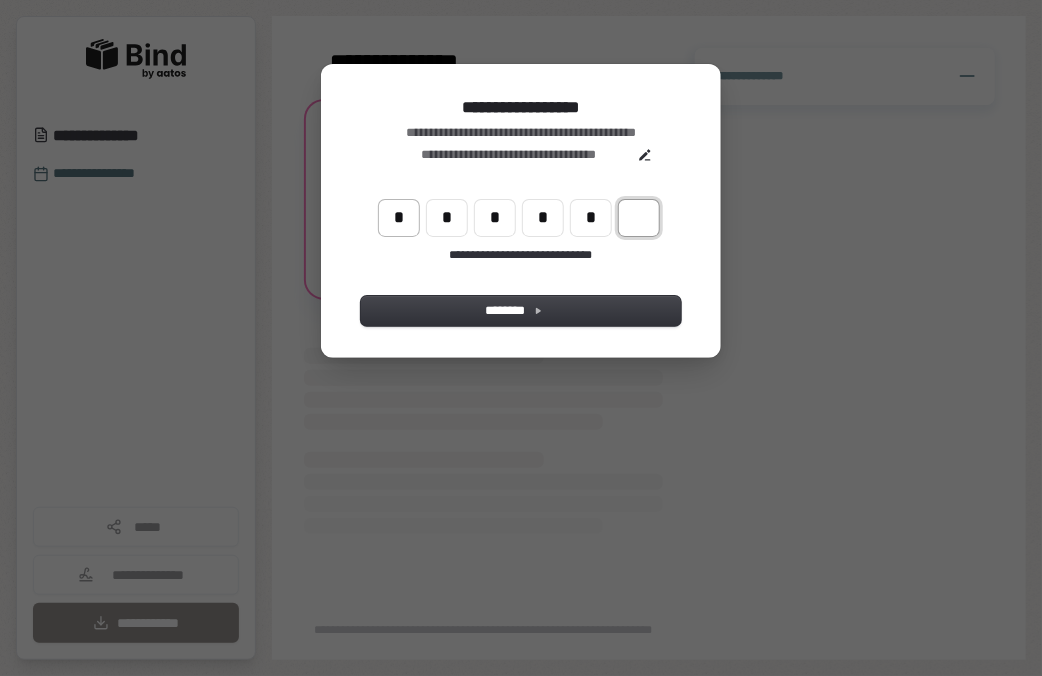 type on "******" 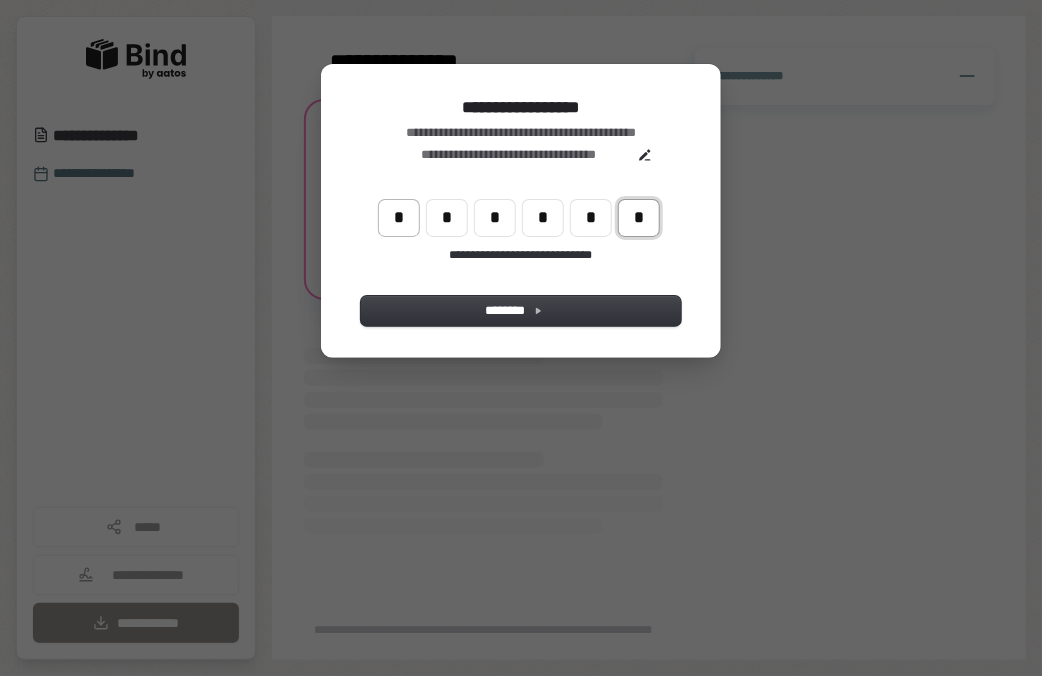 type on "*" 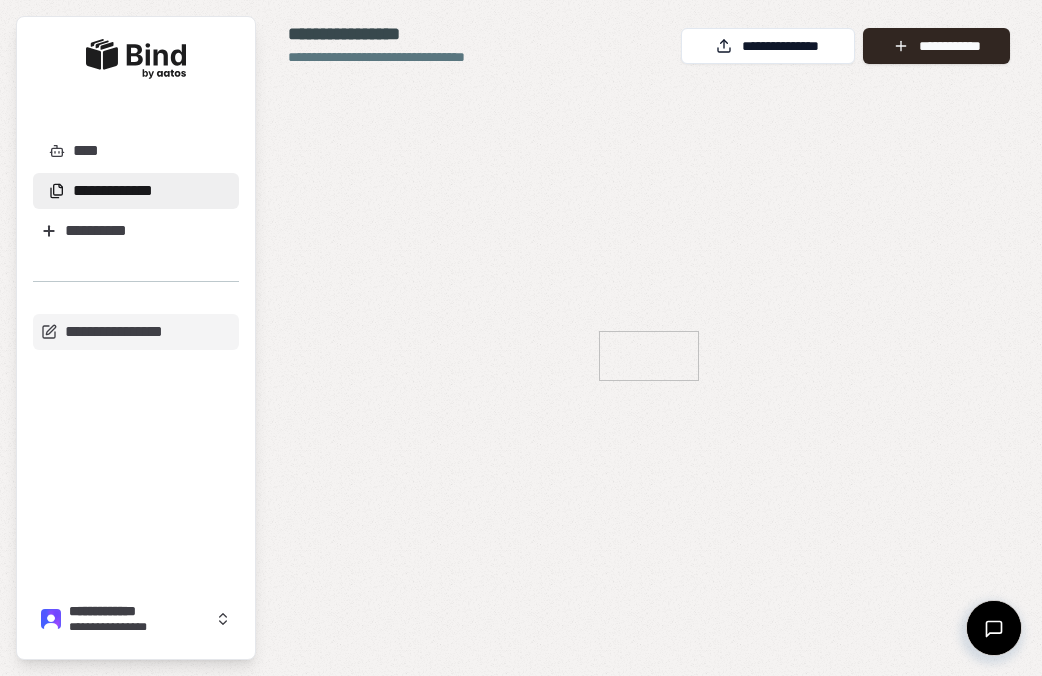scroll, scrollTop: 0, scrollLeft: 0, axis: both 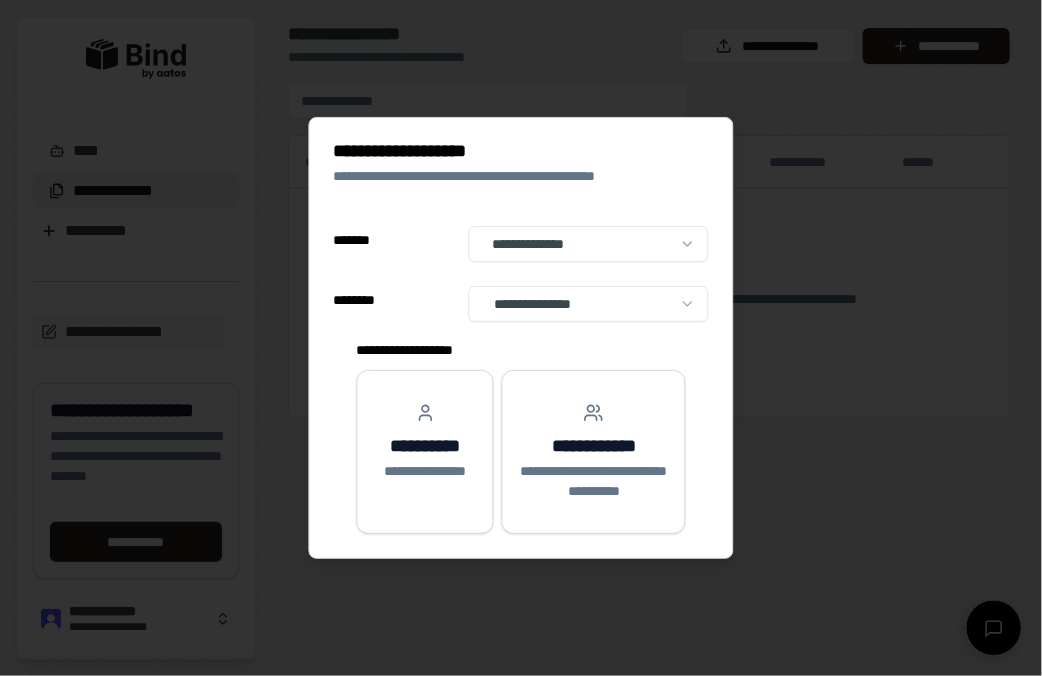 select on "**" 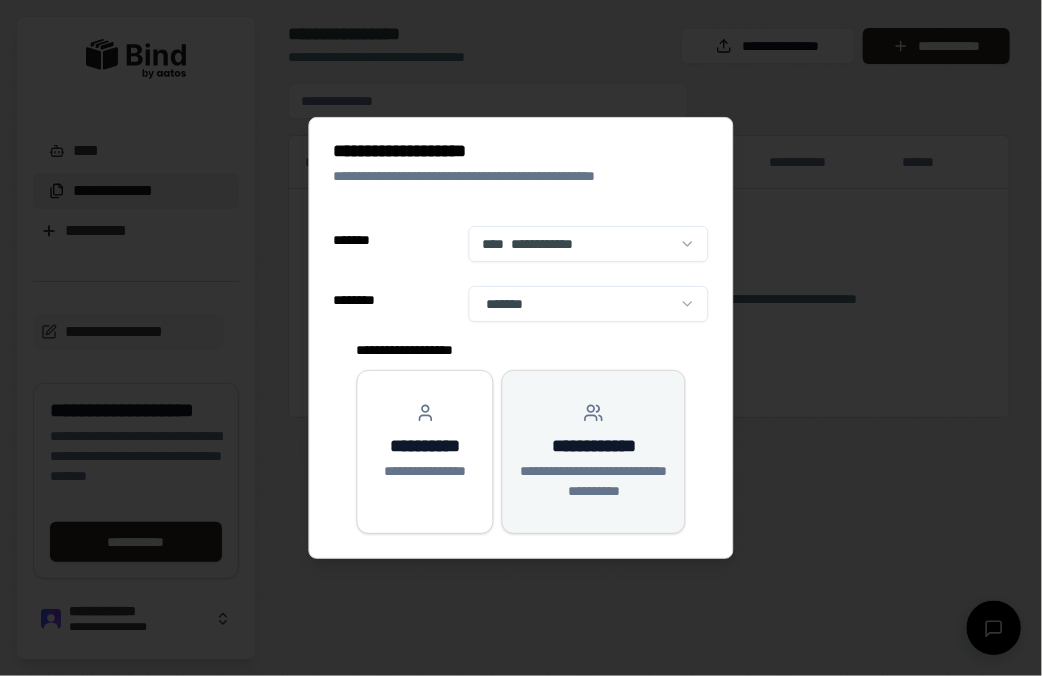 click on "**********" at bounding box center (594, 452) 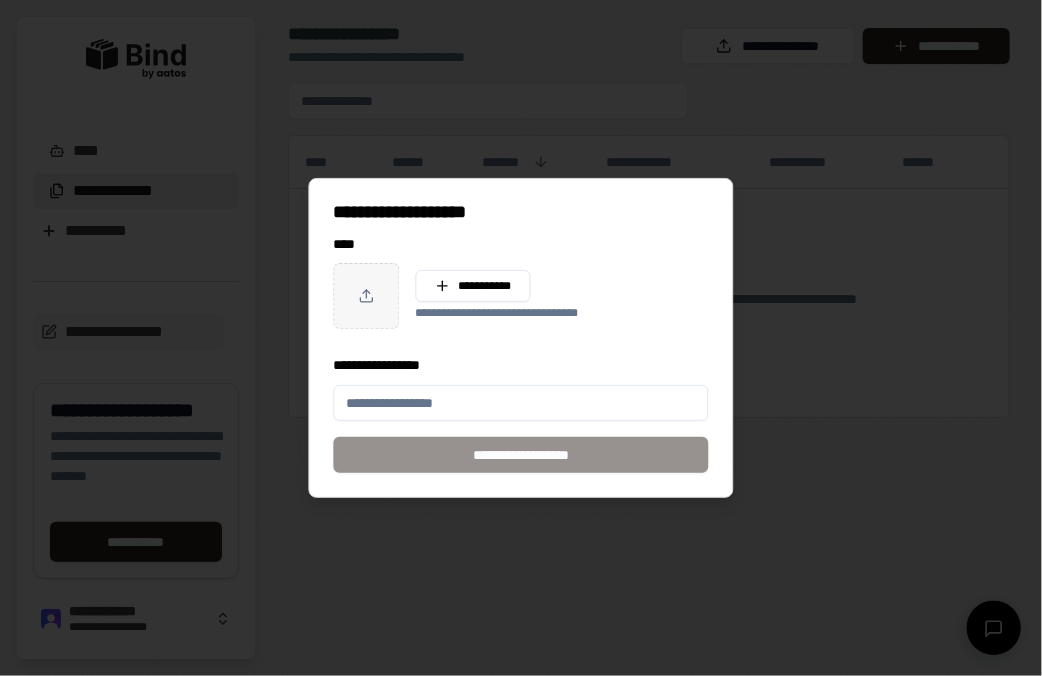 click on "**********" at bounding box center (521, 403) 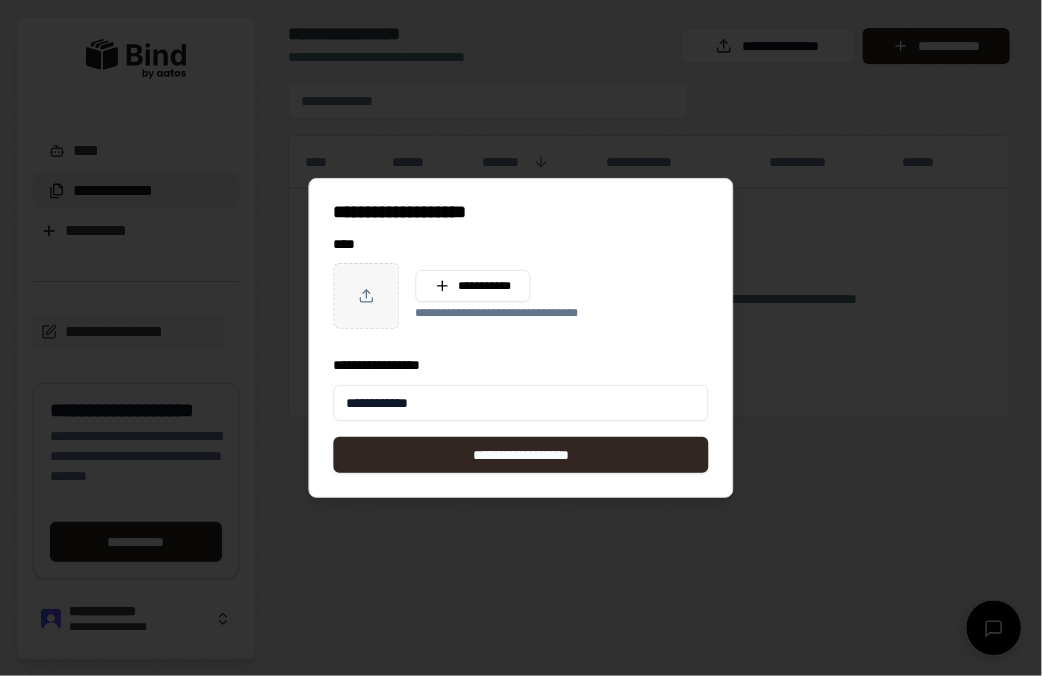 click on "**********" at bounding box center [521, 403] 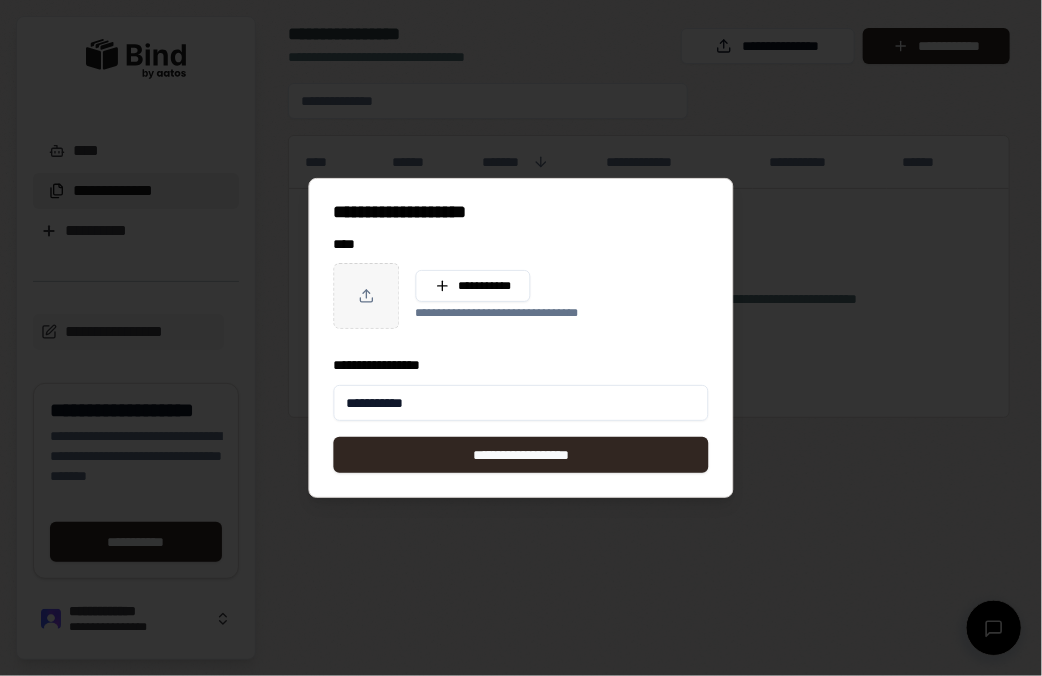 click on "**********" at bounding box center (521, 403) 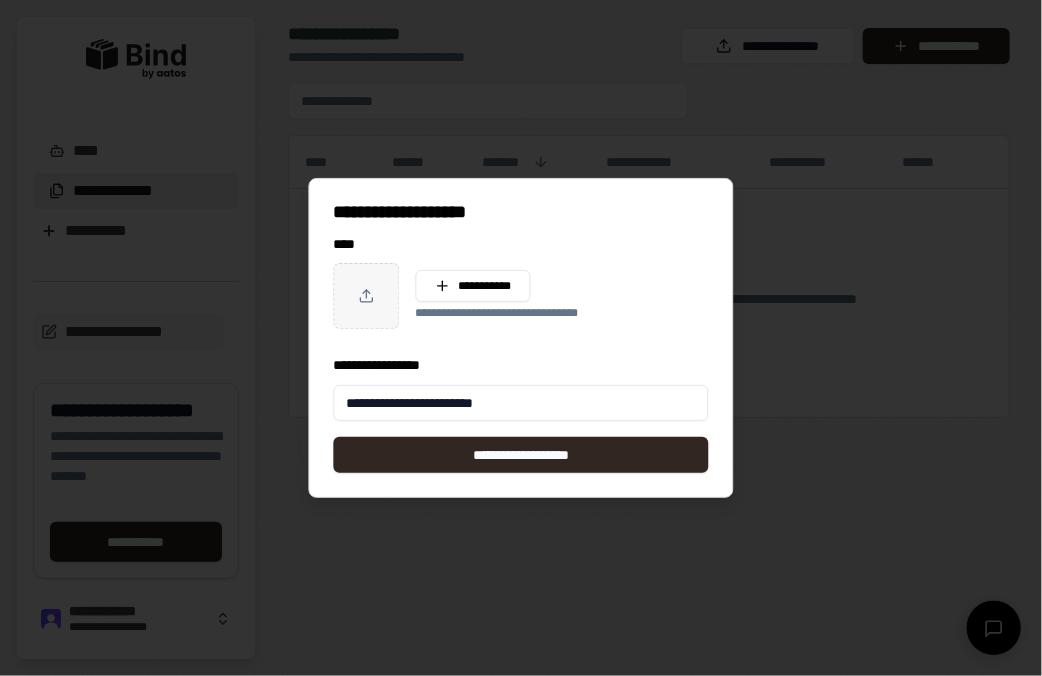 click on "**********" at bounding box center (521, 403) 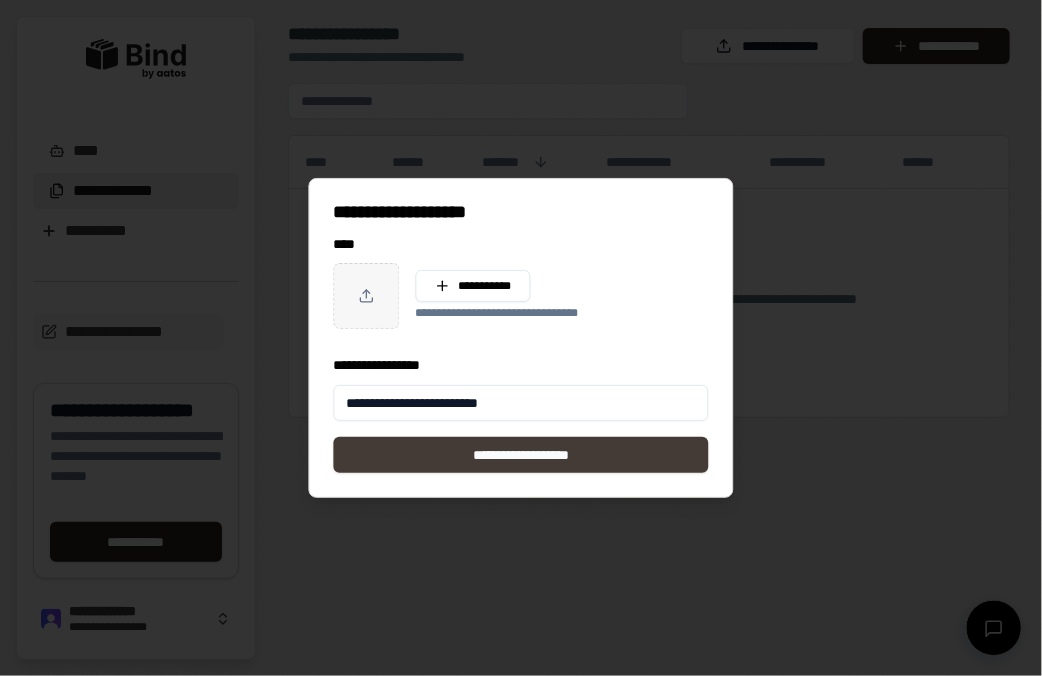 type on "**********" 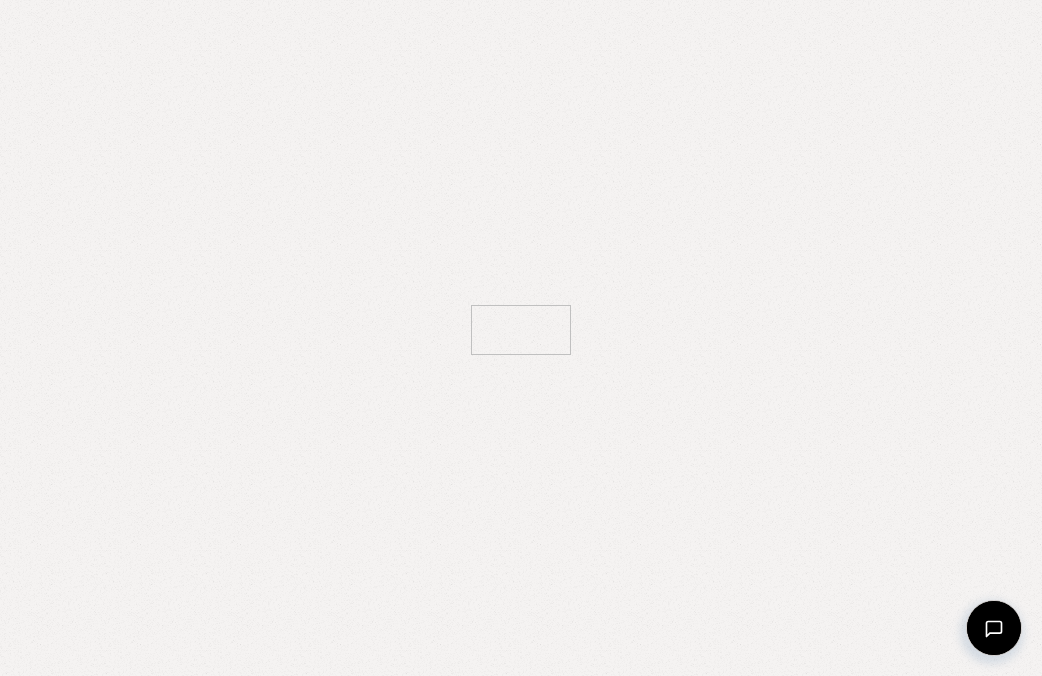 scroll, scrollTop: 0, scrollLeft: 0, axis: both 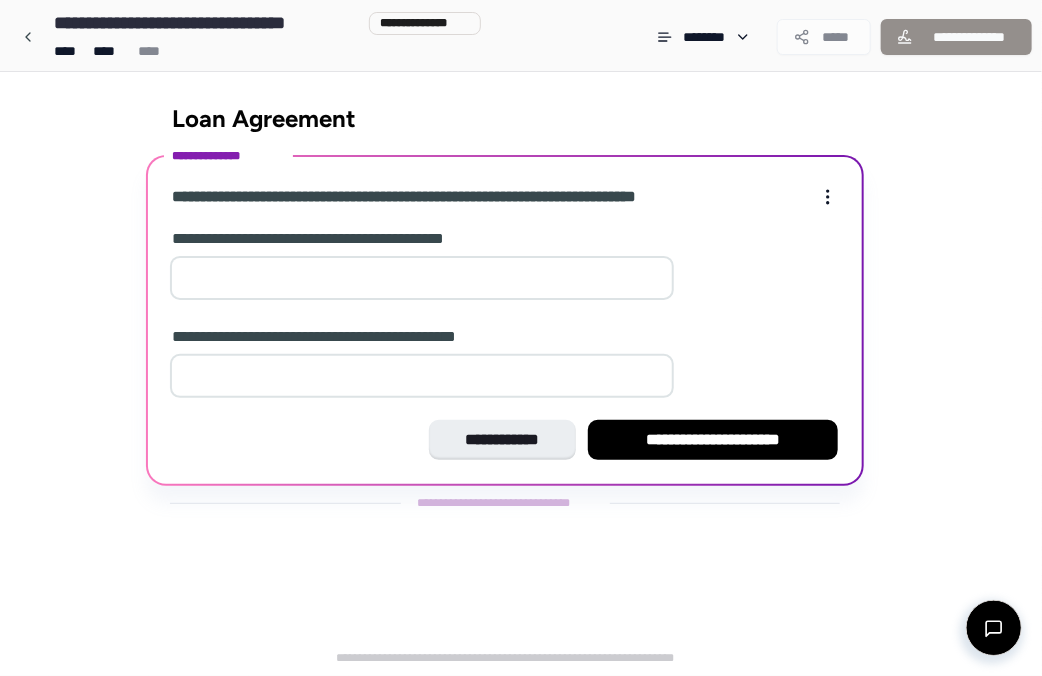 click at bounding box center [422, 278] 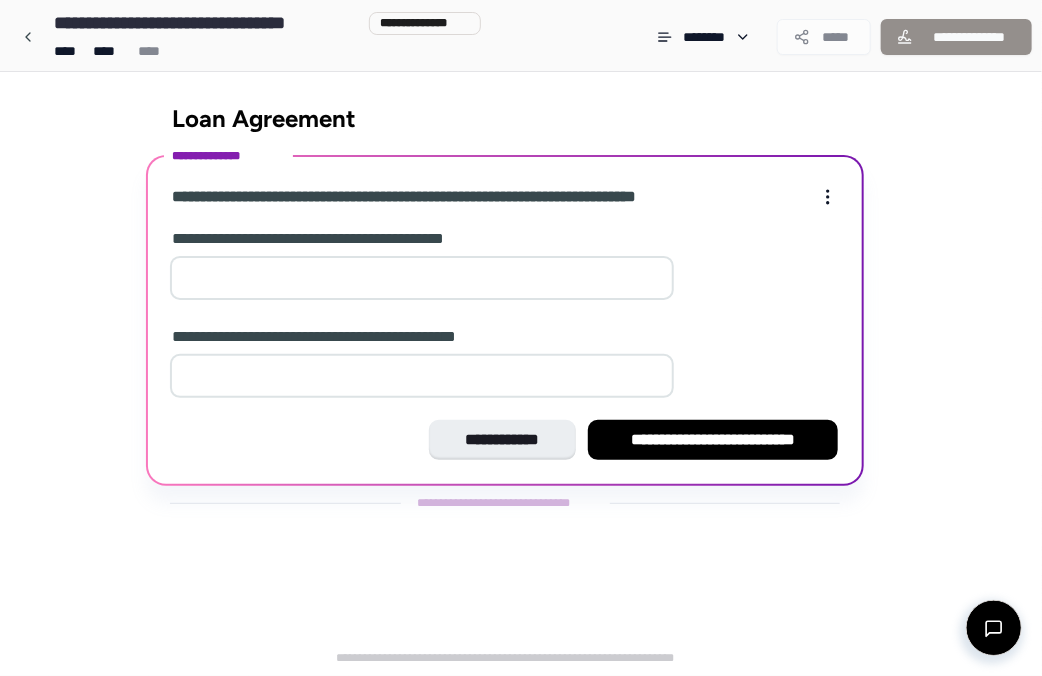 type on "*" 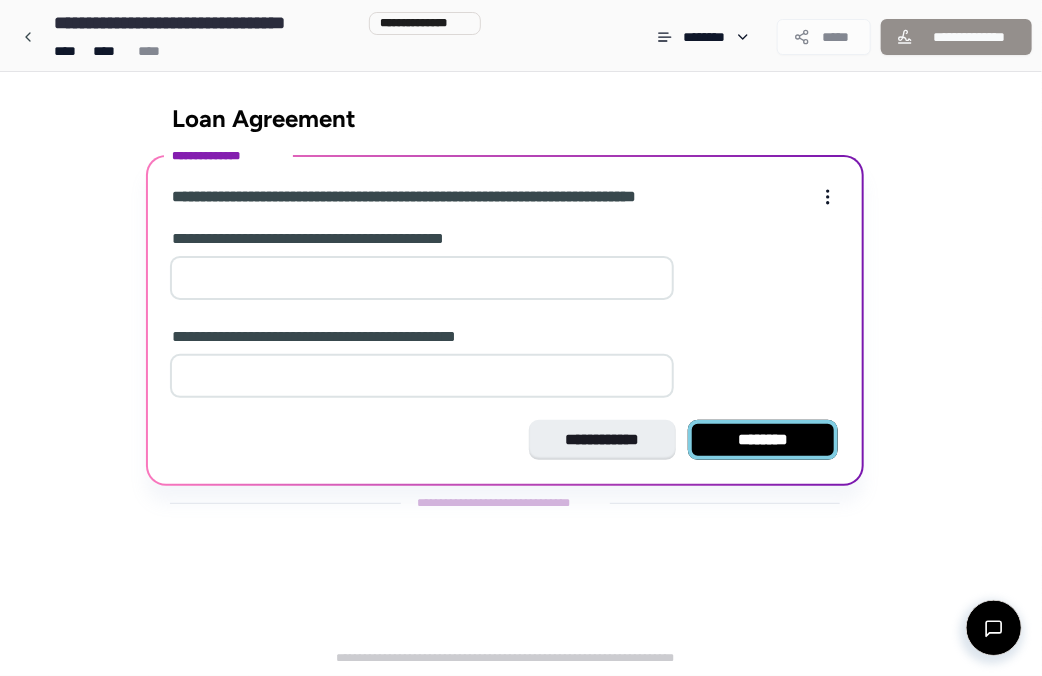 type on "*" 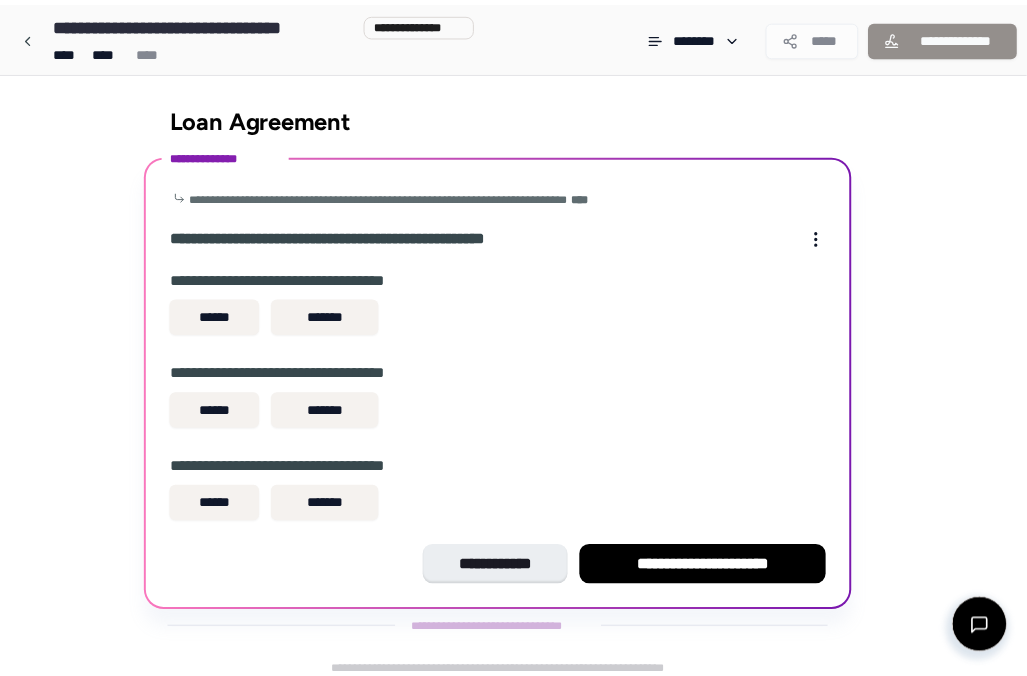 scroll, scrollTop: 14, scrollLeft: 0, axis: vertical 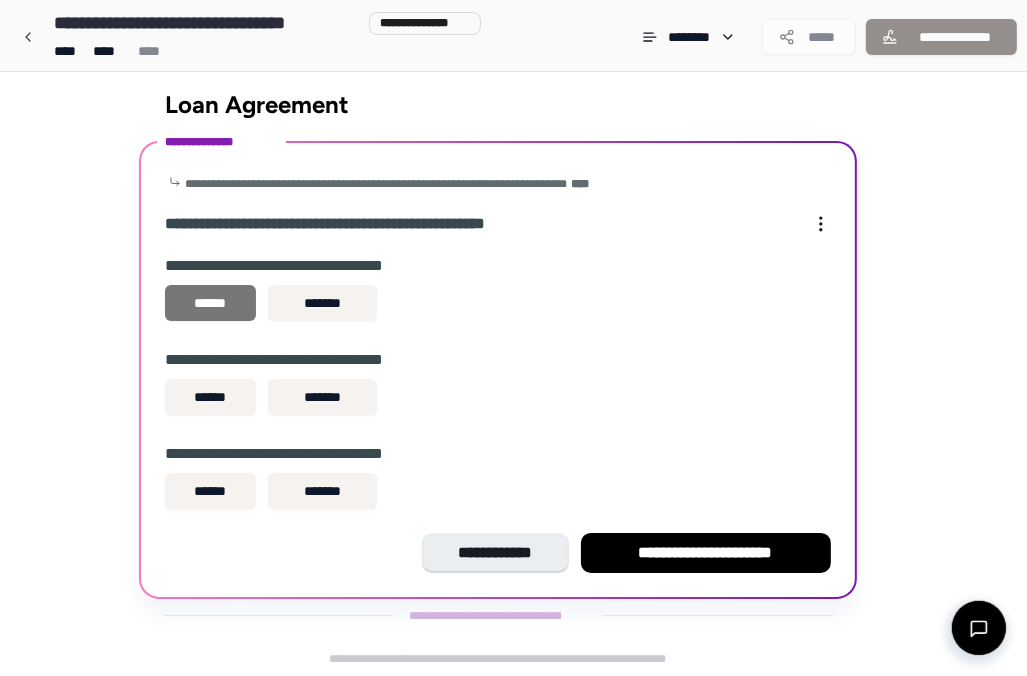 click on "******" at bounding box center (210, 303) 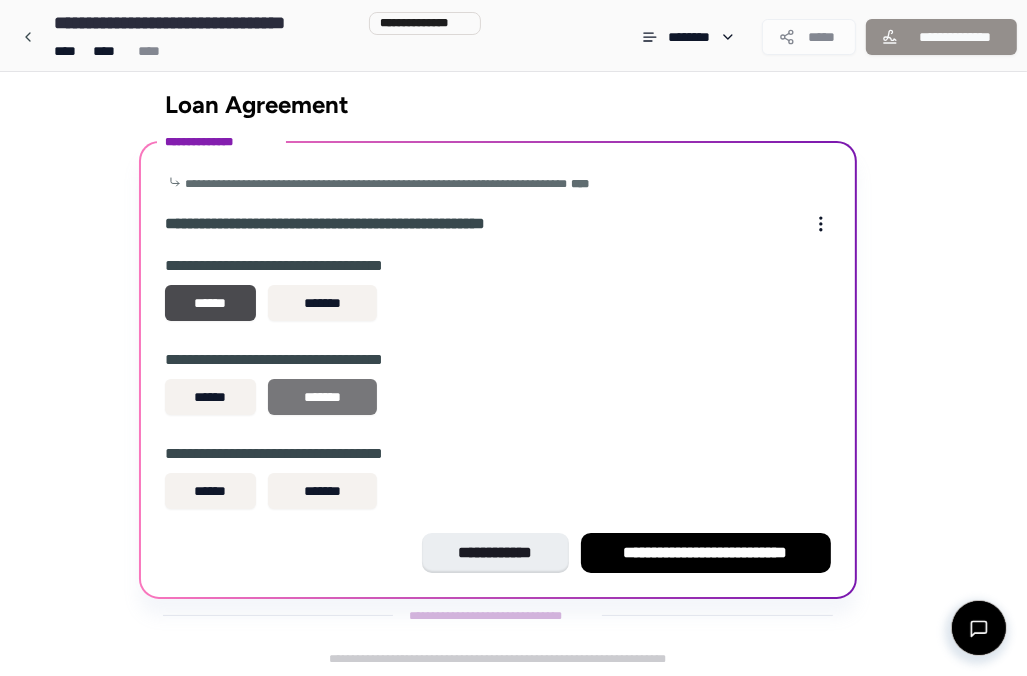 click on "*******" at bounding box center [322, 397] 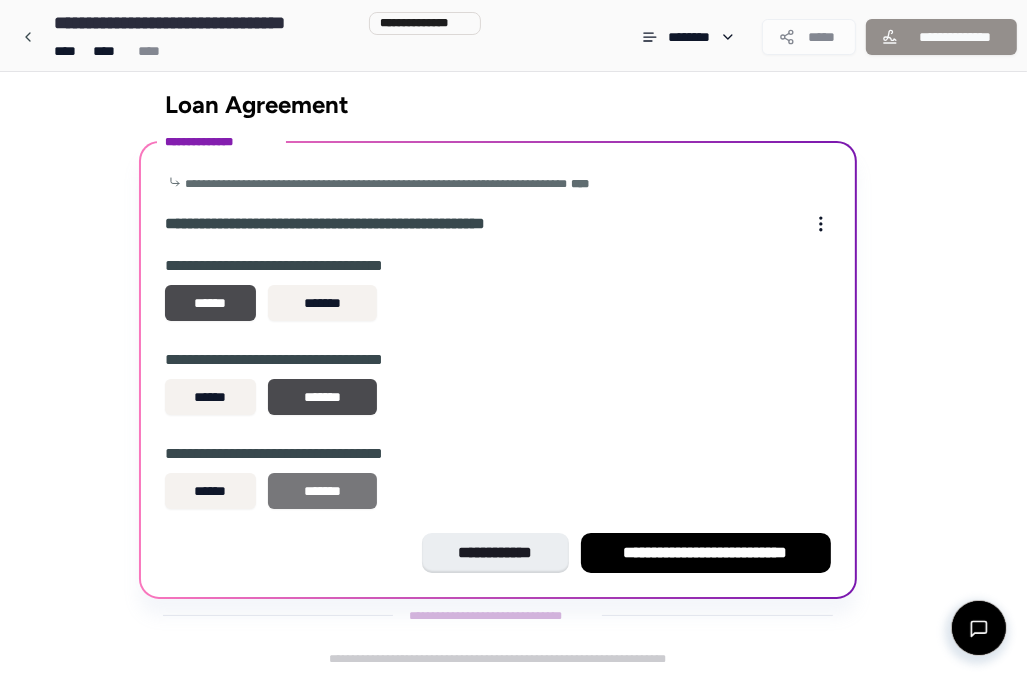 click on "*******" at bounding box center [322, 491] 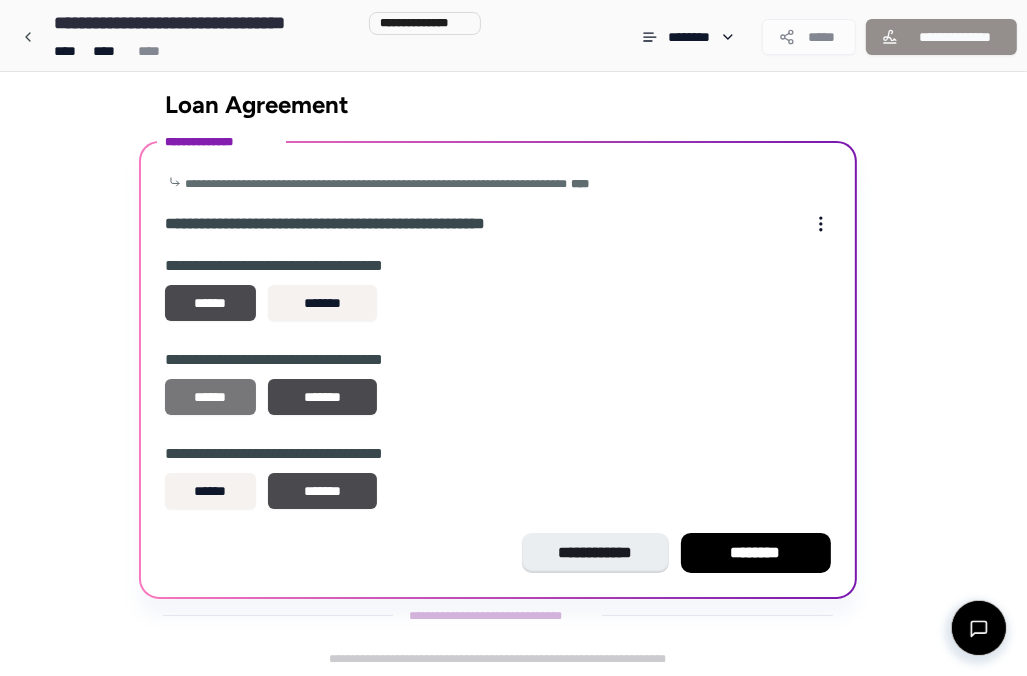 click on "******" at bounding box center (210, 397) 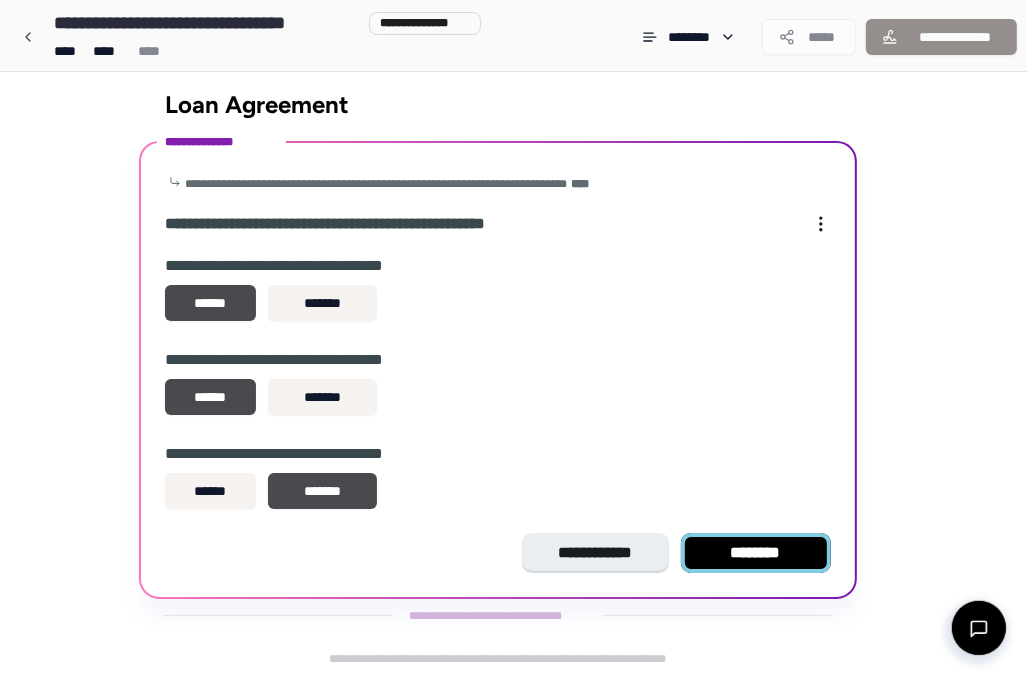 click on "********" at bounding box center [756, 553] 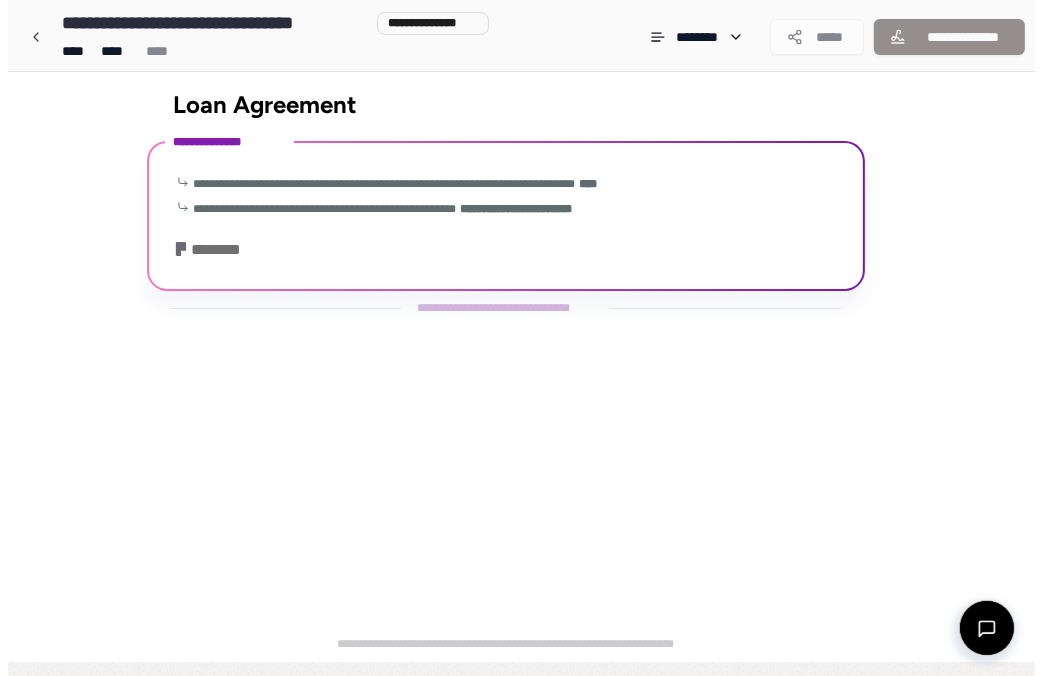 scroll, scrollTop: 0, scrollLeft: 0, axis: both 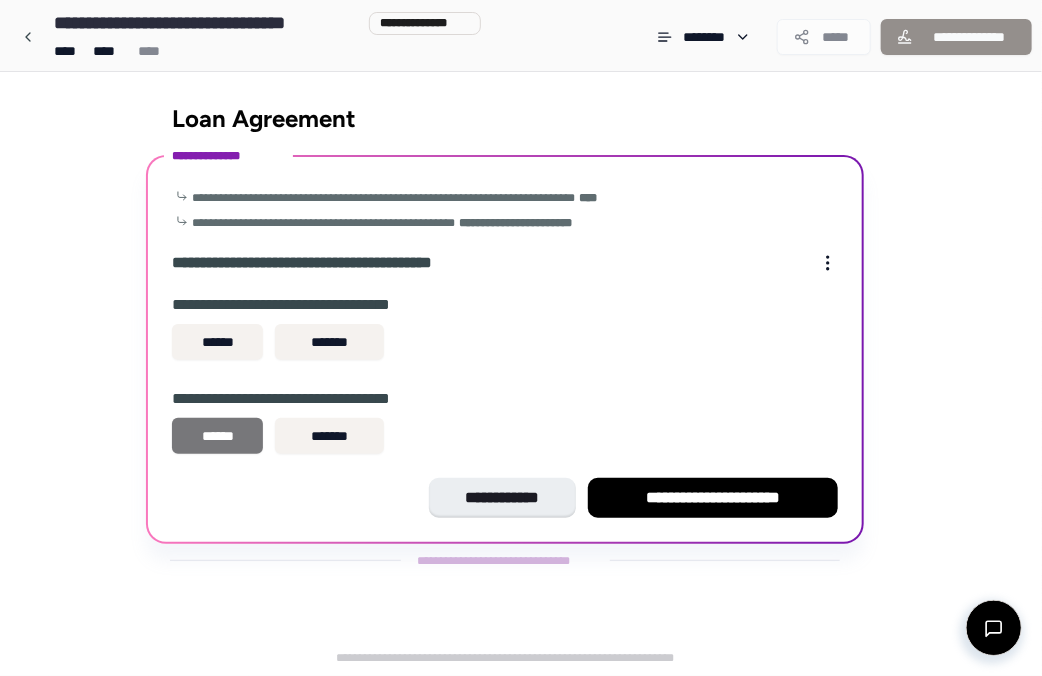 click on "******" at bounding box center (217, 436) 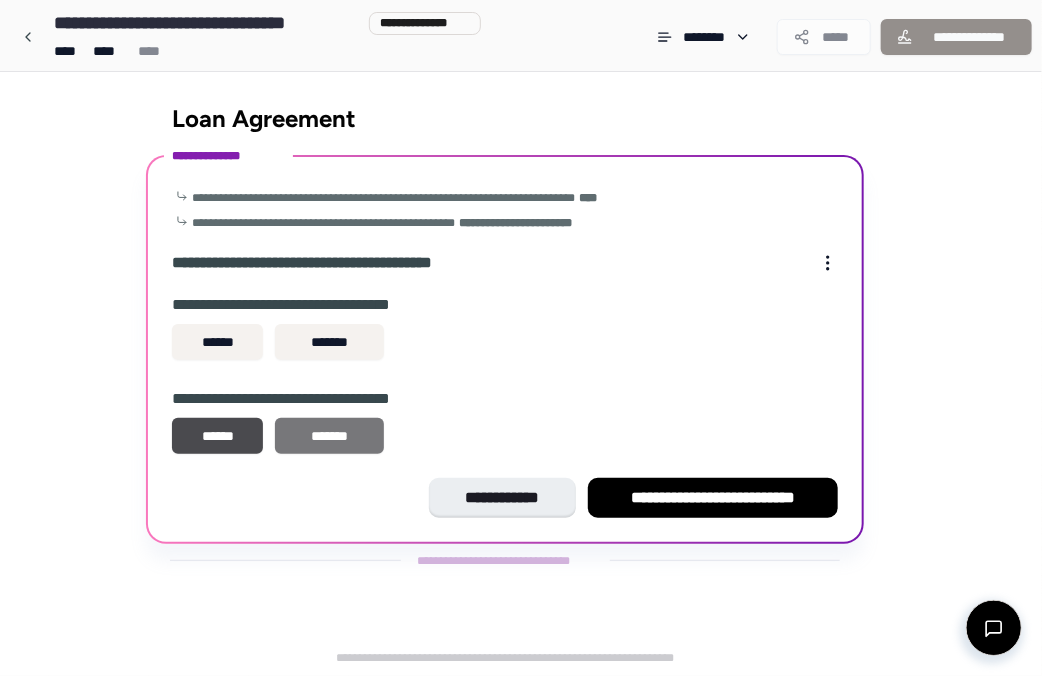 click on "*******" at bounding box center [329, 436] 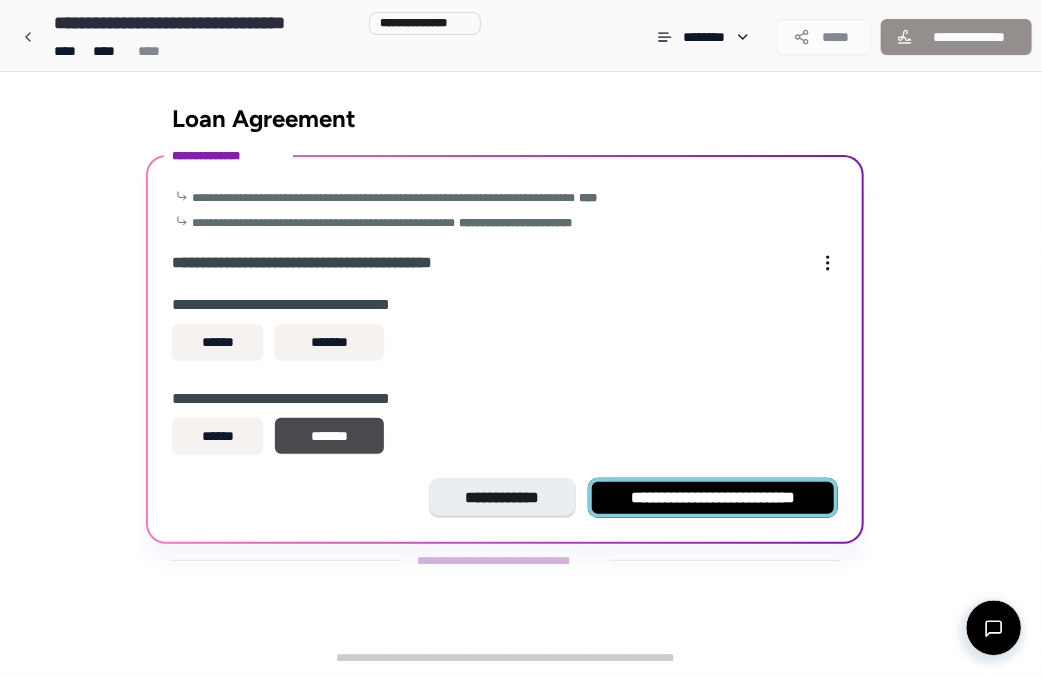 click on "**********" at bounding box center [713, 498] 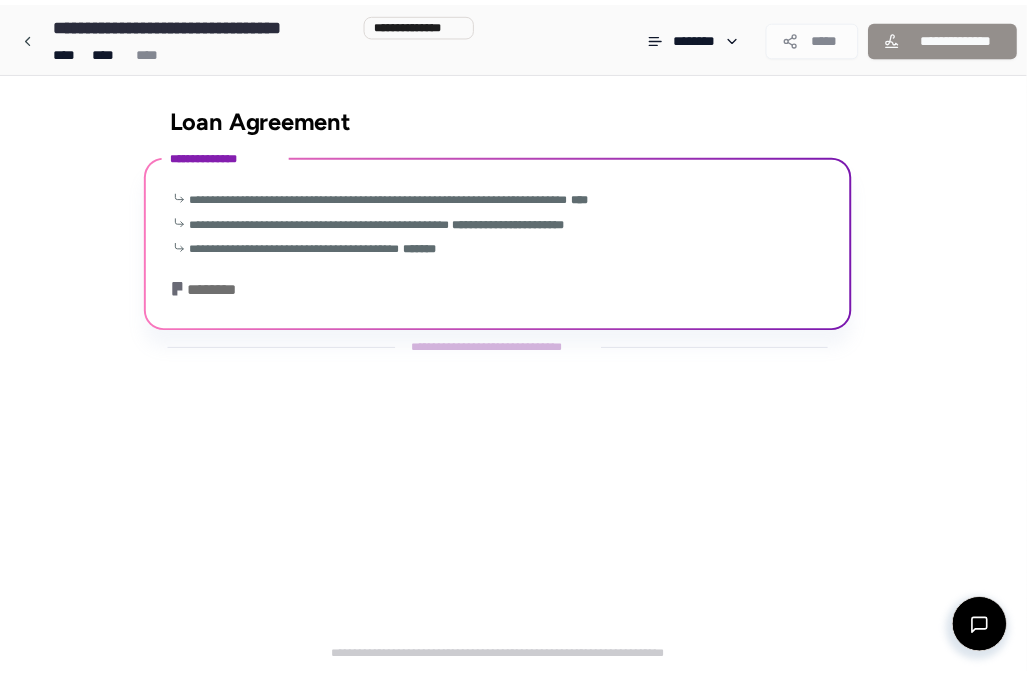 scroll, scrollTop: 872, scrollLeft: 0, axis: vertical 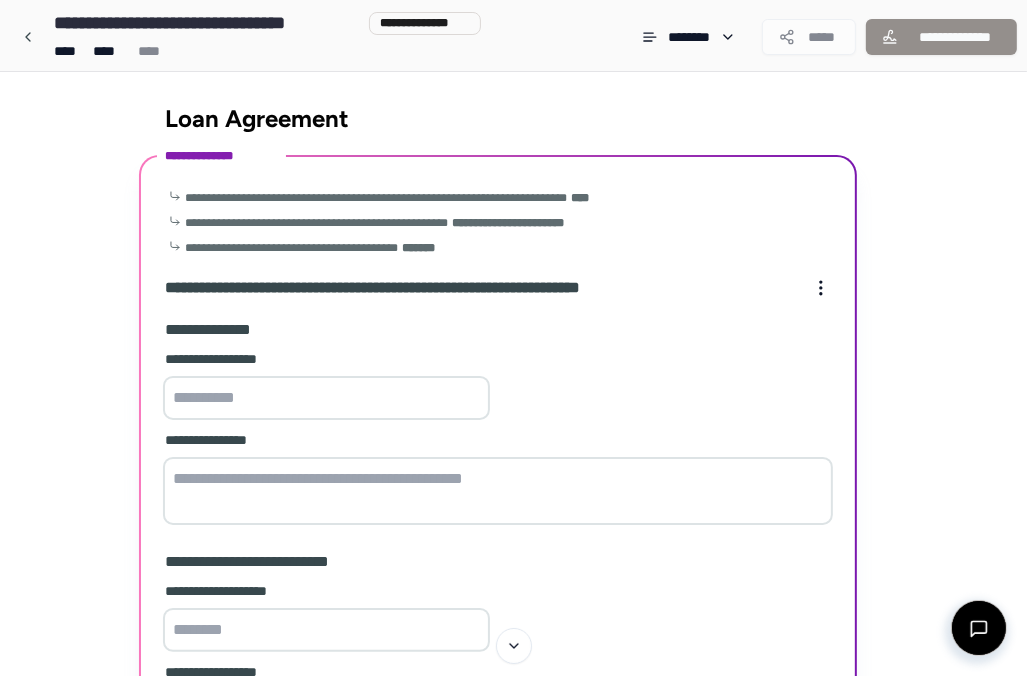 click at bounding box center (326, 398) 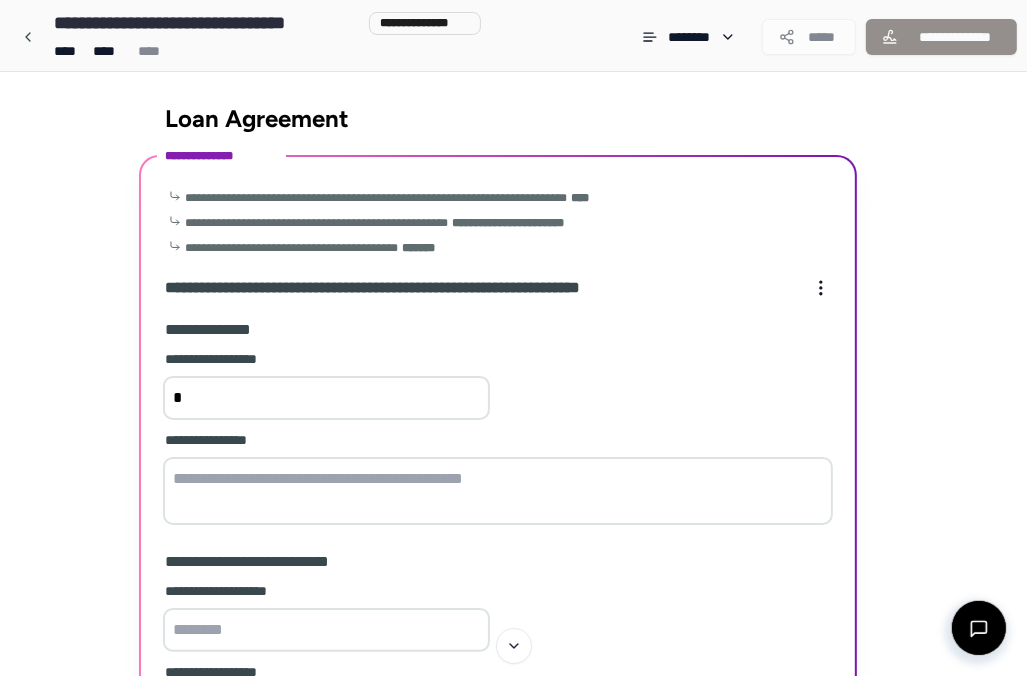 type on "*" 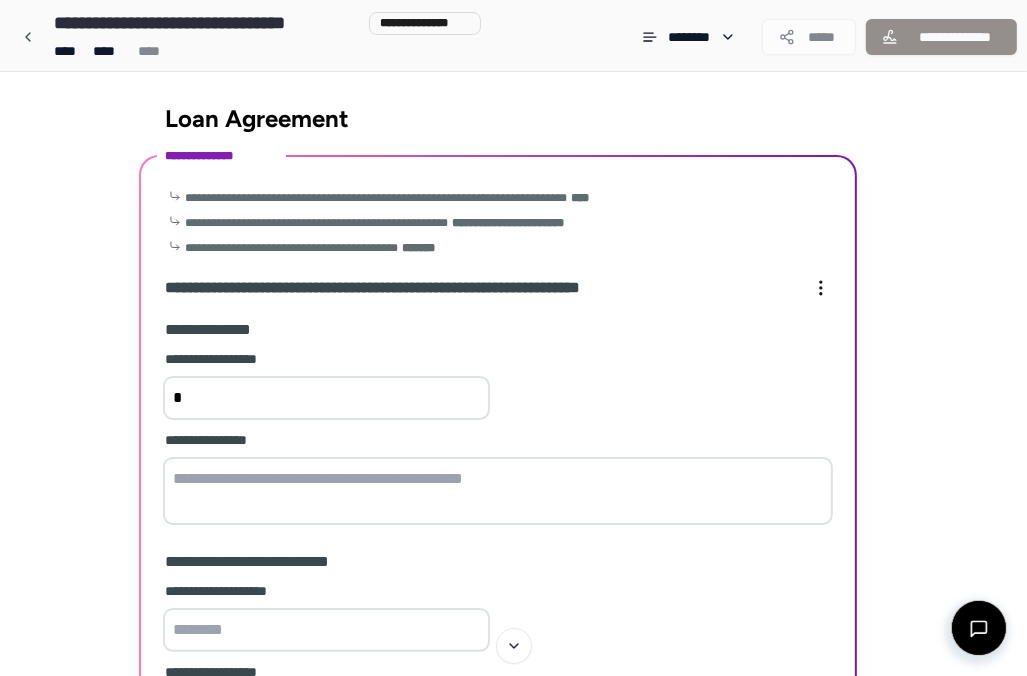 click on "**********" at bounding box center [513, 810] 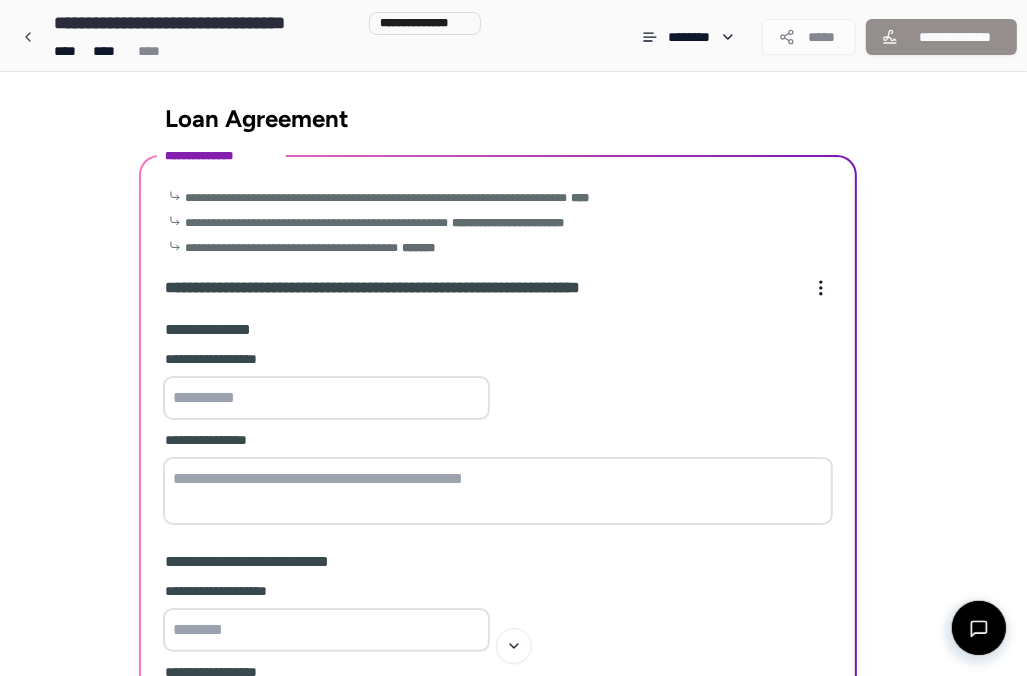 click on "**********" at bounding box center [513, 810] 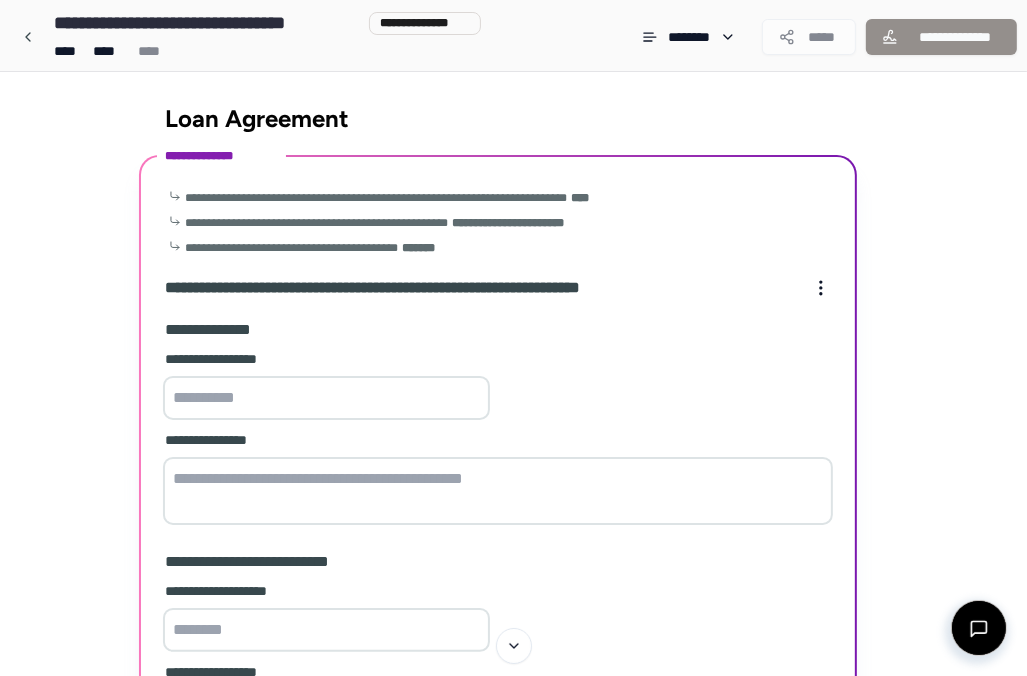 click at bounding box center [326, 398] 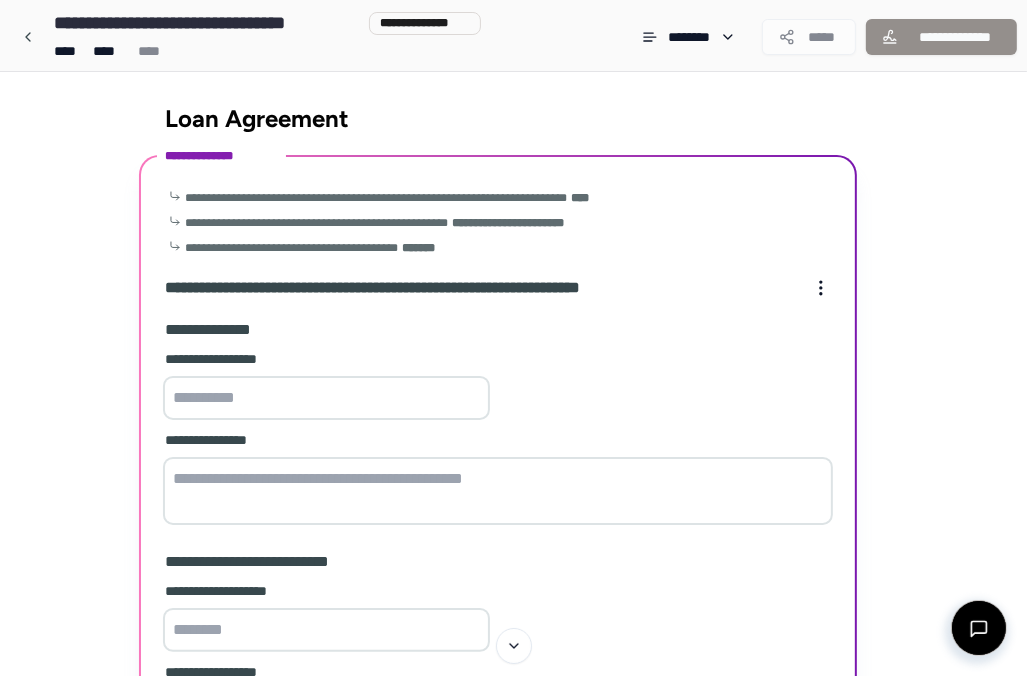 type on "*" 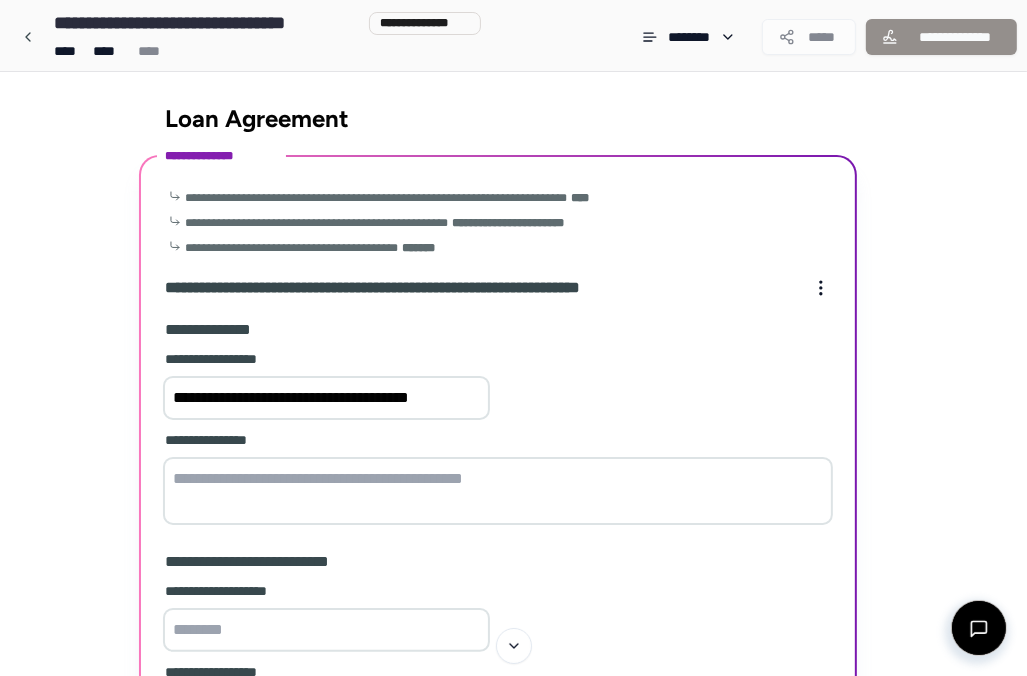 click on "**********" at bounding box center [326, 398] 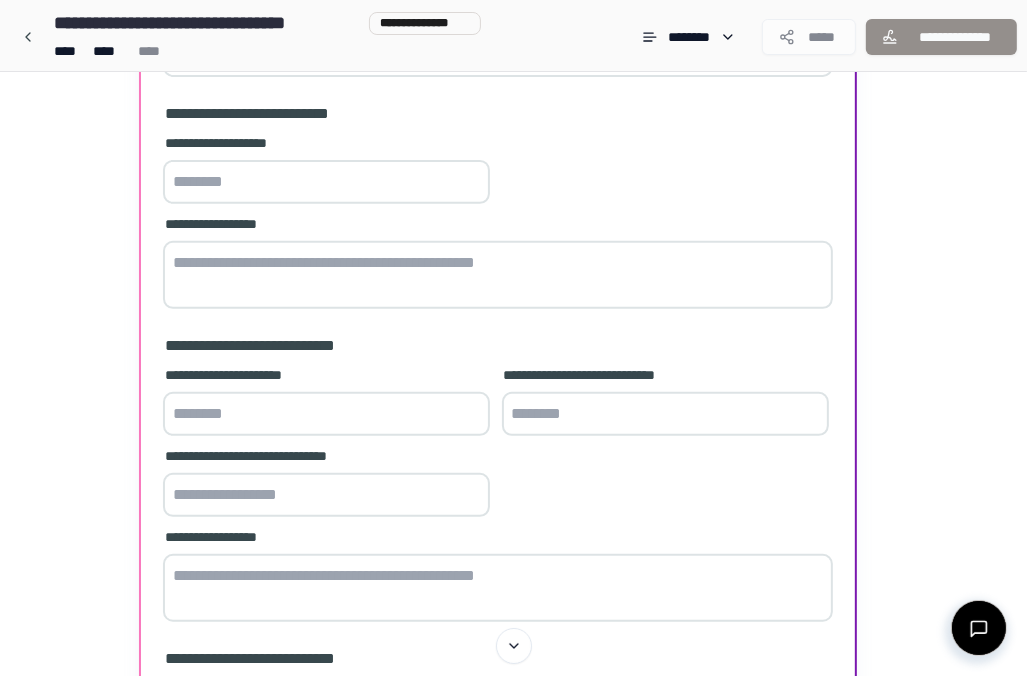 scroll, scrollTop: 480, scrollLeft: 0, axis: vertical 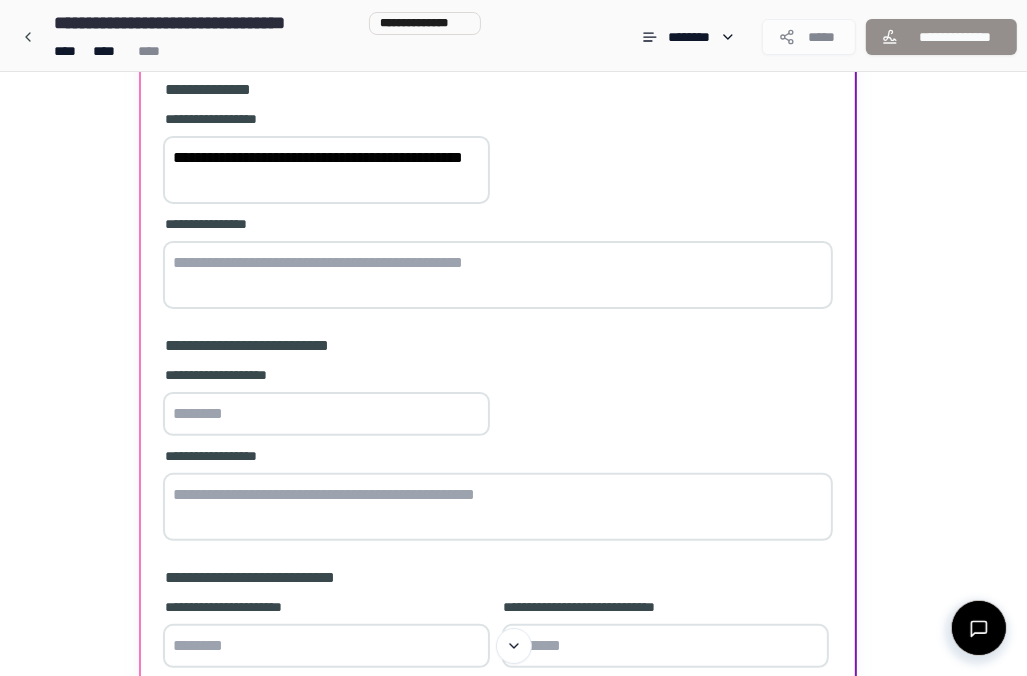 type on "**********" 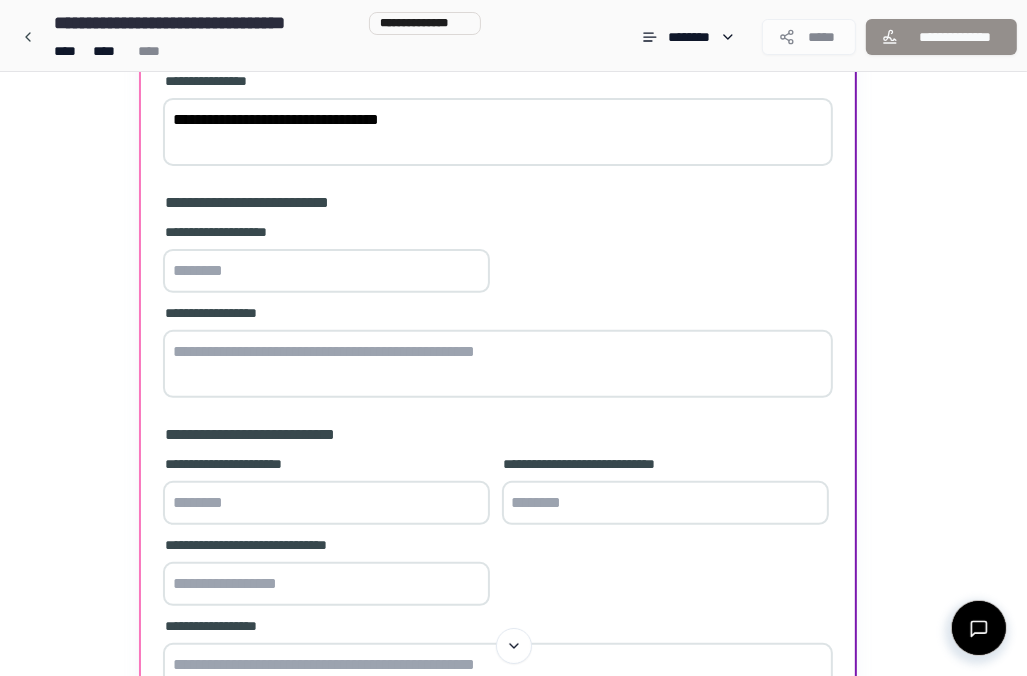 scroll, scrollTop: 400, scrollLeft: 0, axis: vertical 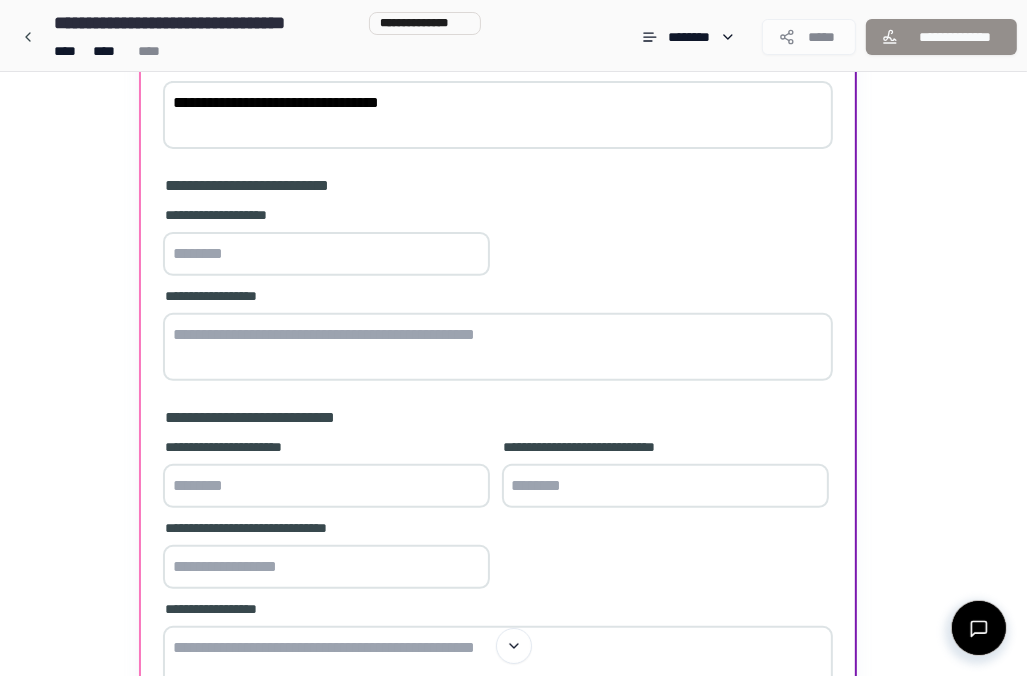 type on "**********" 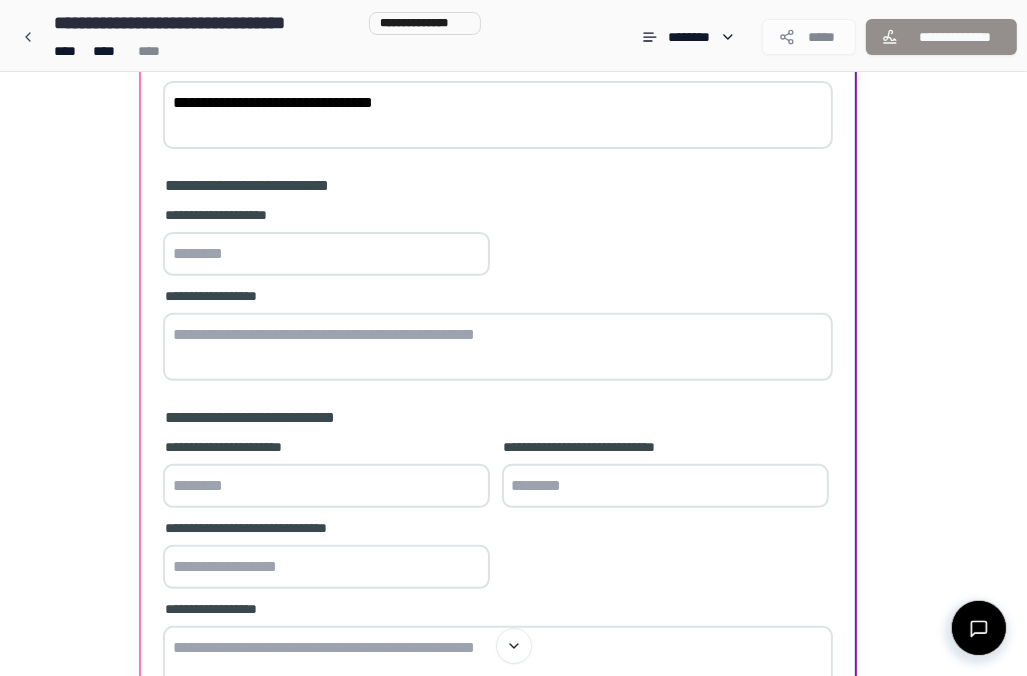 click at bounding box center (326, 254) 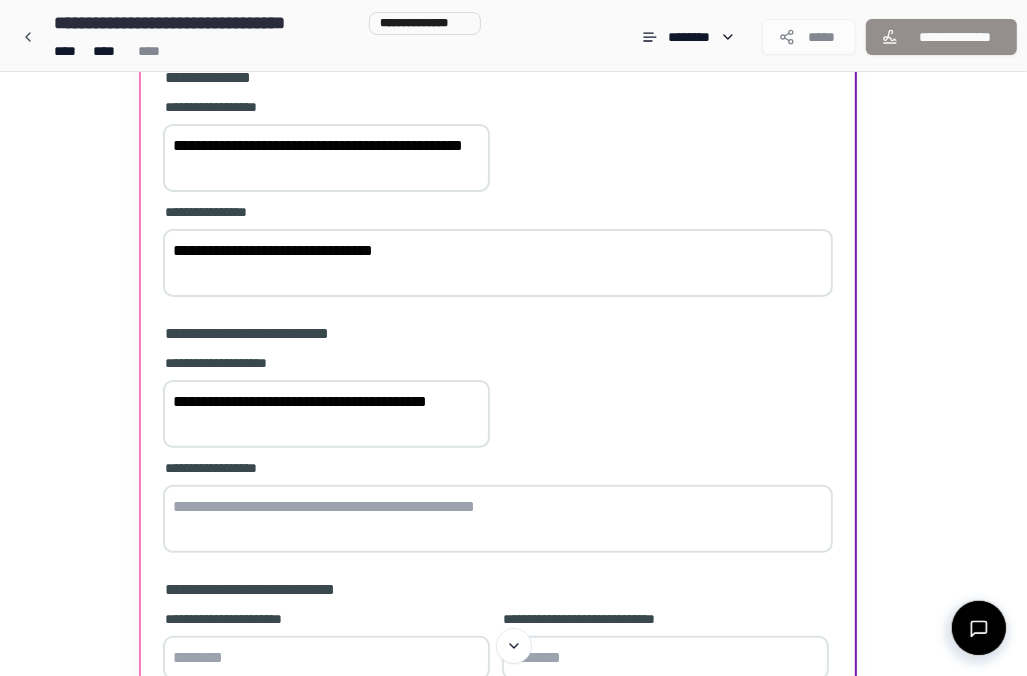 scroll, scrollTop: 240, scrollLeft: 0, axis: vertical 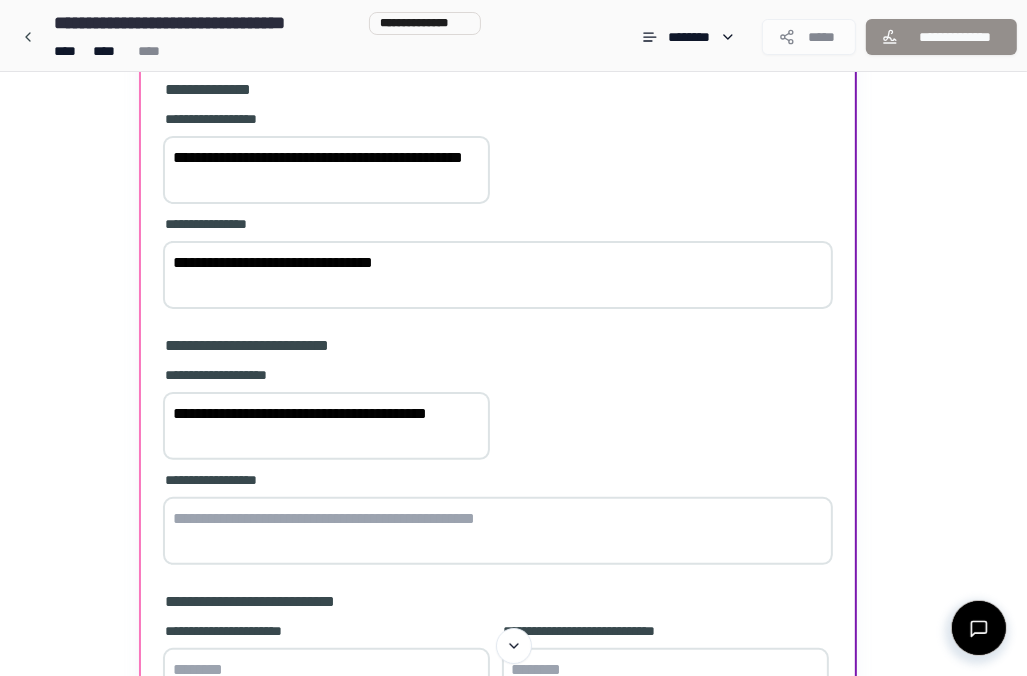 type on "**********" 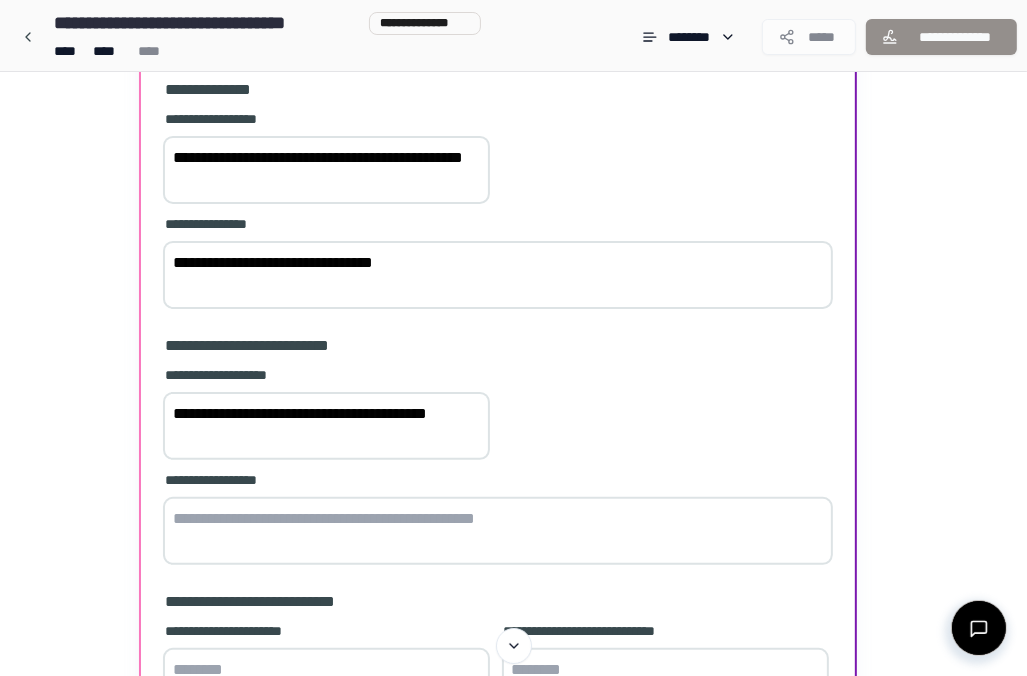 click on "**********" at bounding box center [326, 170] 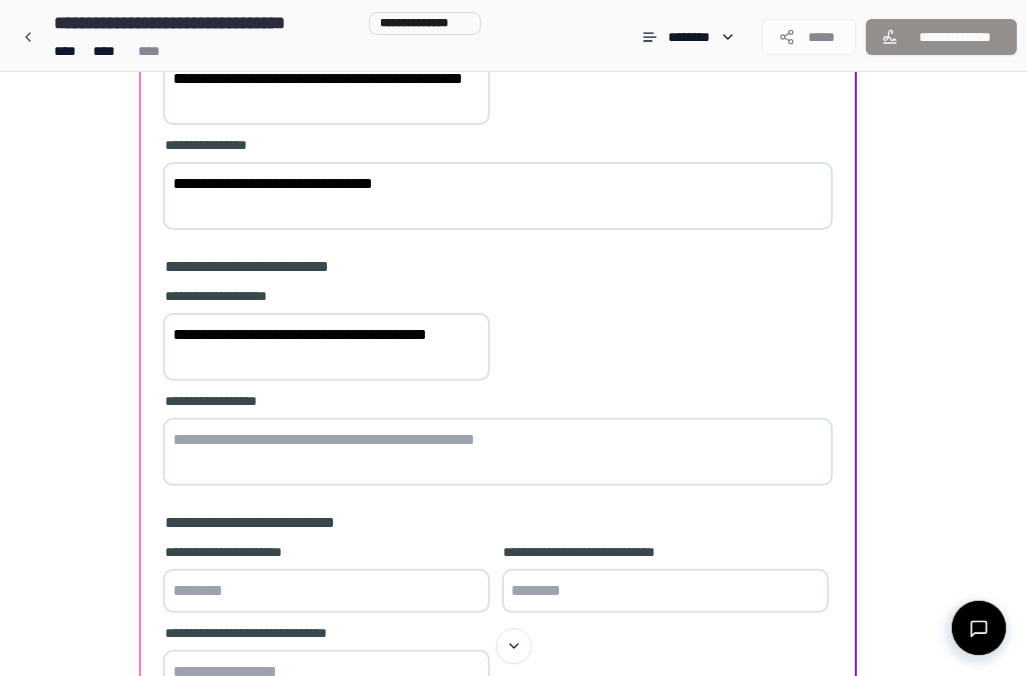 scroll, scrollTop: 320, scrollLeft: 0, axis: vertical 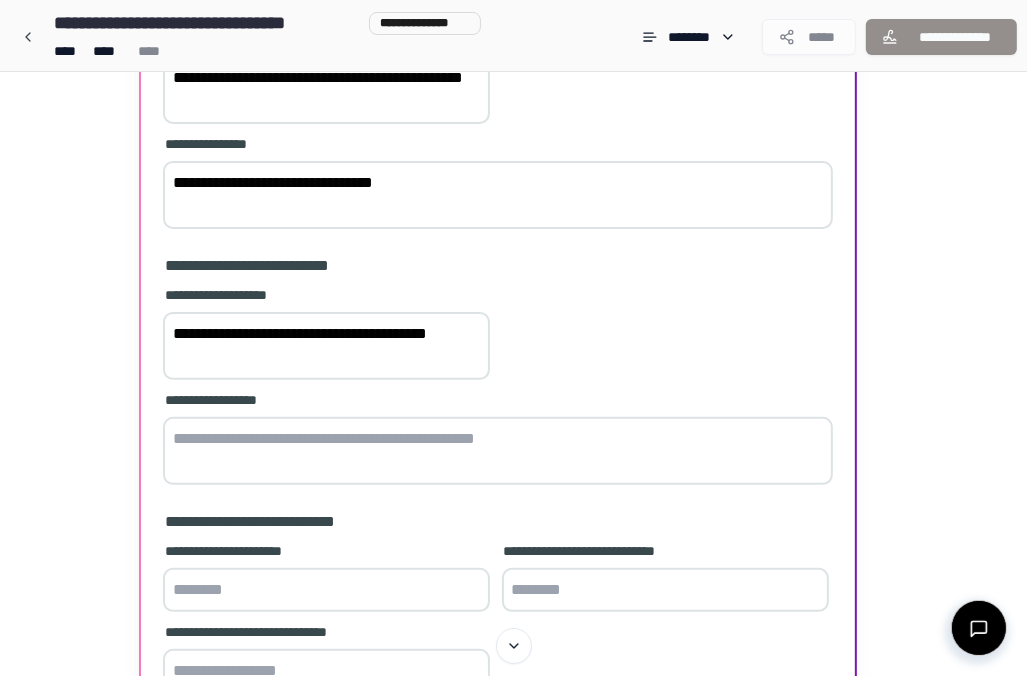 type on "**********" 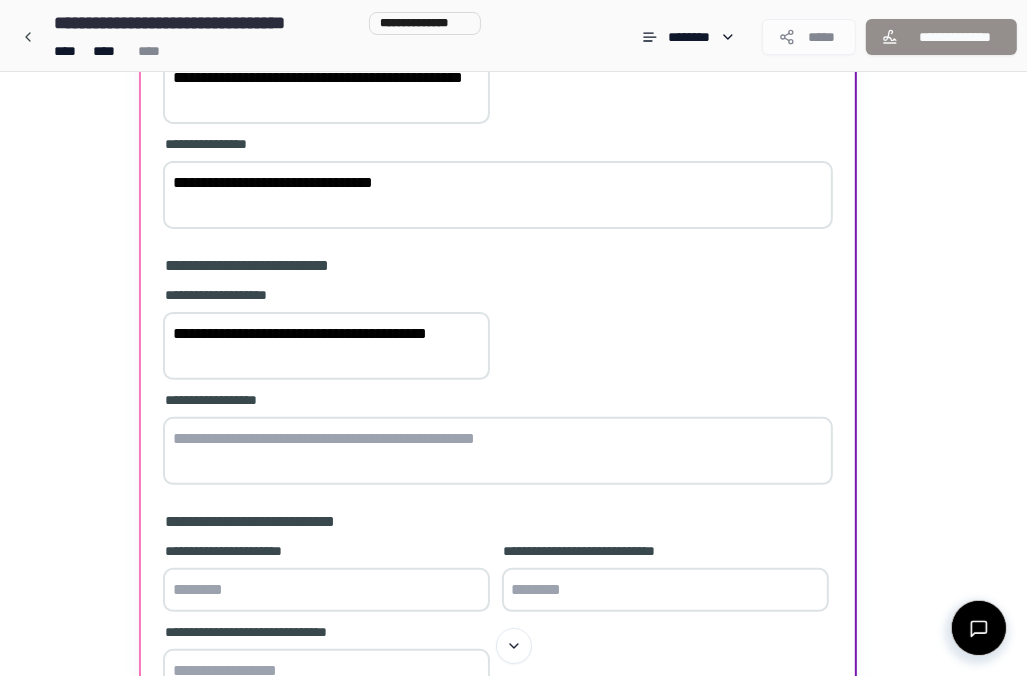 click at bounding box center [498, 451] 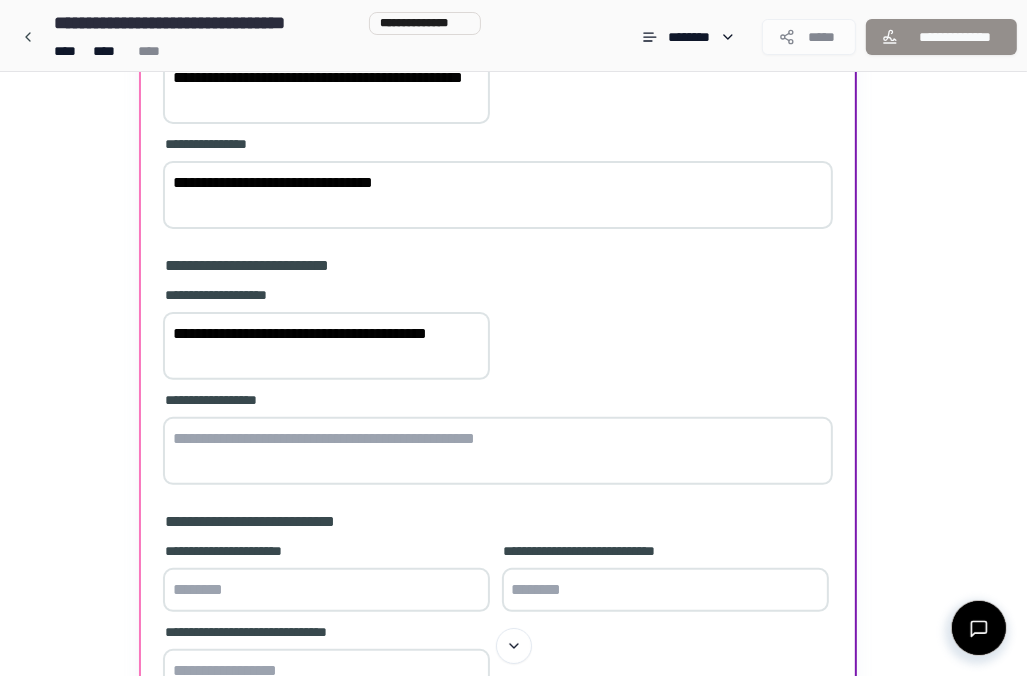 type on "*" 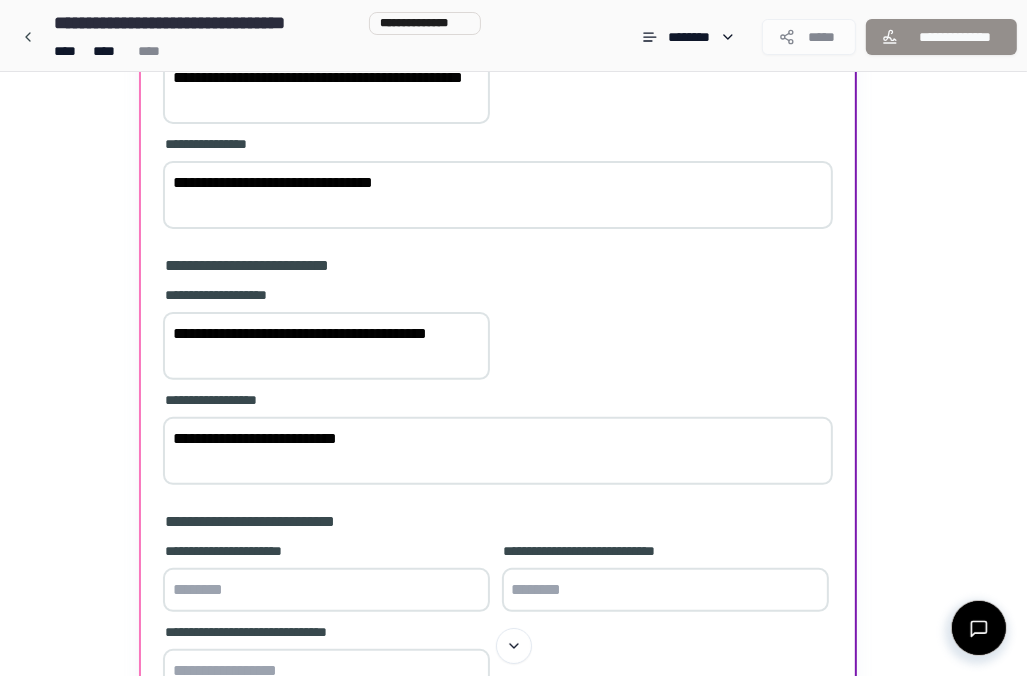 type on "**********" 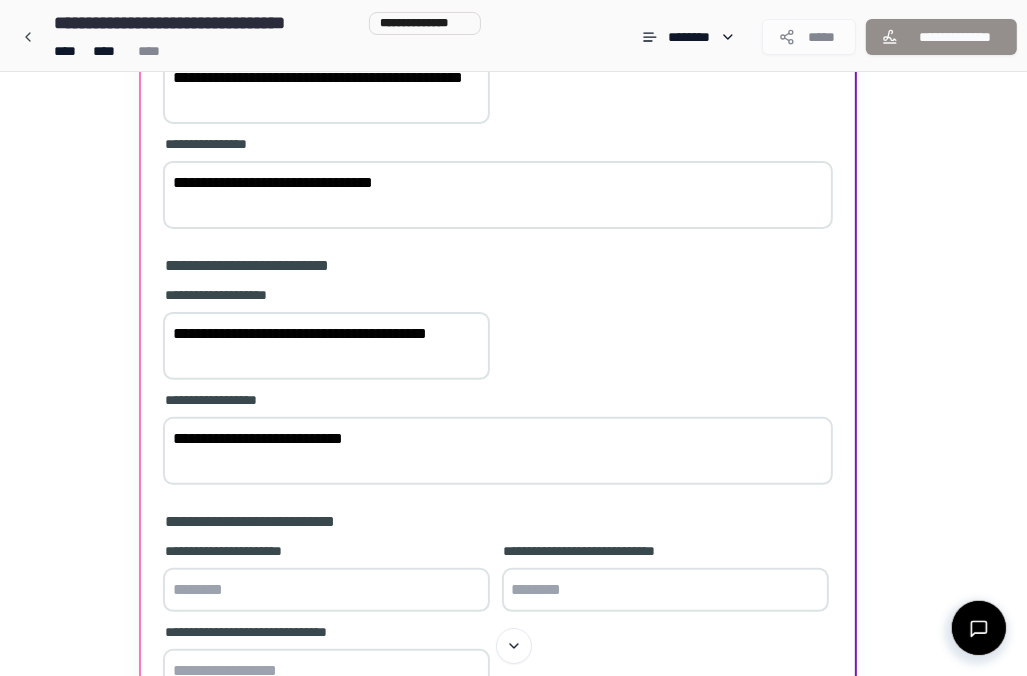type on "**********" 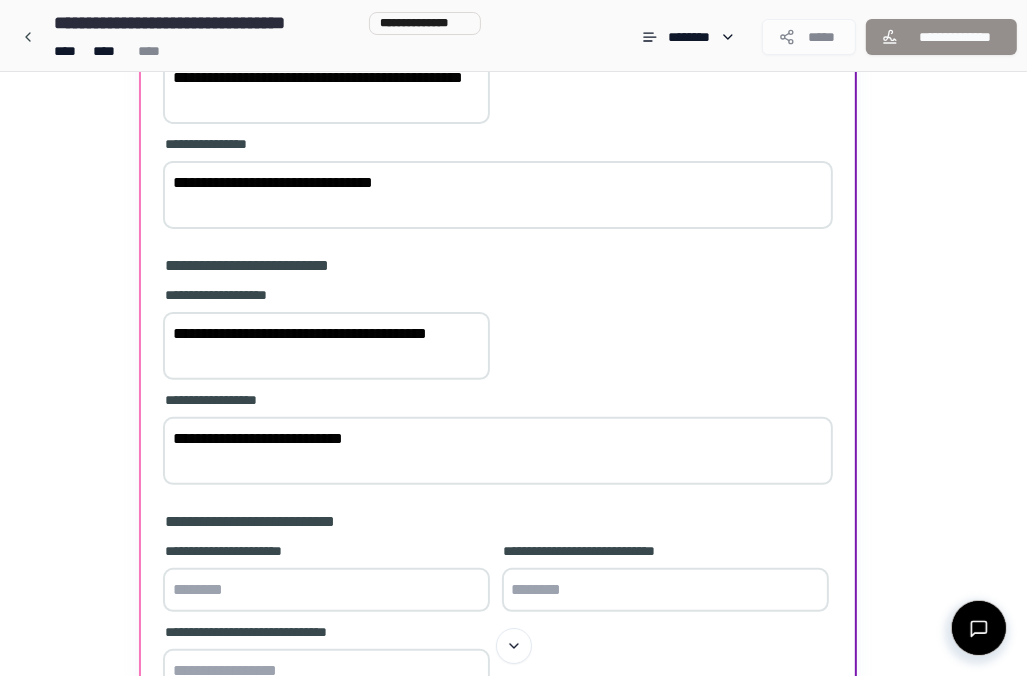 type on "********" 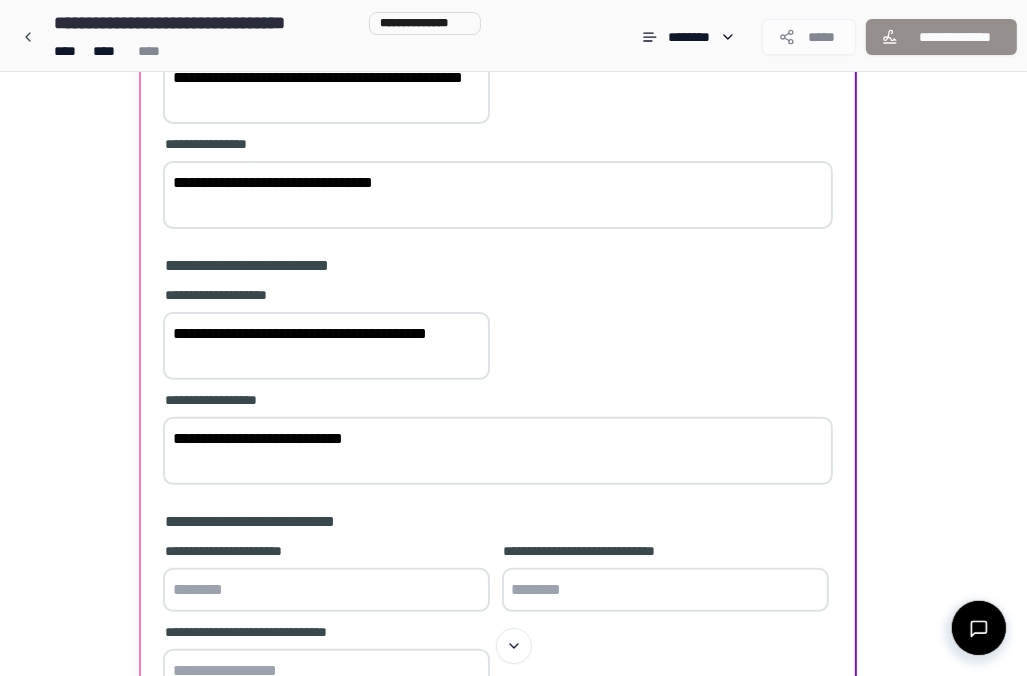 type on "**********" 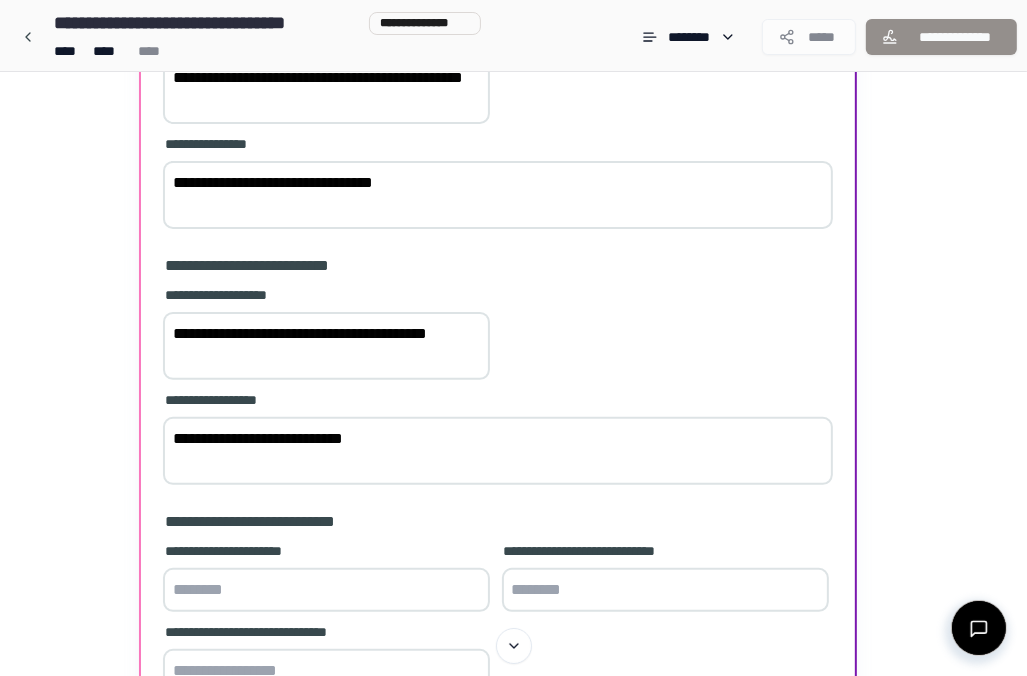 type on "**********" 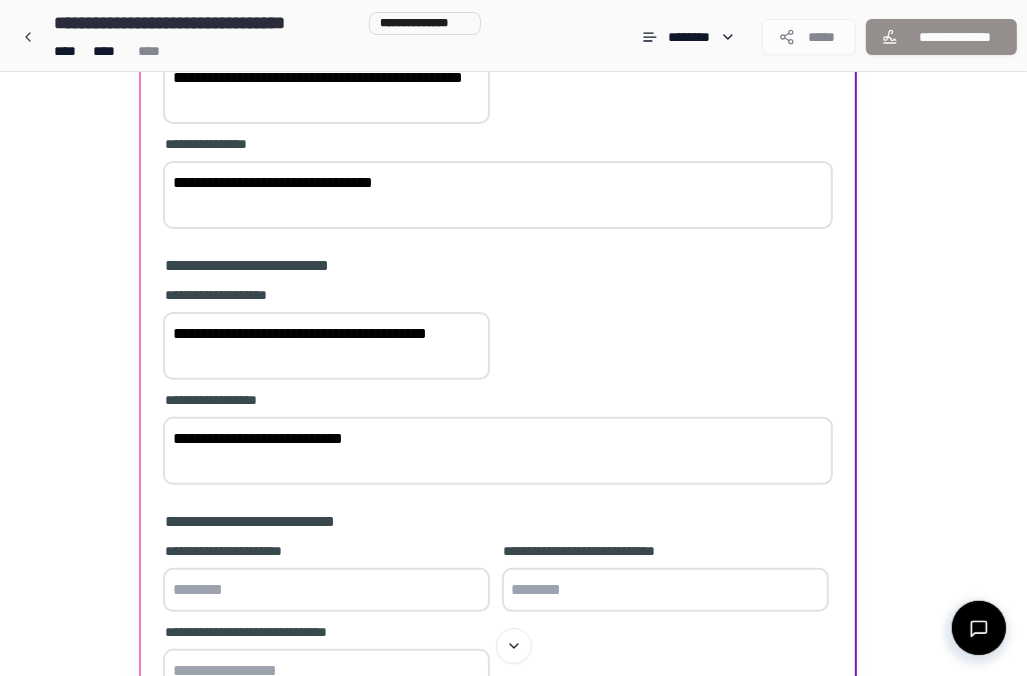 type on "********" 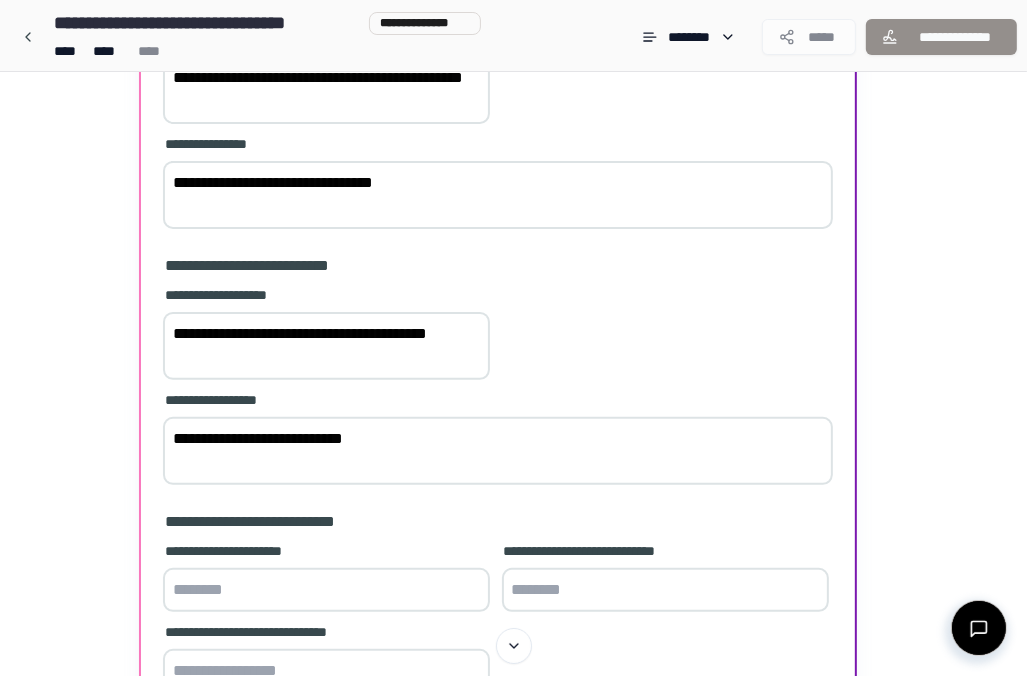 type on "**********" 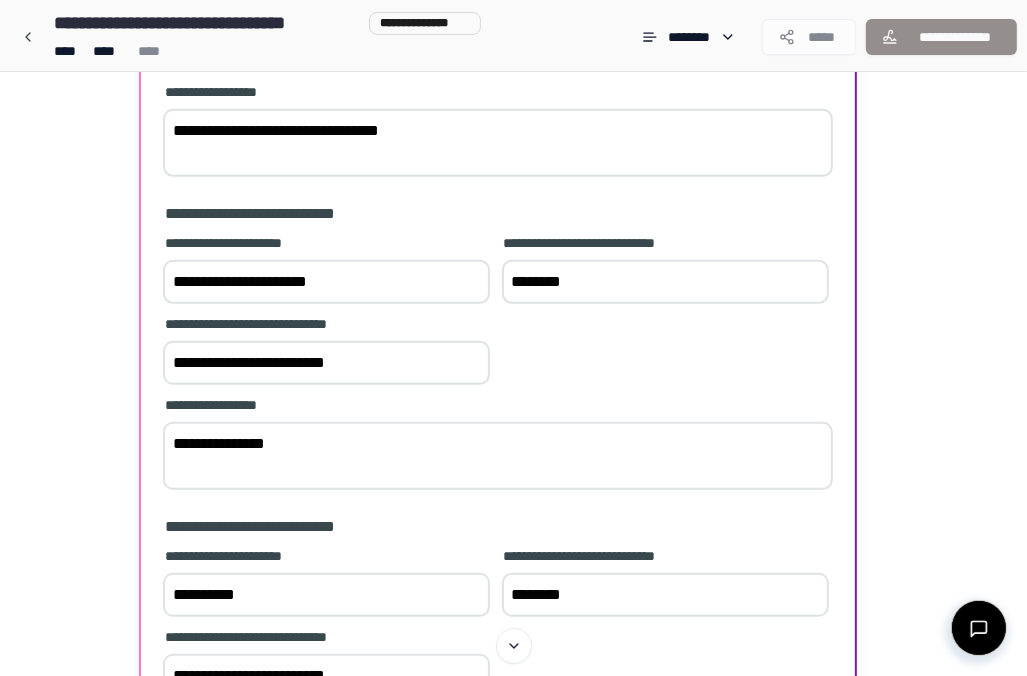 scroll, scrollTop: 640, scrollLeft: 0, axis: vertical 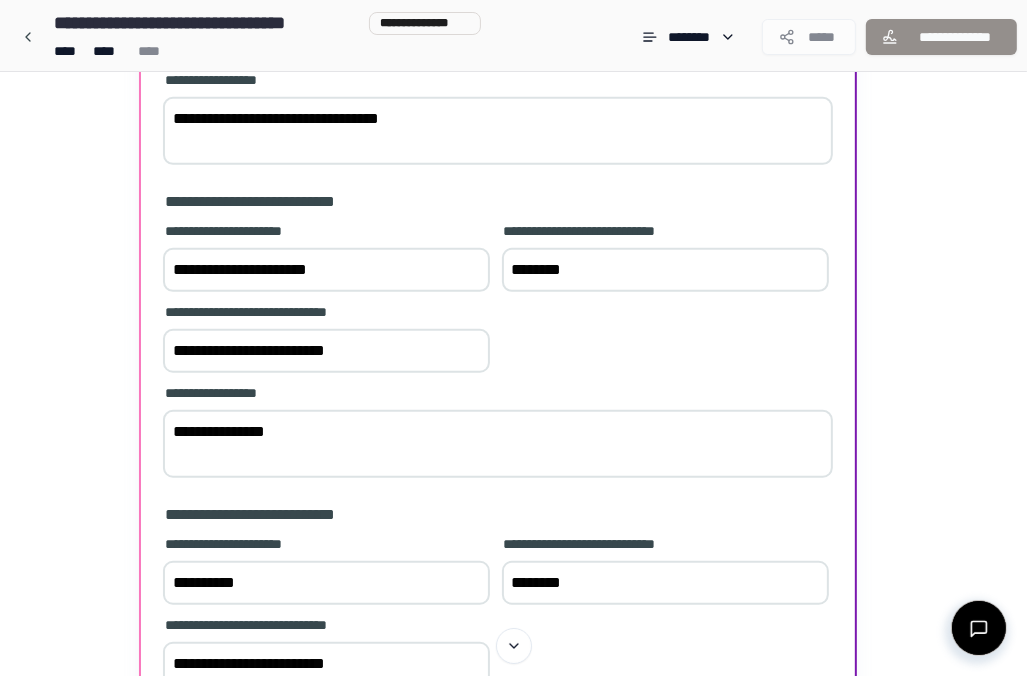 type on "**********" 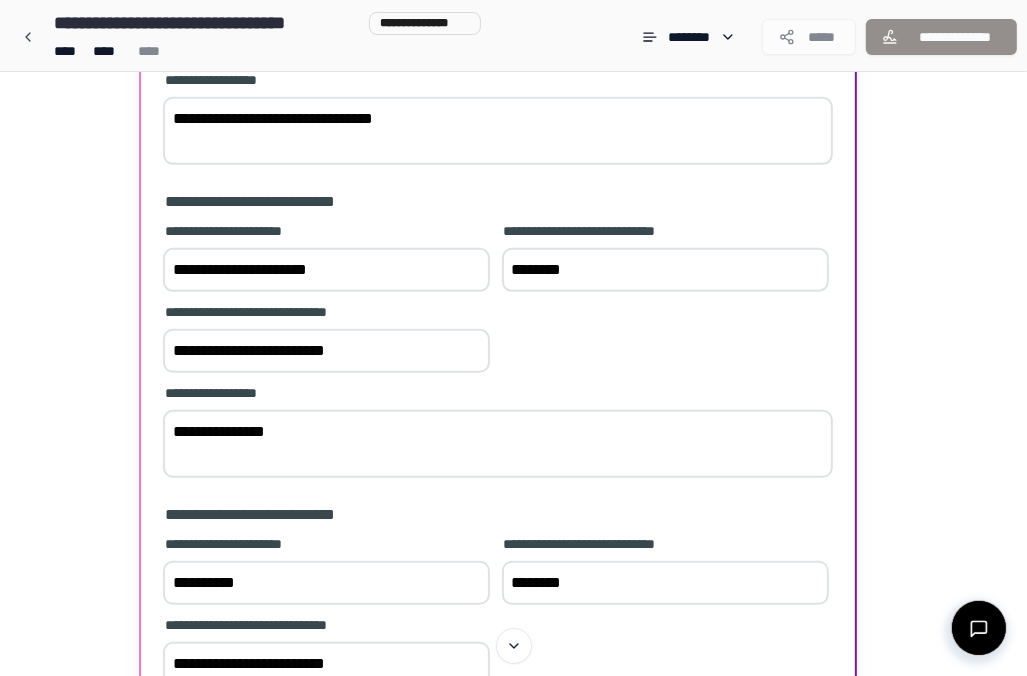 click on "**********" at bounding box center [326, 270] 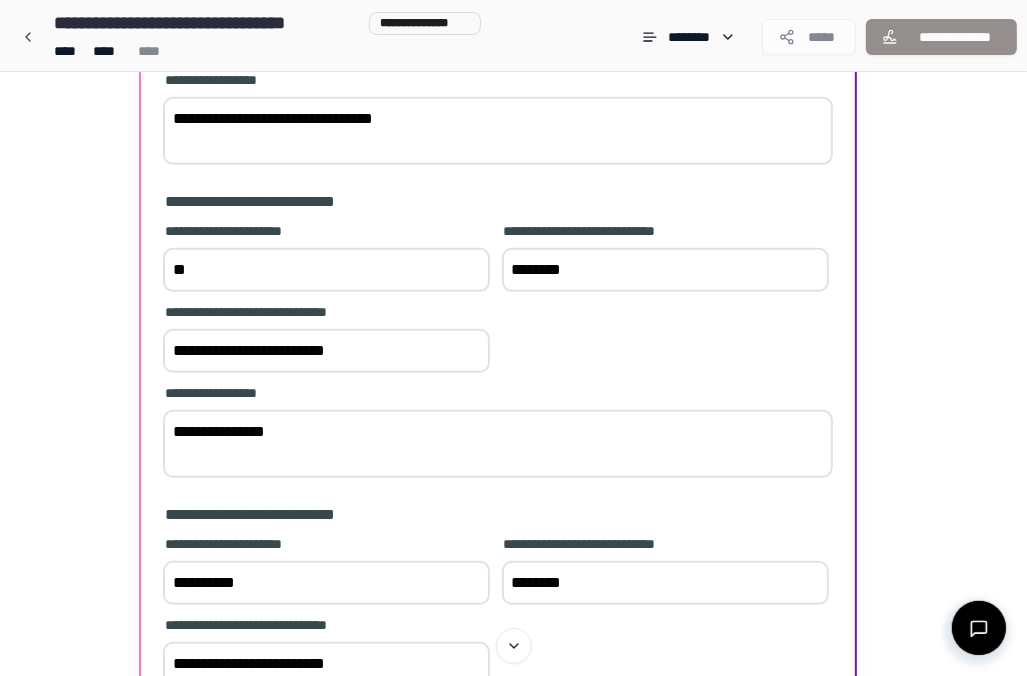 type on "*" 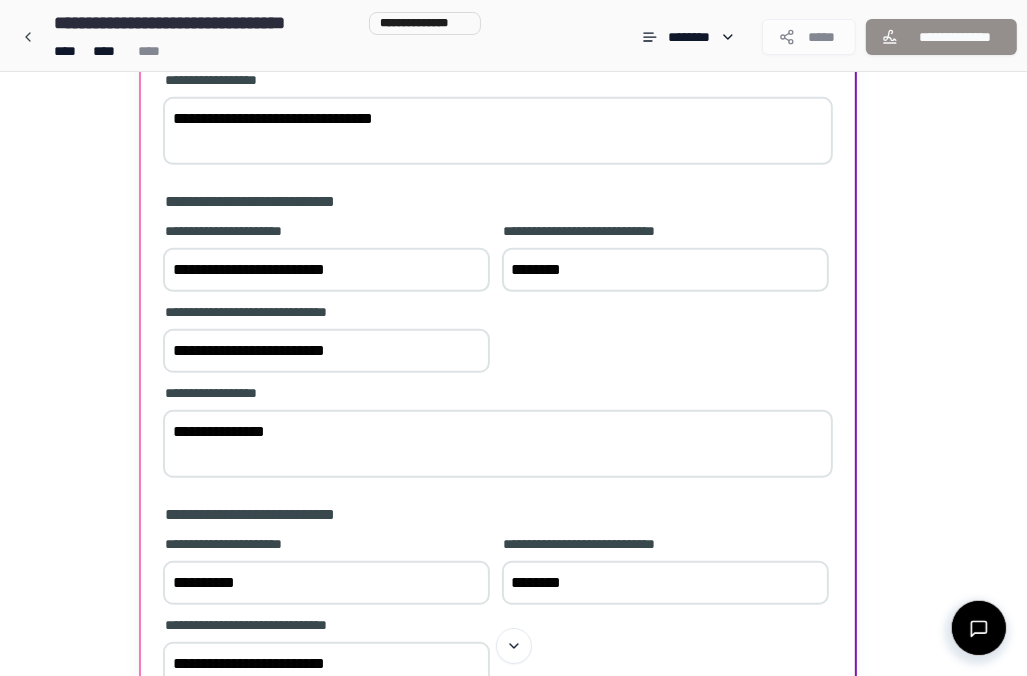 type on "**********" 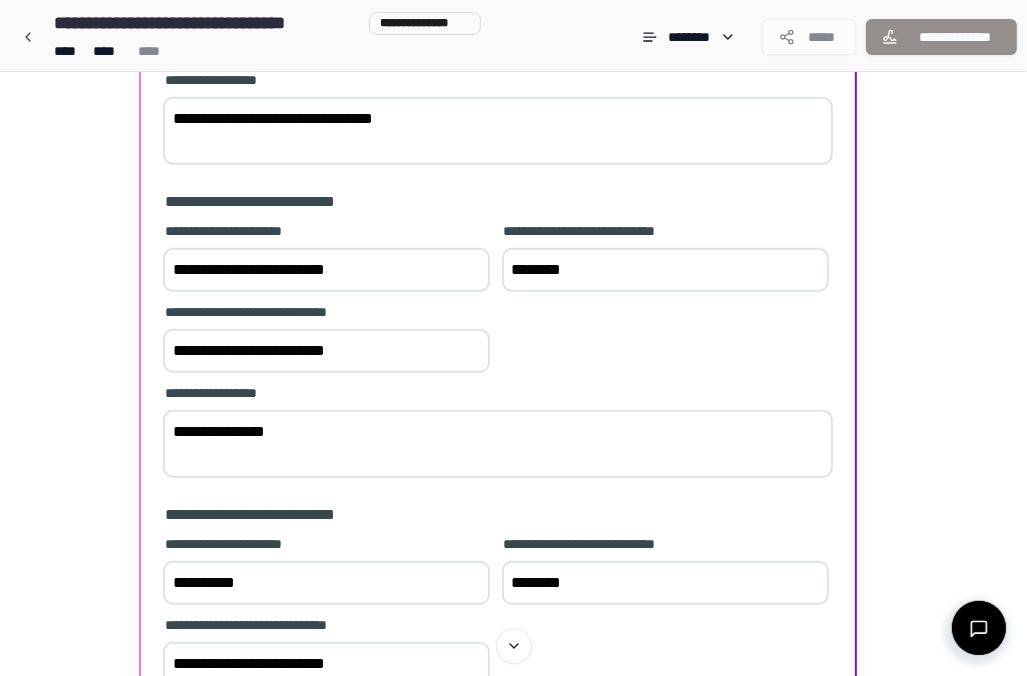 click on "********" at bounding box center [665, 270] 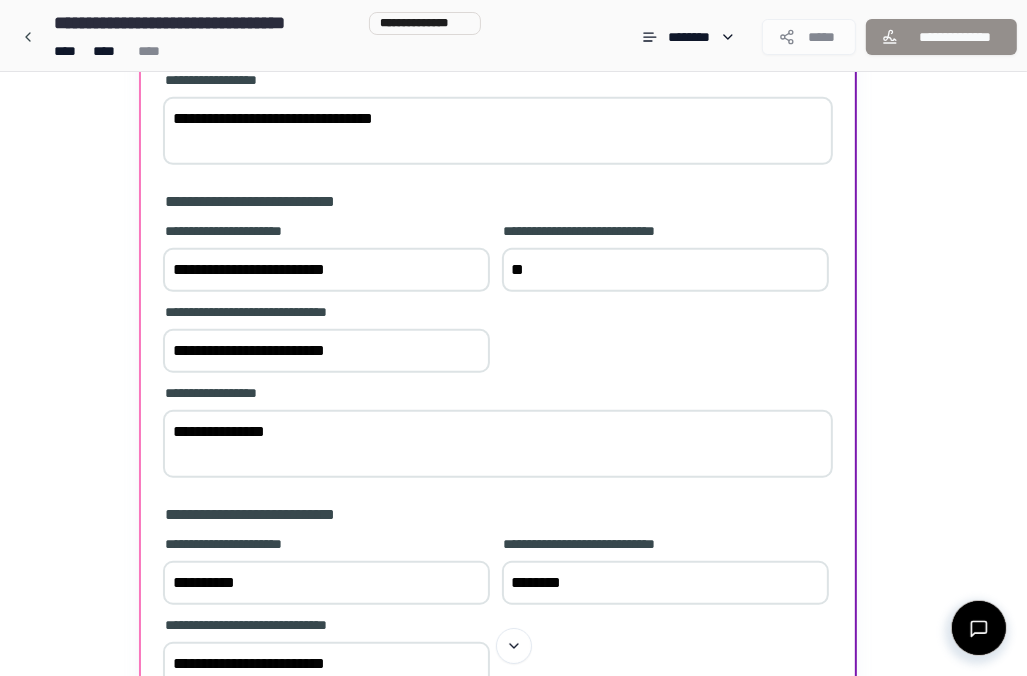 type on "*" 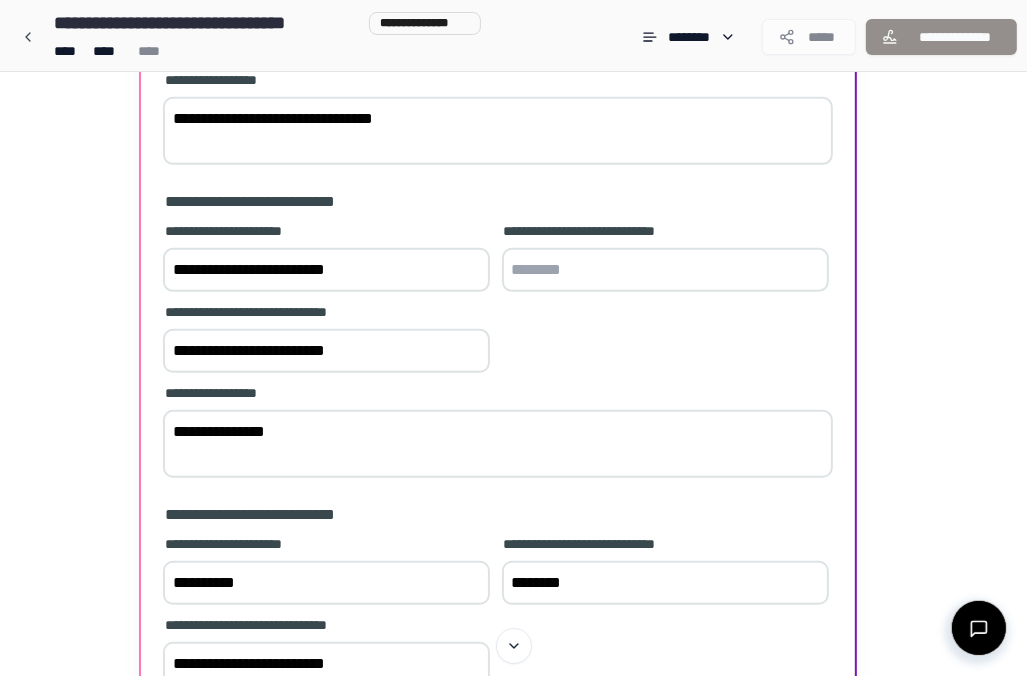 click on "**********" at bounding box center [665, 259] 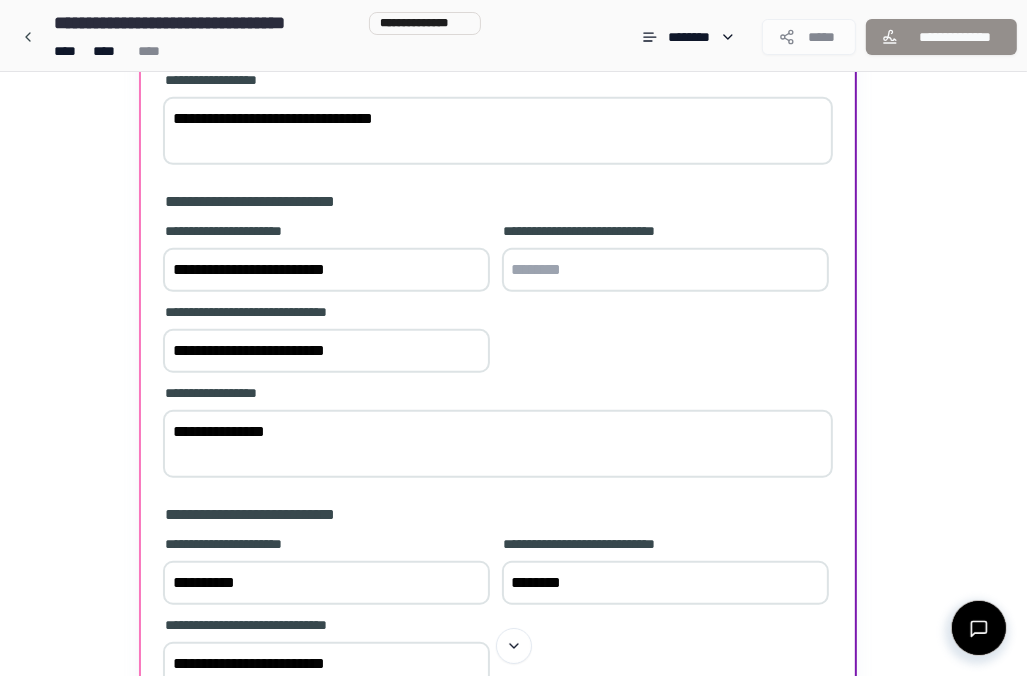 click at bounding box center [665, 270] 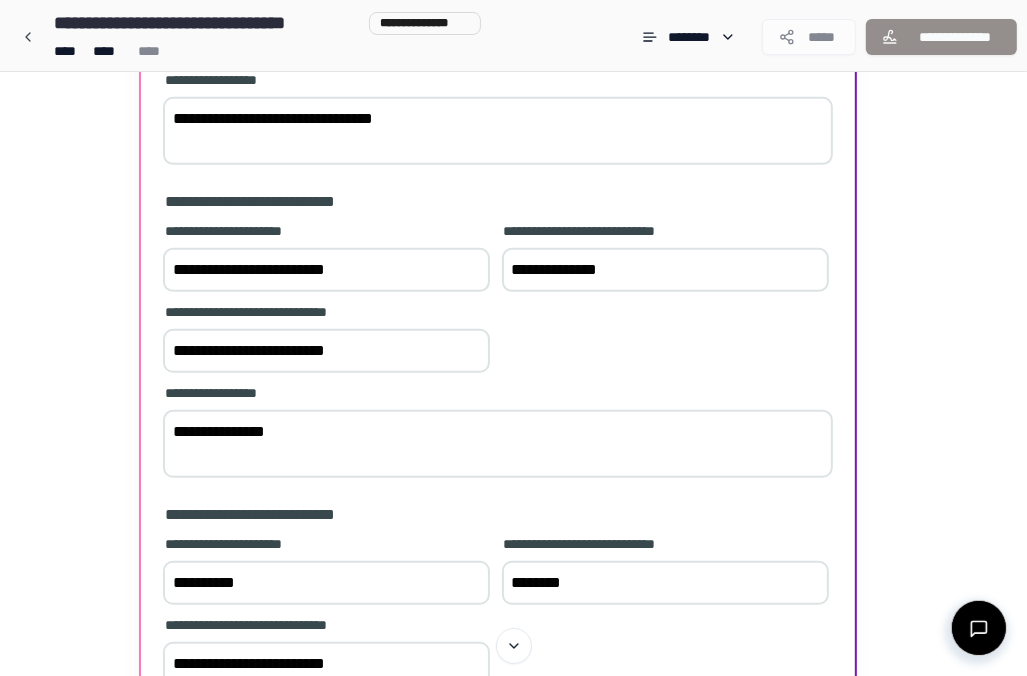 type on "**********" 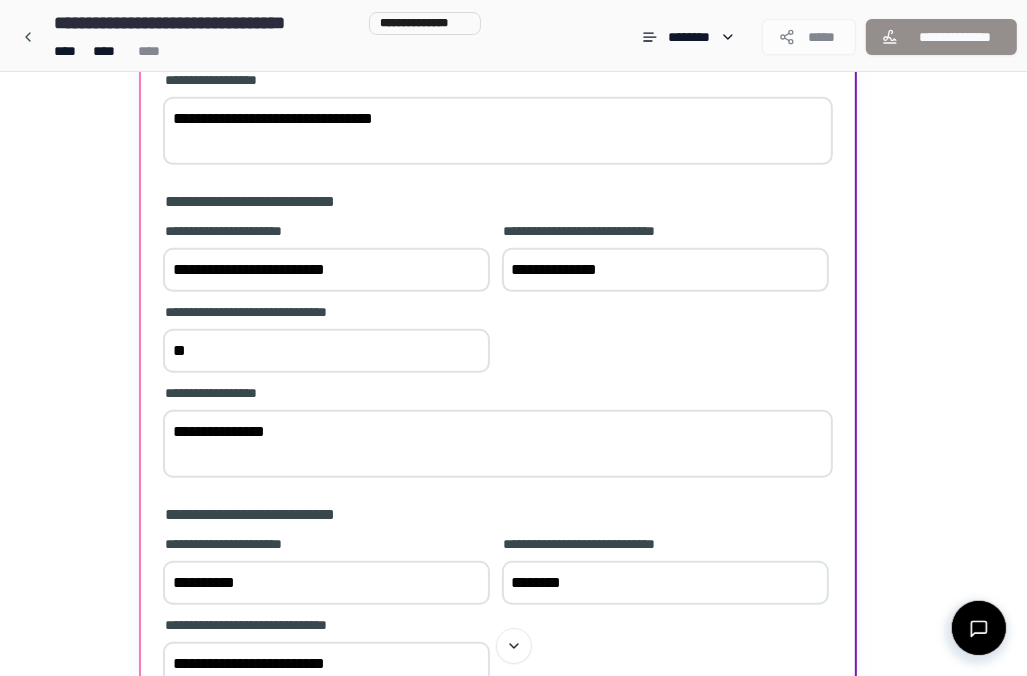 type on "*" 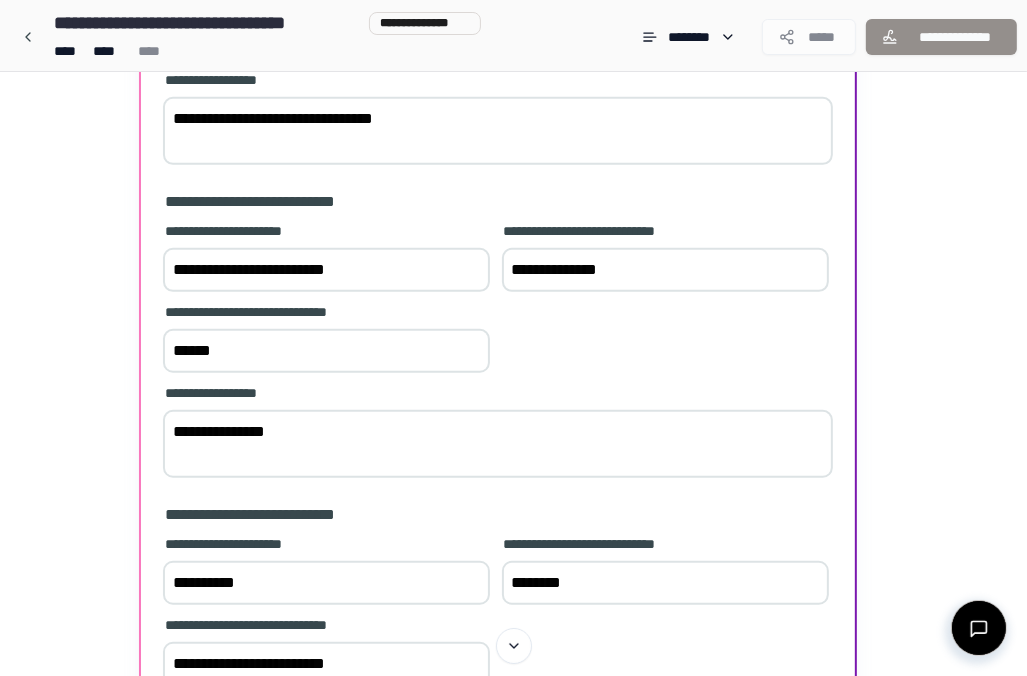 type on "******" 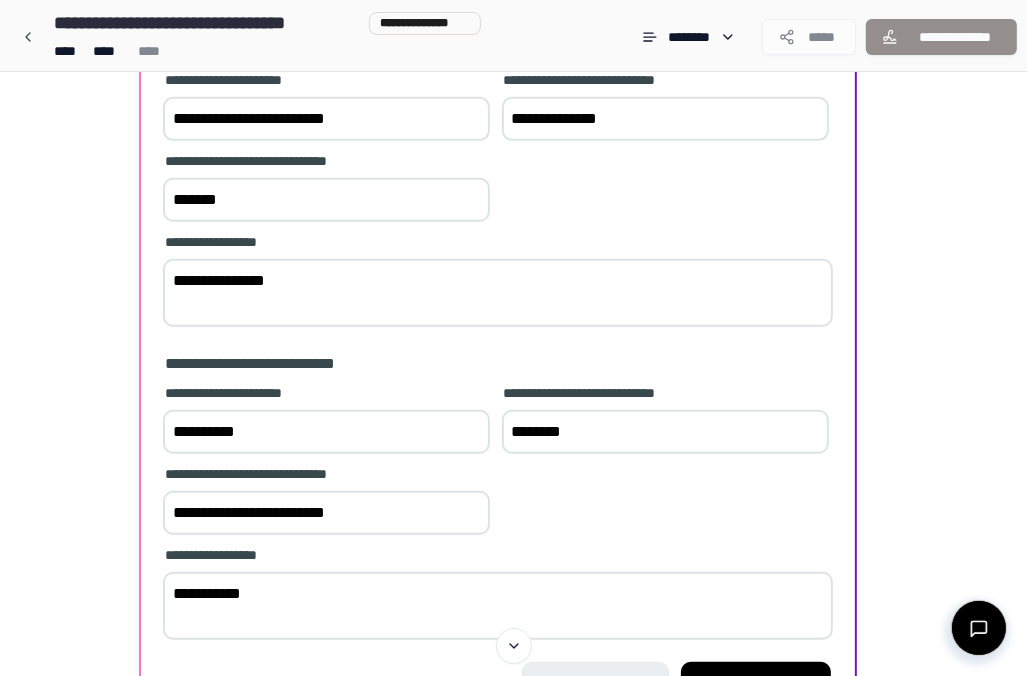 scroll, scrollTop: 800, scrollLeft: 0, axis: vertical 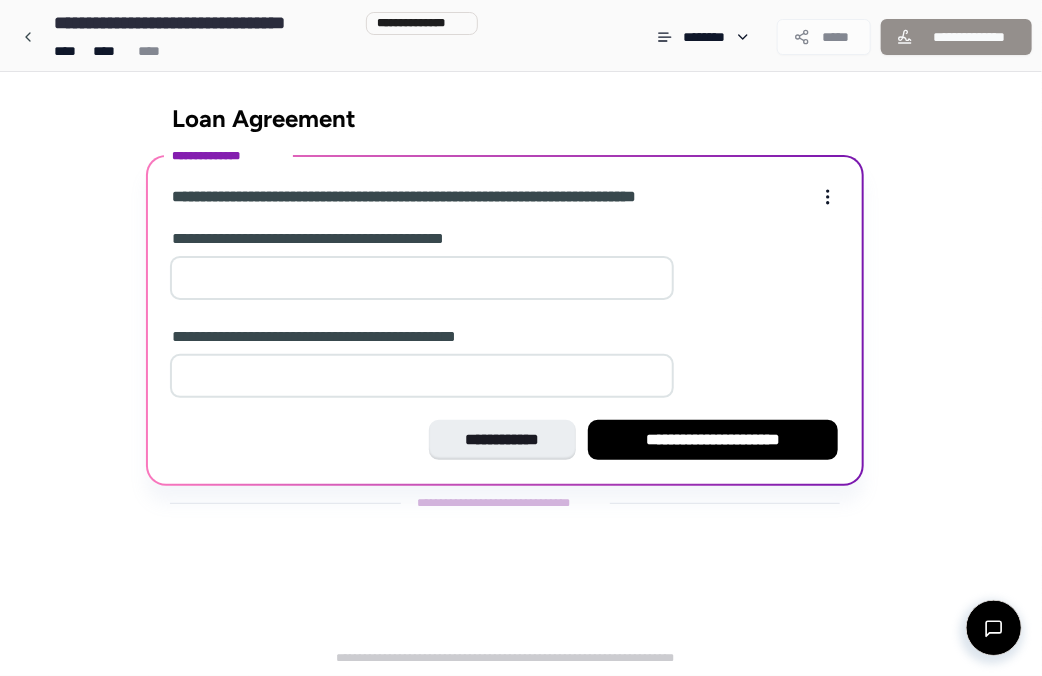 click at bounding box center [422, 278] 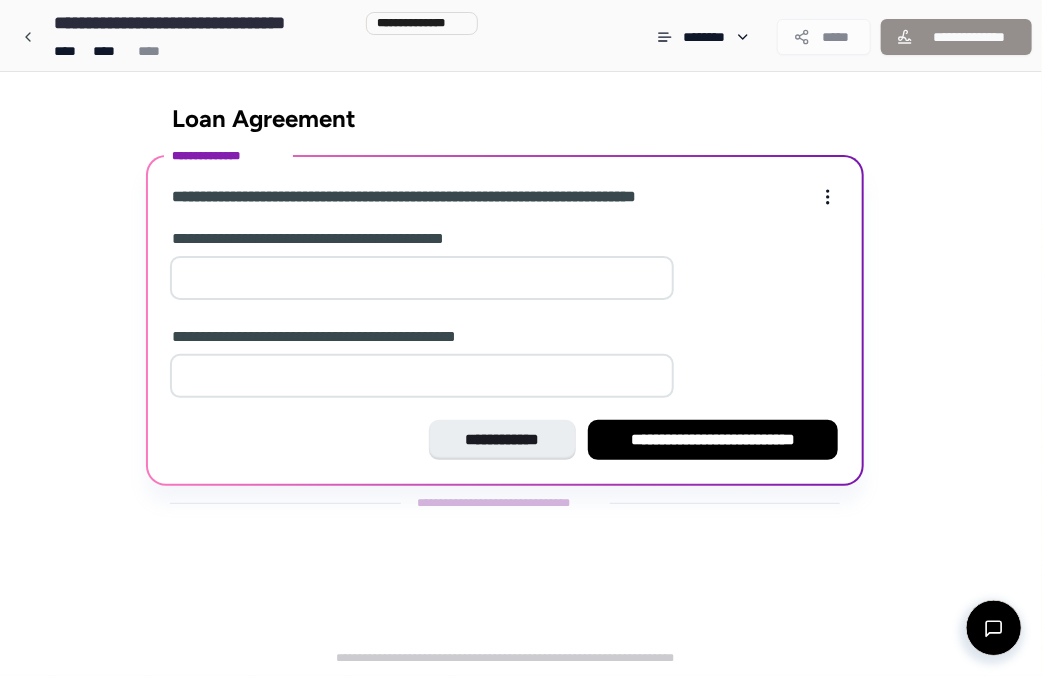 type on "*" 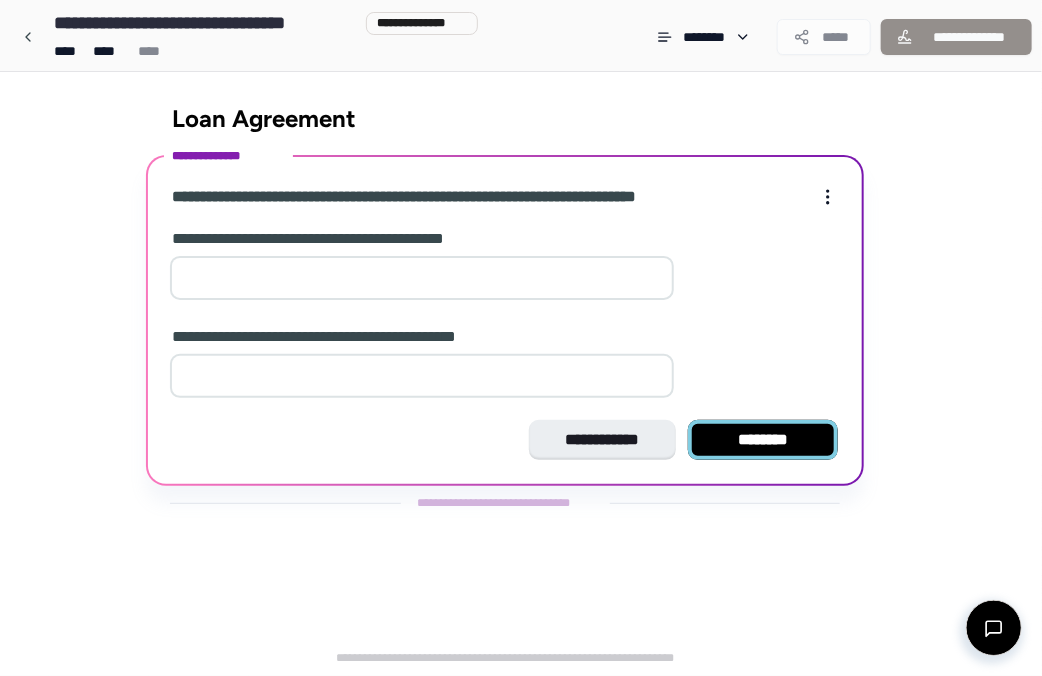 type on "*" 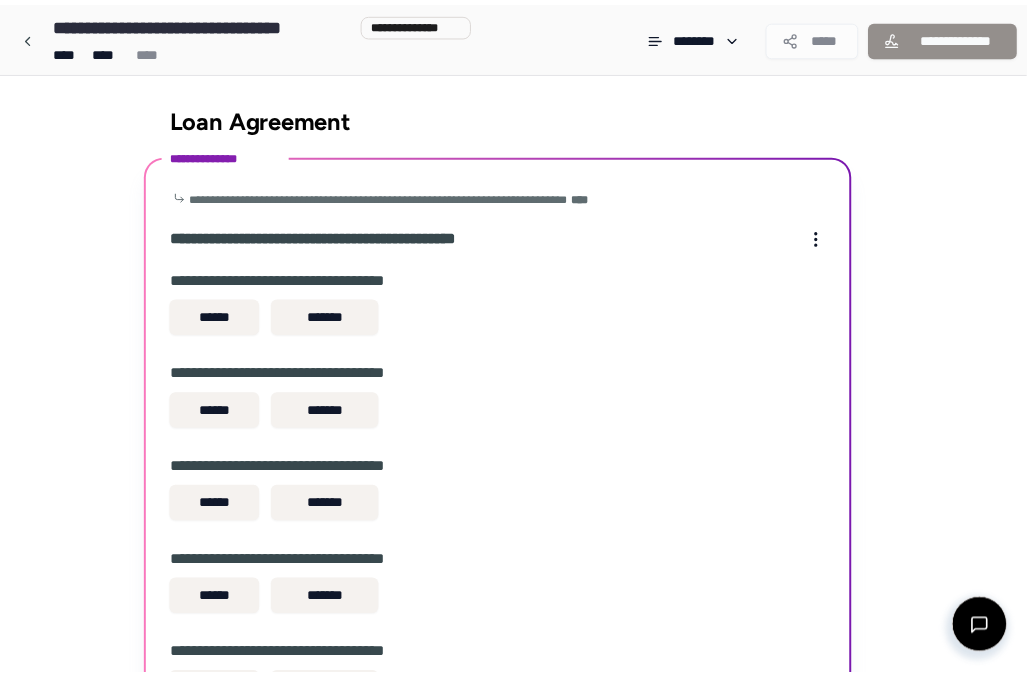 scroll, scrollTop: 202, scrollLeft: 0, axis: vertical 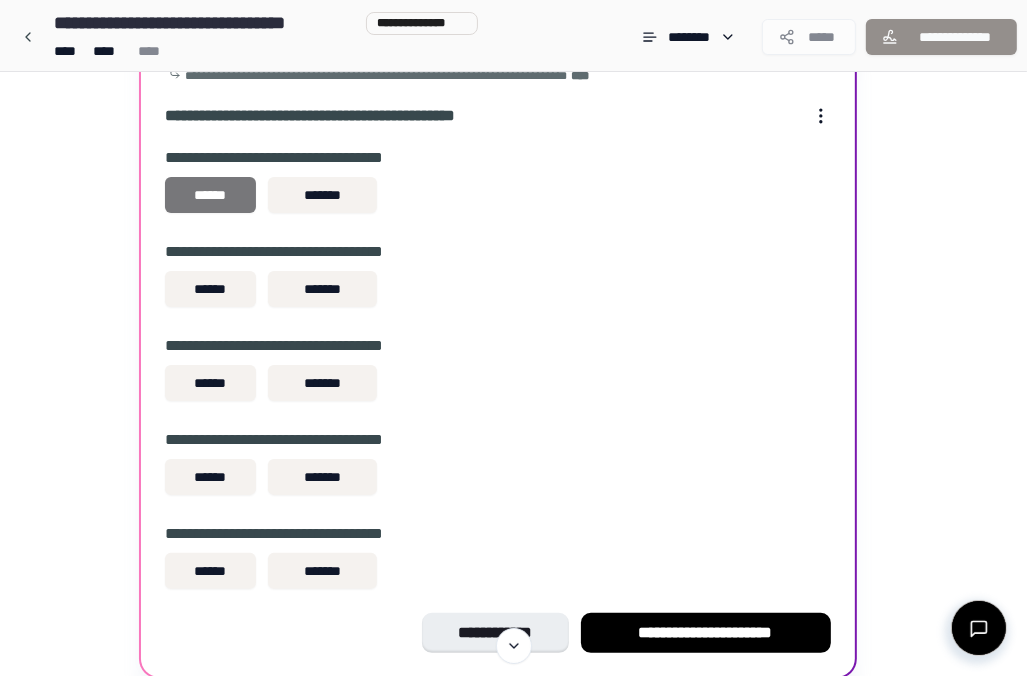 click on "******" at bounding box center [210, 195] 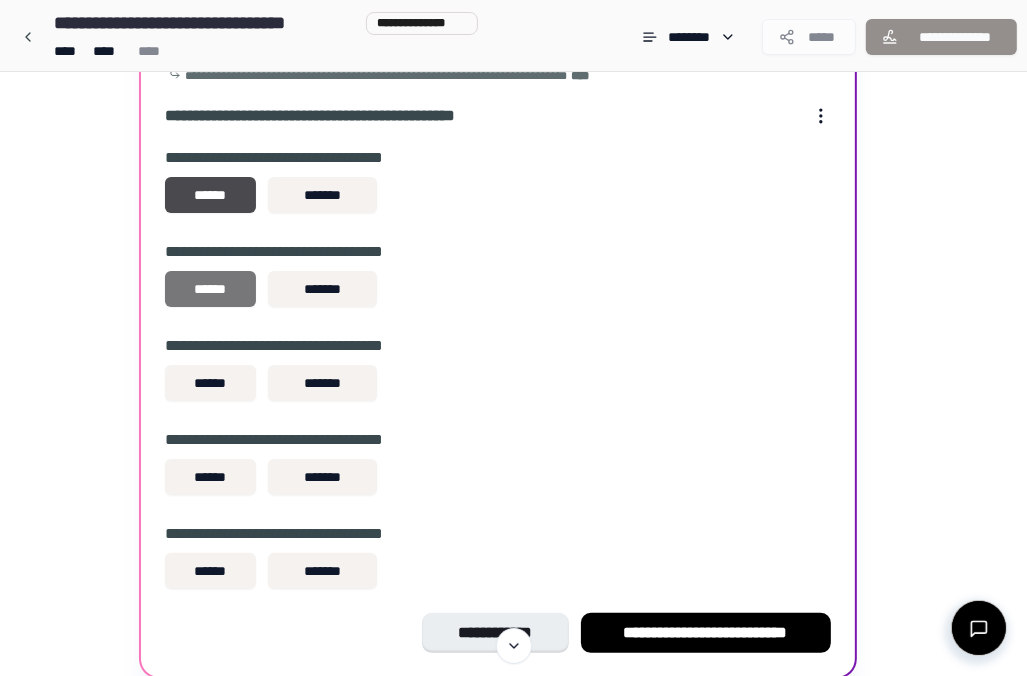 click on "******" at bounding box center [210, 289] 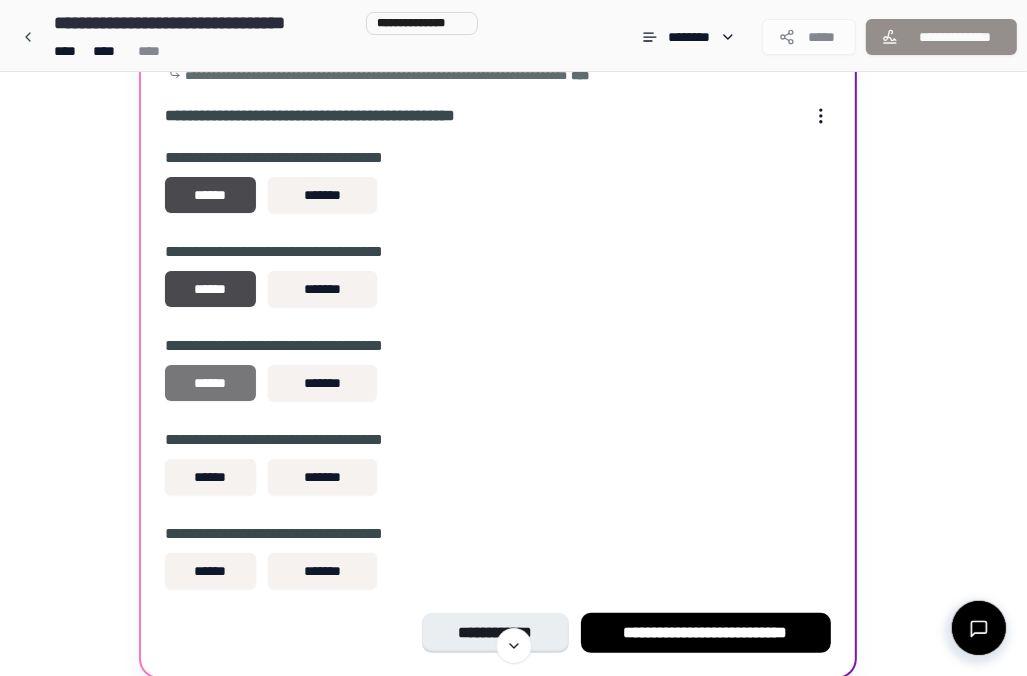 click on "******" at bounding box center [210, 383] 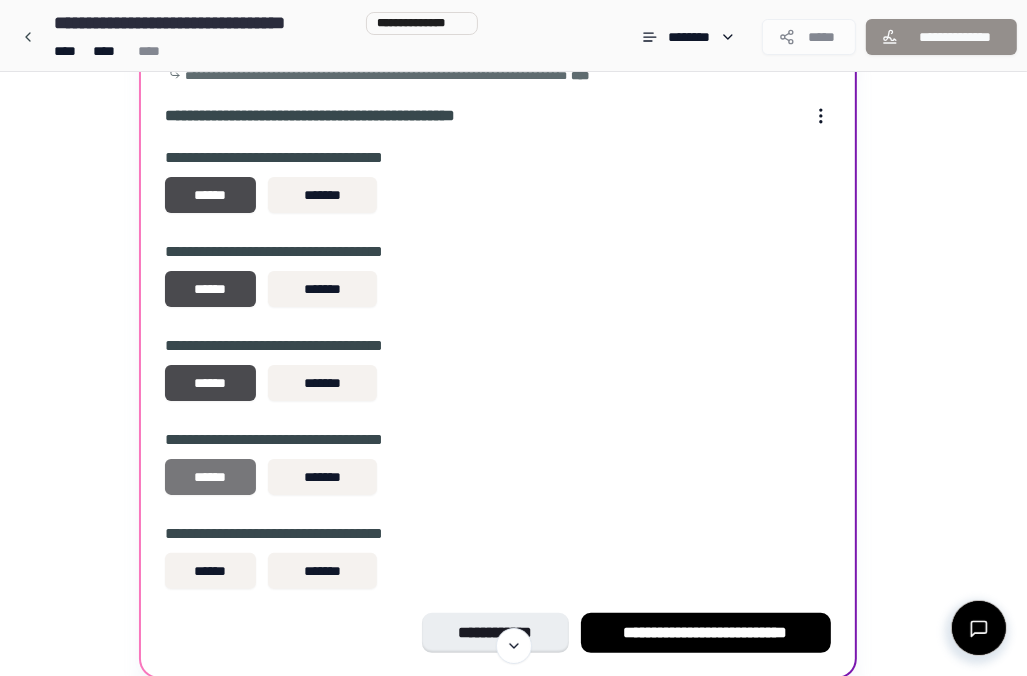 click on "******" at bounding box center [210, 477] 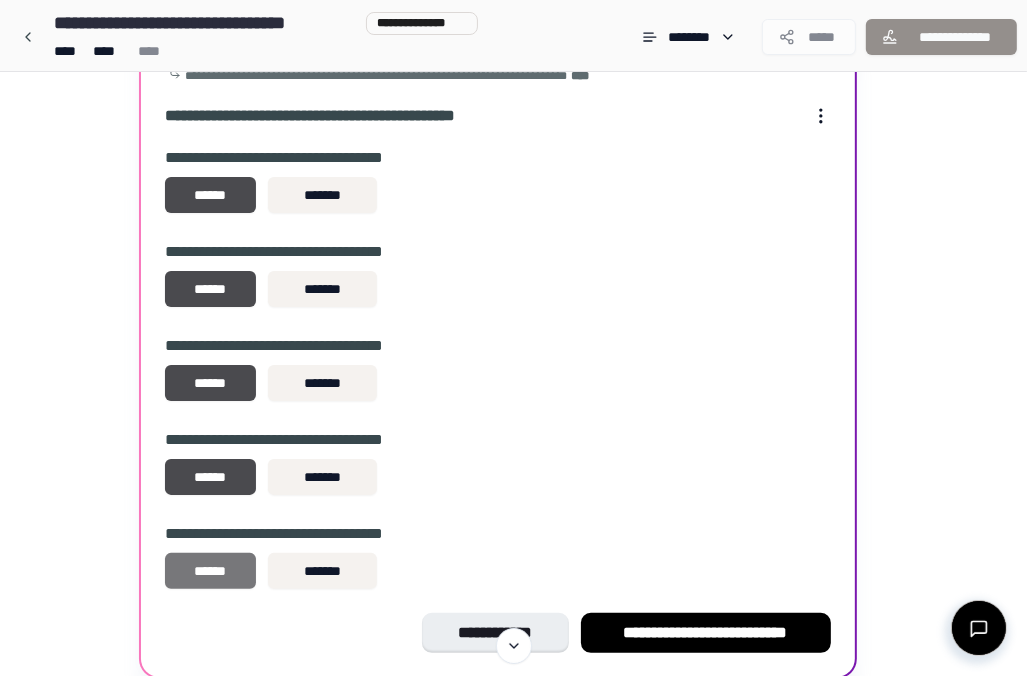 click on "******" at bounding box center (210, 571) 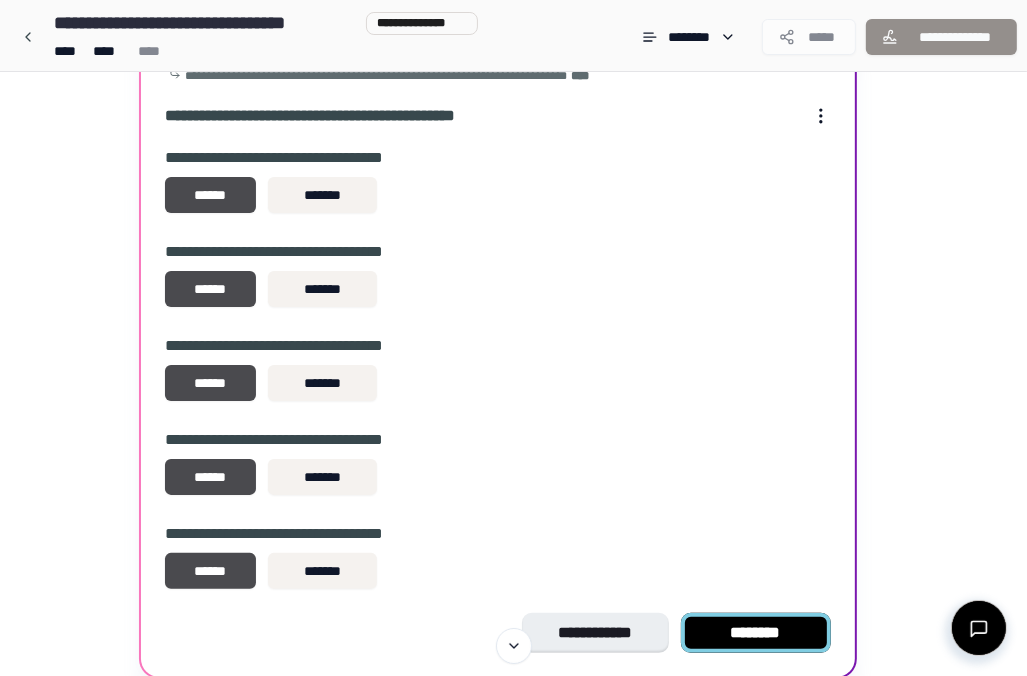 click on "********" at bounding box center (756, 633) 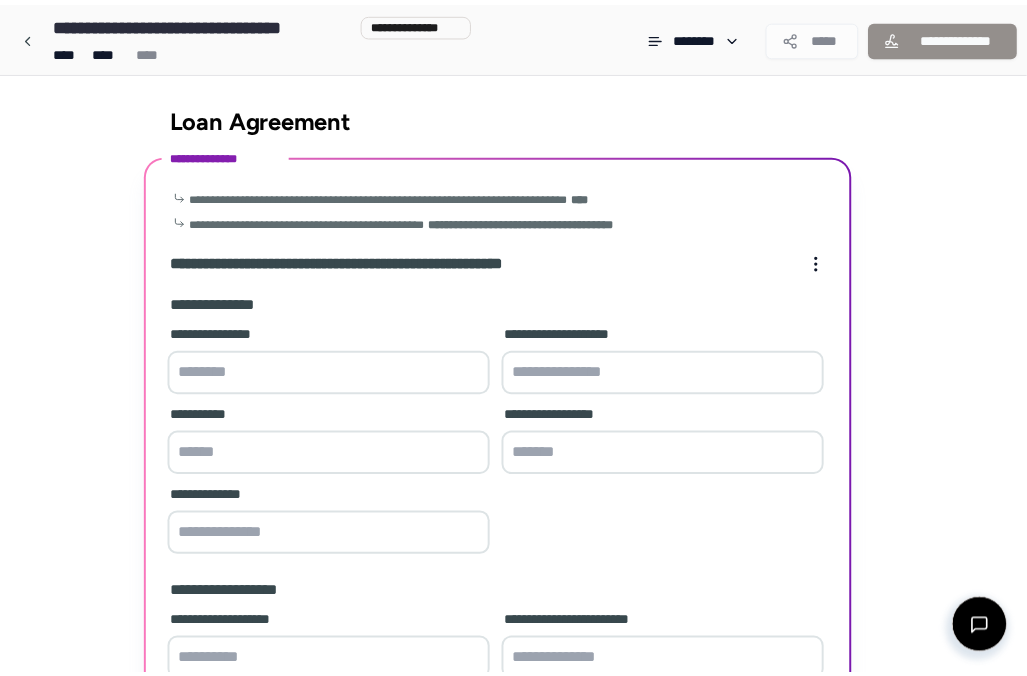 scroll, scrollTop: 1202, scrollLeft: 0, axis: vertical 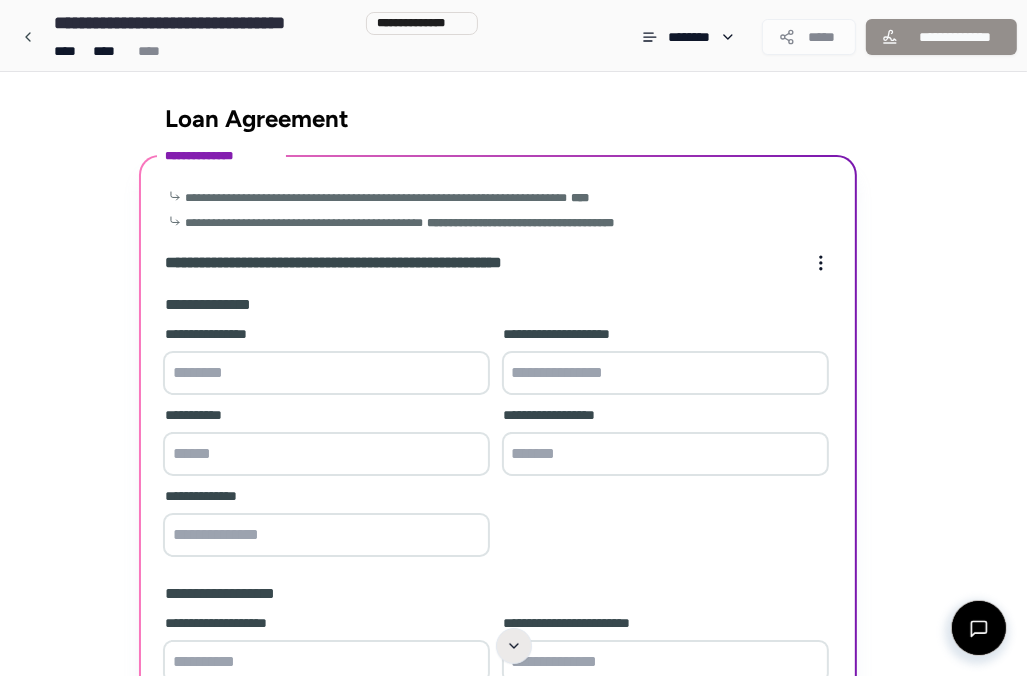 click at bounding box center (514, 646) 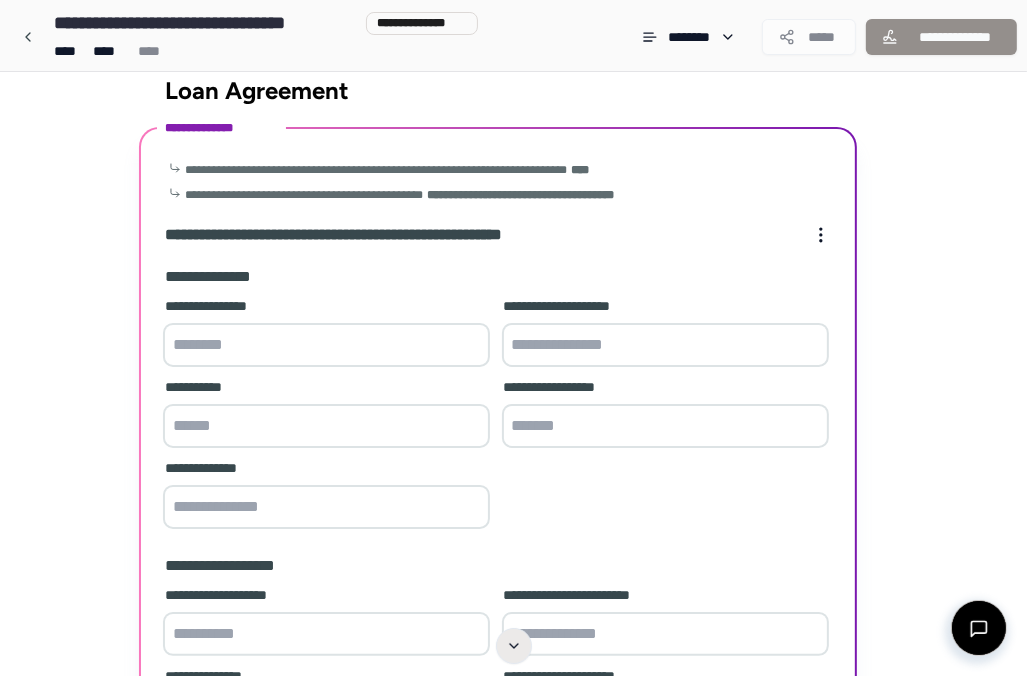 click at bounding box center [514, 646] 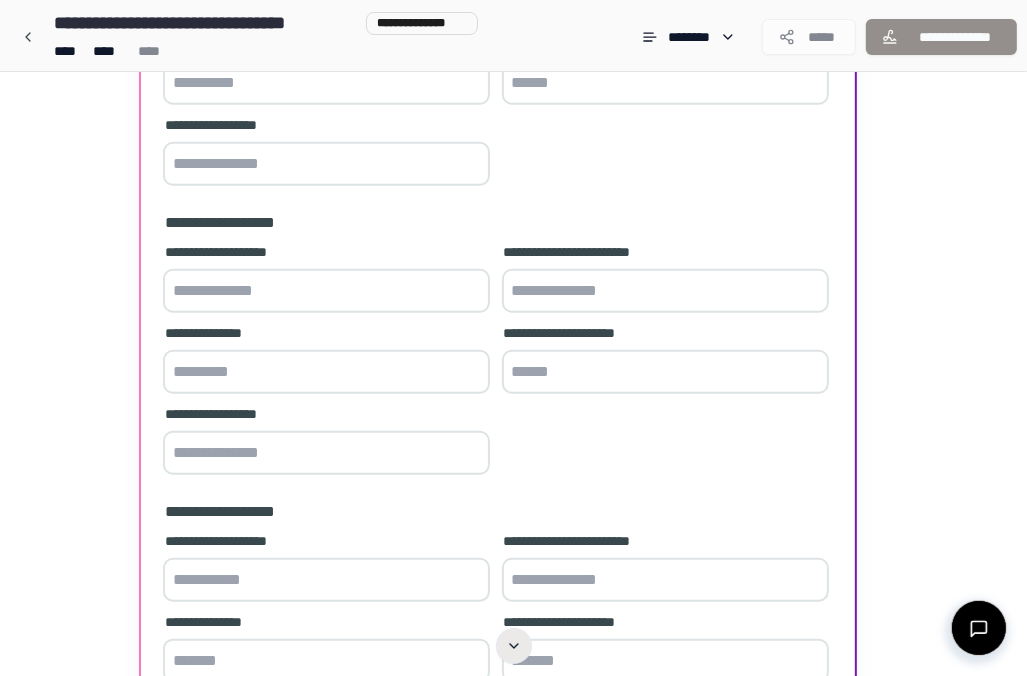 click at bounding box center [514, 646] 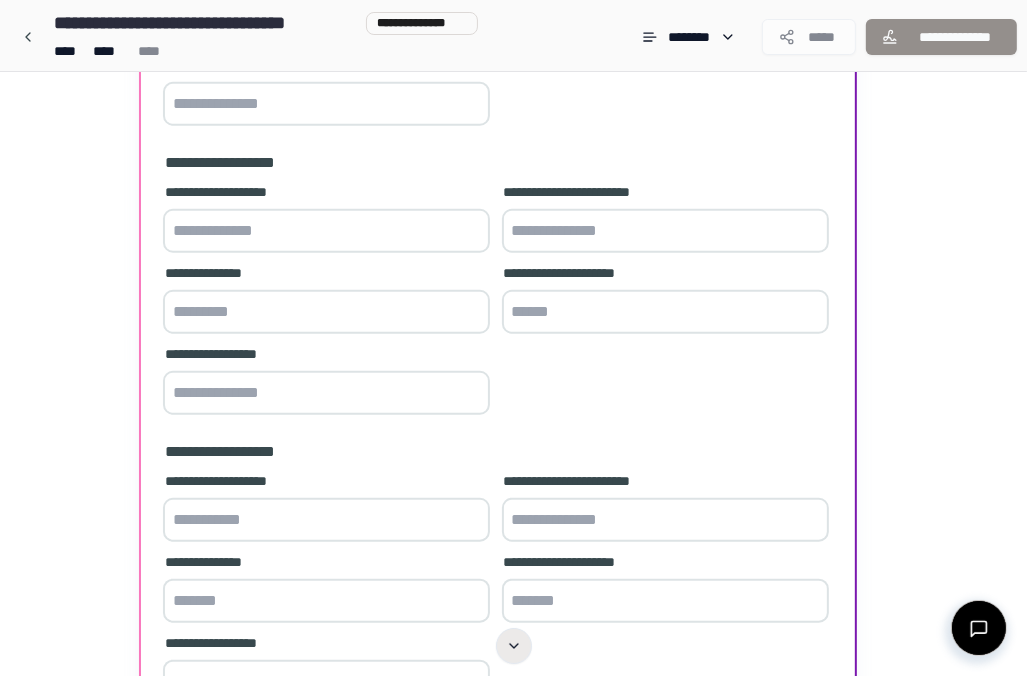scroll, scrollTop: 1202, scrollLeft: 0, axis: vertical 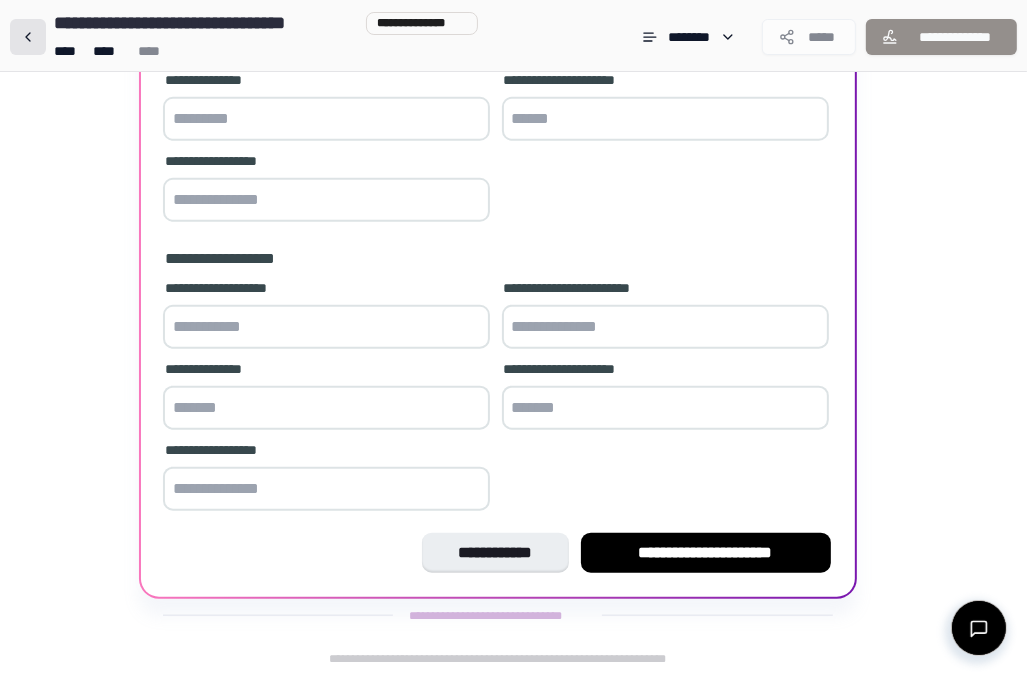 click at bounding box center [28, 37] 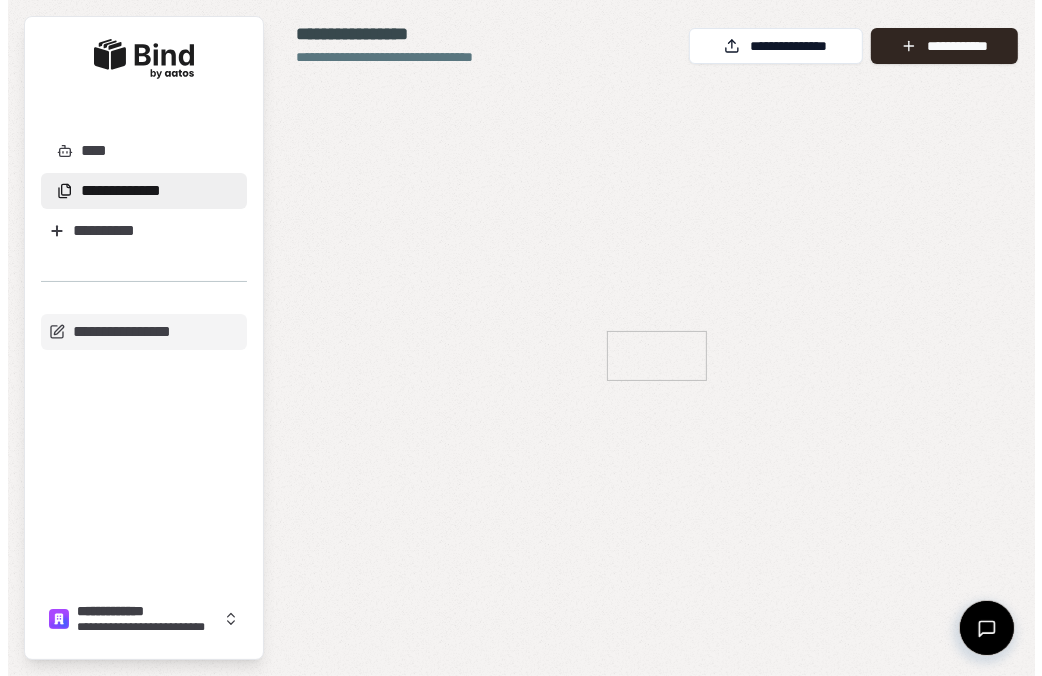 scroll, scrollTop: 0, scrollLeft: 0, axis: both 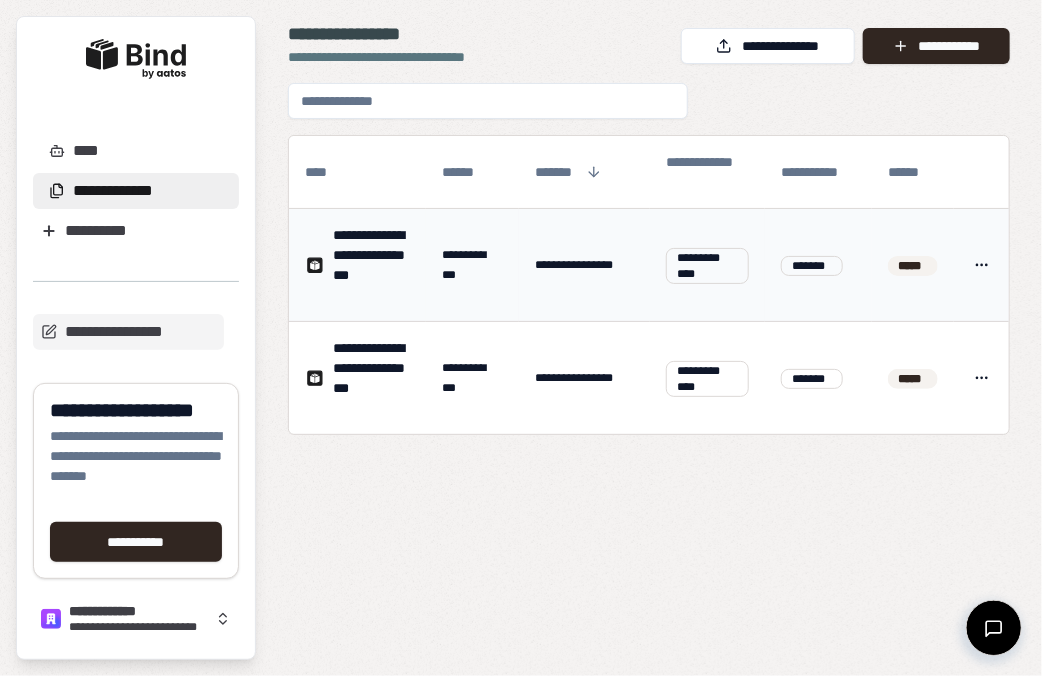 click on "**********" at bounding box center (707, 266) 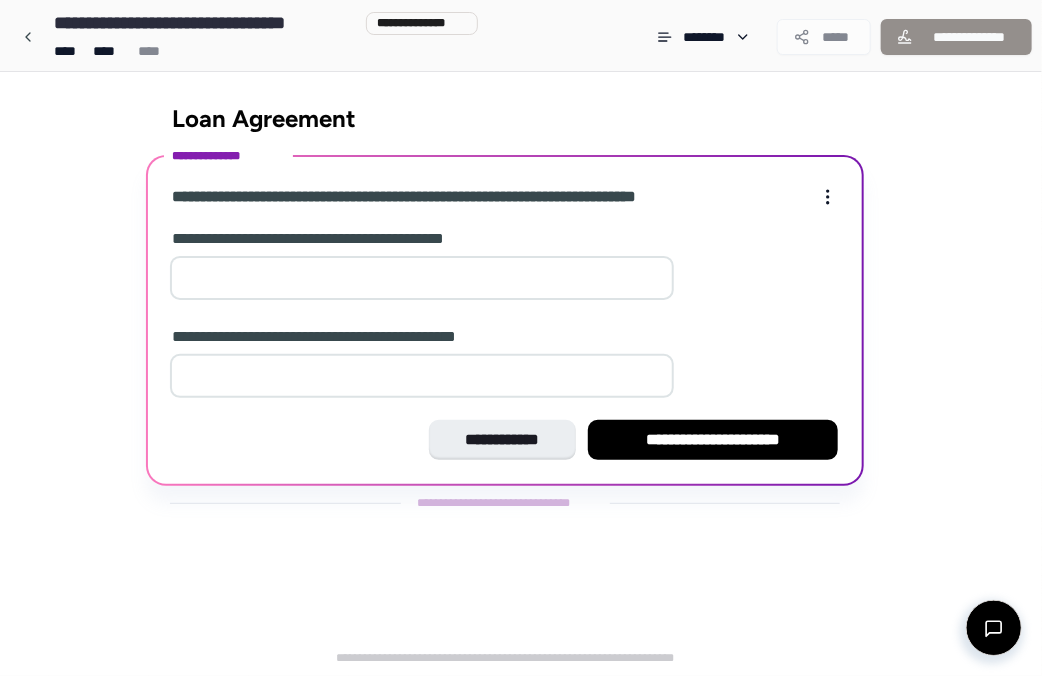 click at bounding box center [422, 278] 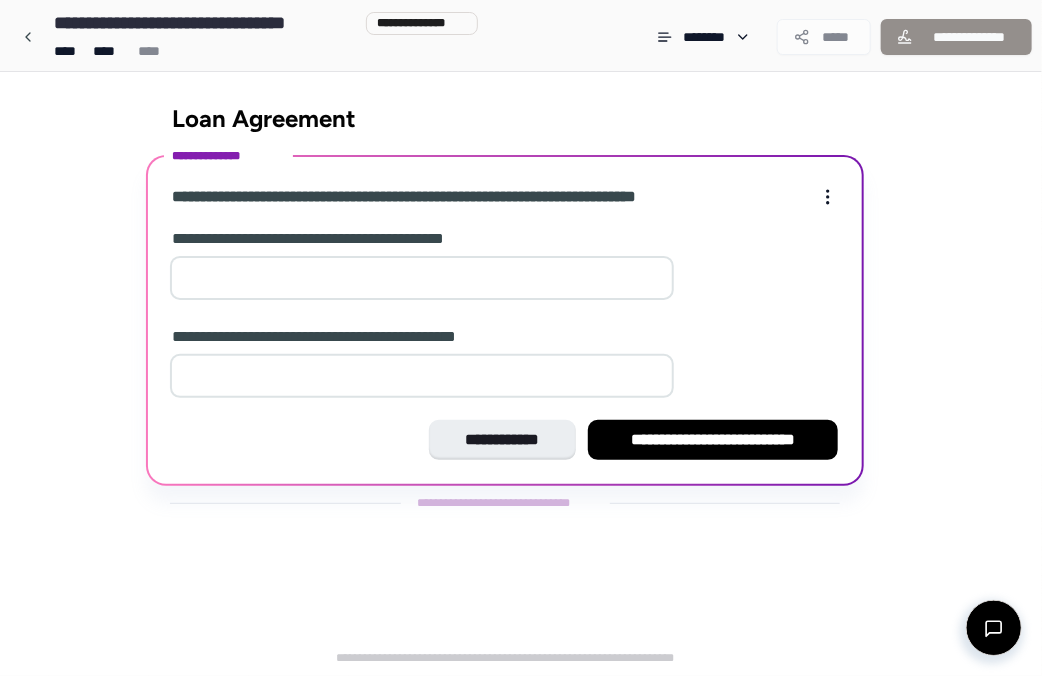 type on "*" 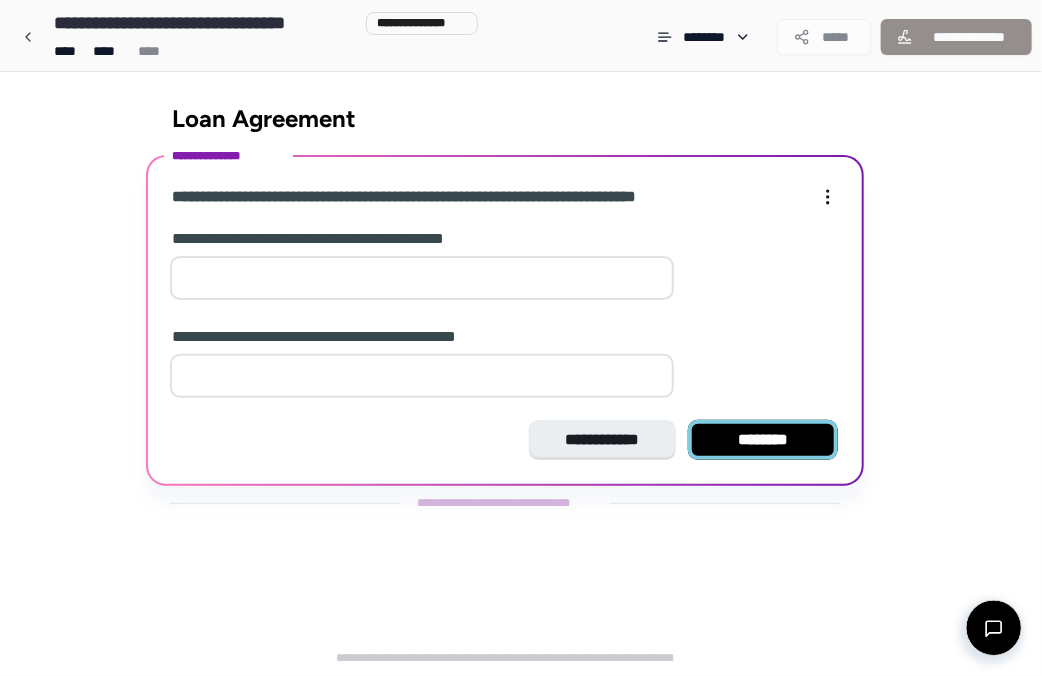 type on "*" 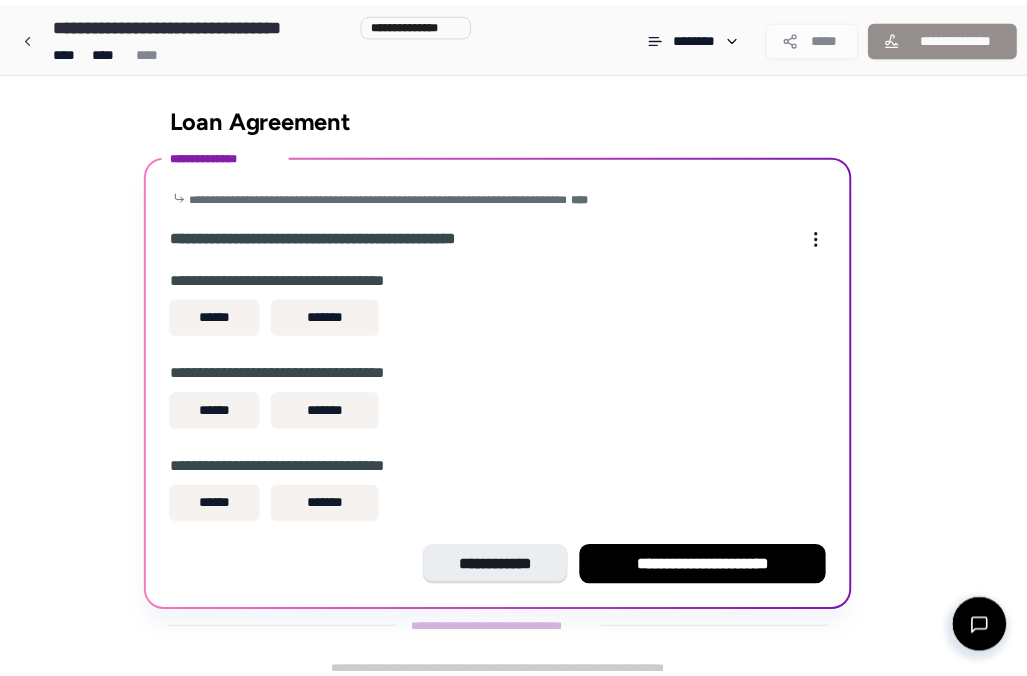 scroll, scrollTop: 14, scrollLeft: 0, axis: vertical 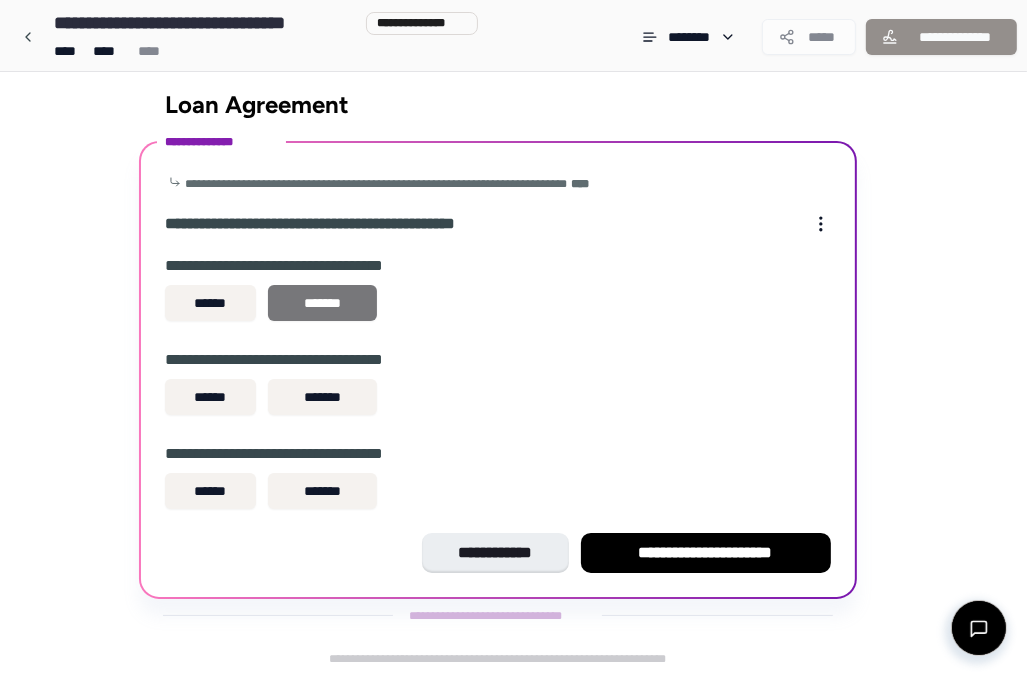 click on "*******" at bounding box center [322, 303] 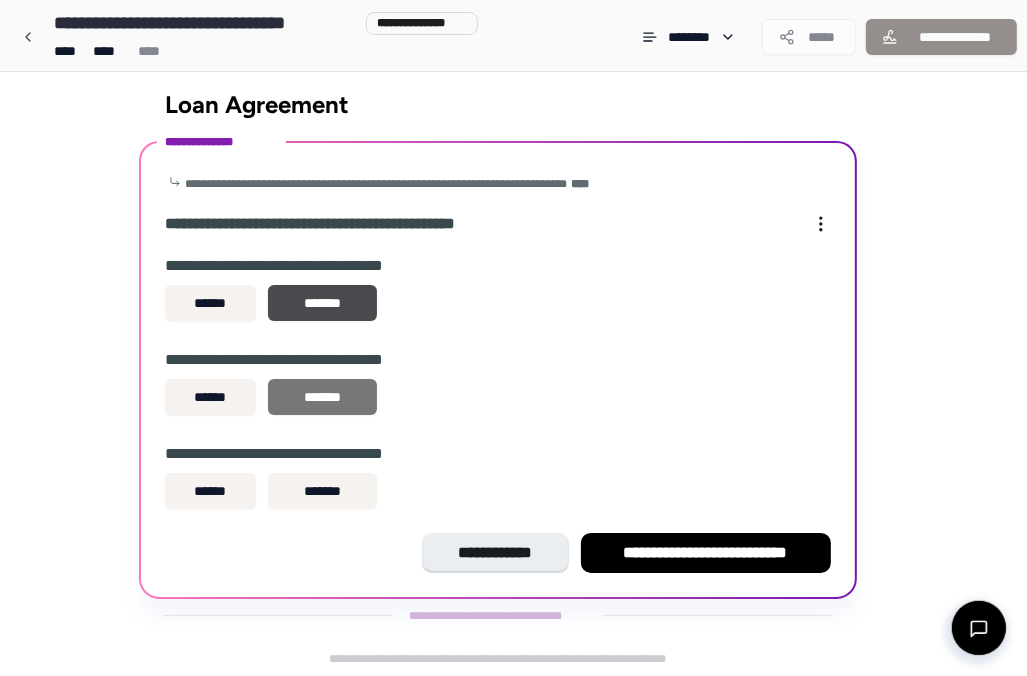 click on "*******" at bounding box center (322, 397) 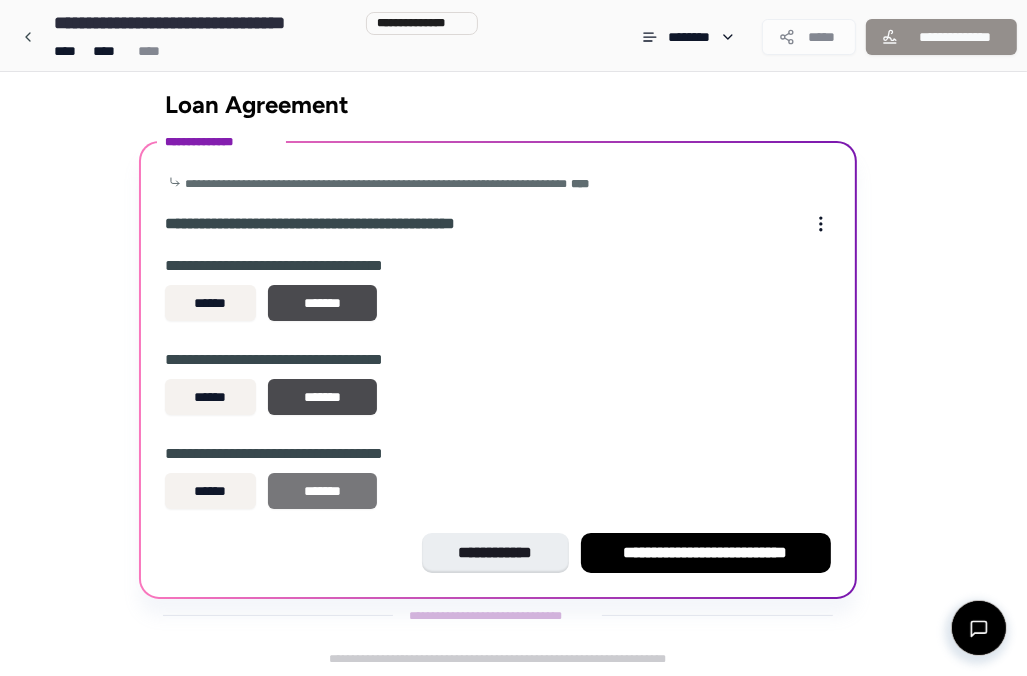 click on "*******" at bounding box center (322, 491) 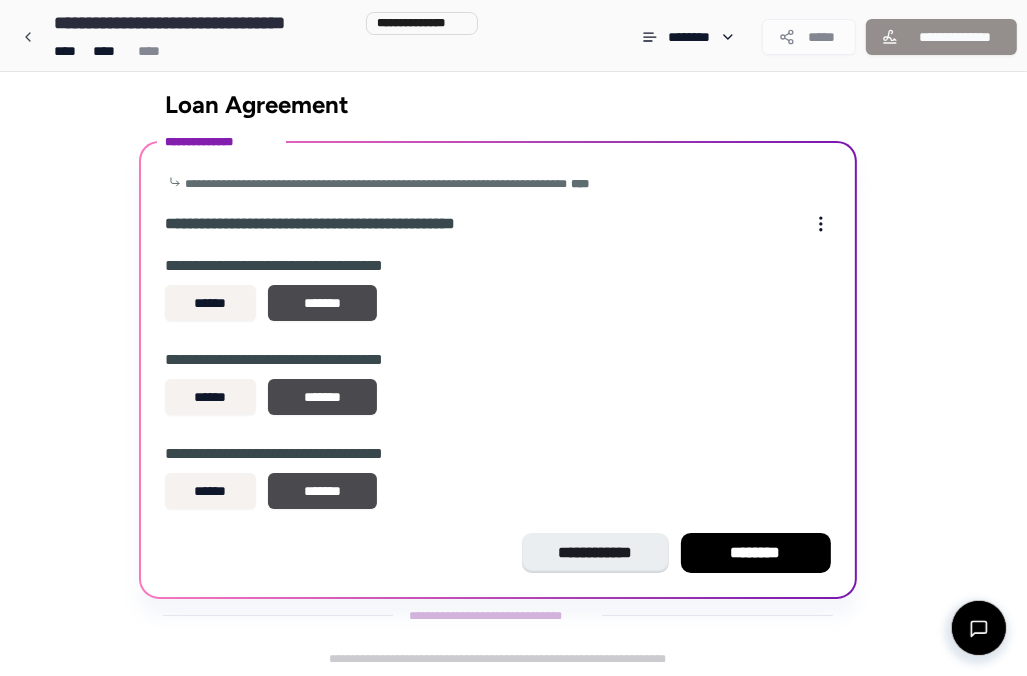 click on "****** *******" at bounding box center [498, 495] 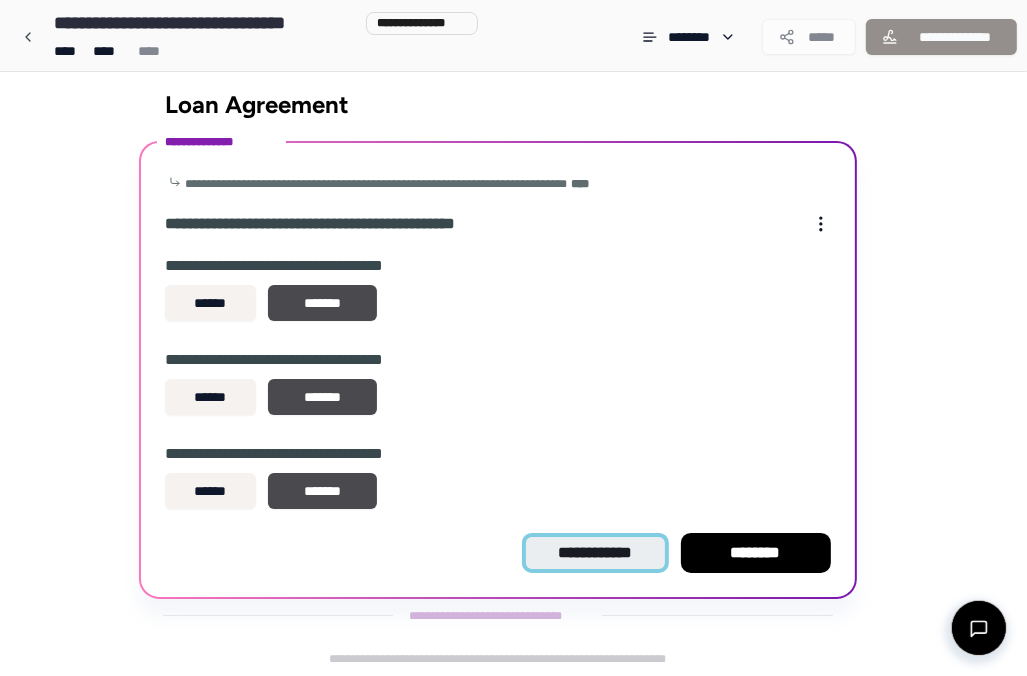 click on "**********" at bounding box center [595, 553] 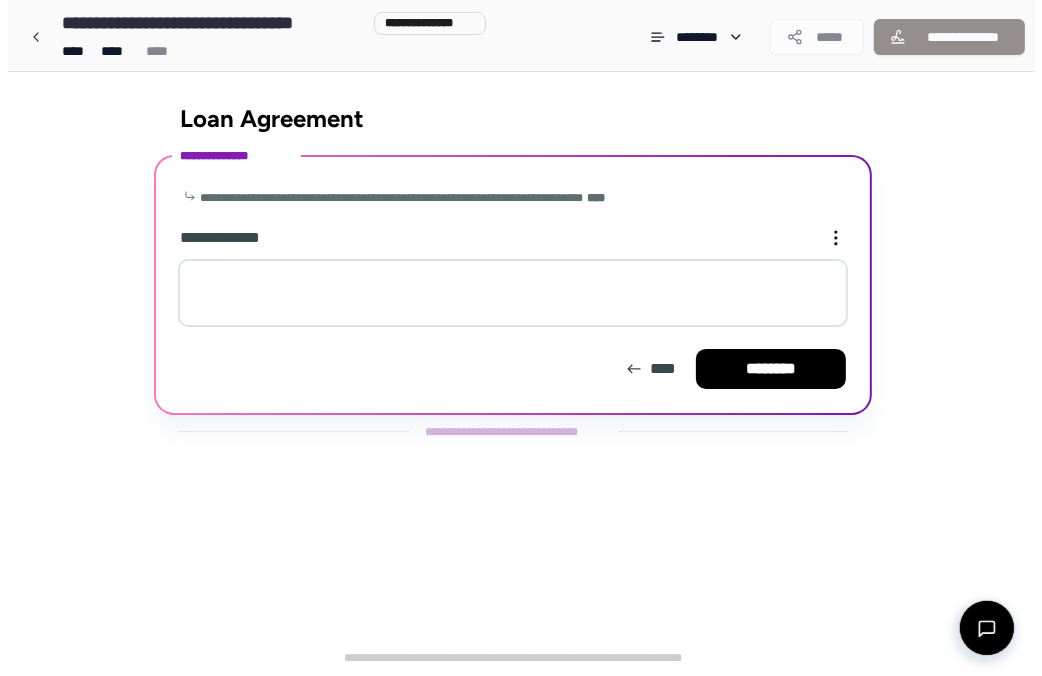 scroll, scrollTop: 0, scrollLeft: 0, axis: both 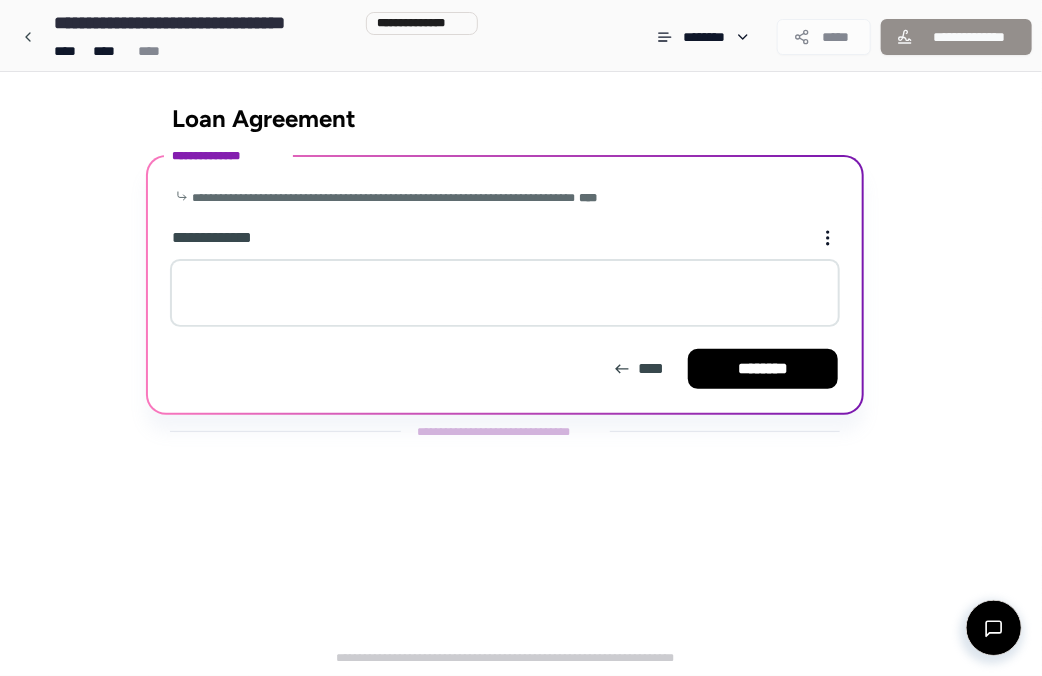 click on "**********" at bounding box center (505, 280) 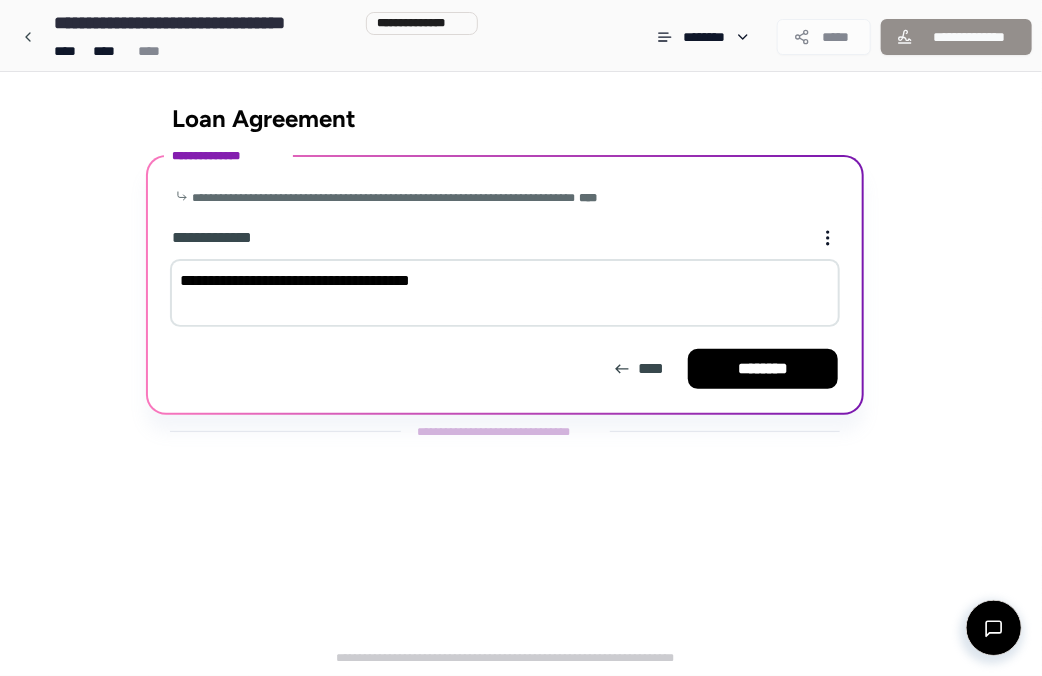 type on "**********" 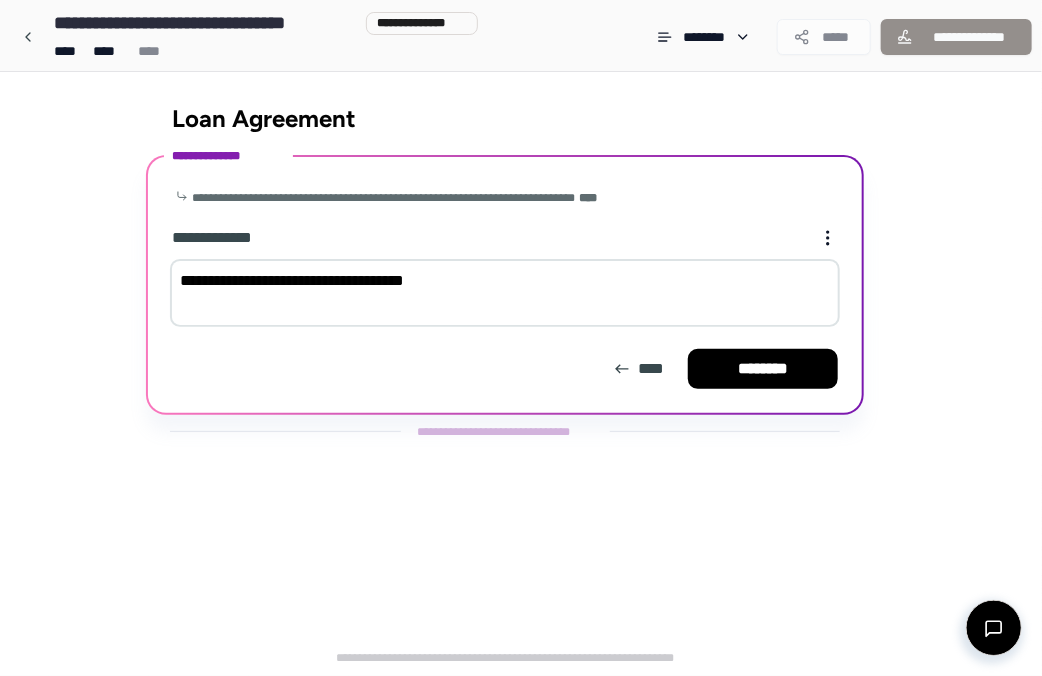 click on "**********" at bounding box center [505, 285] 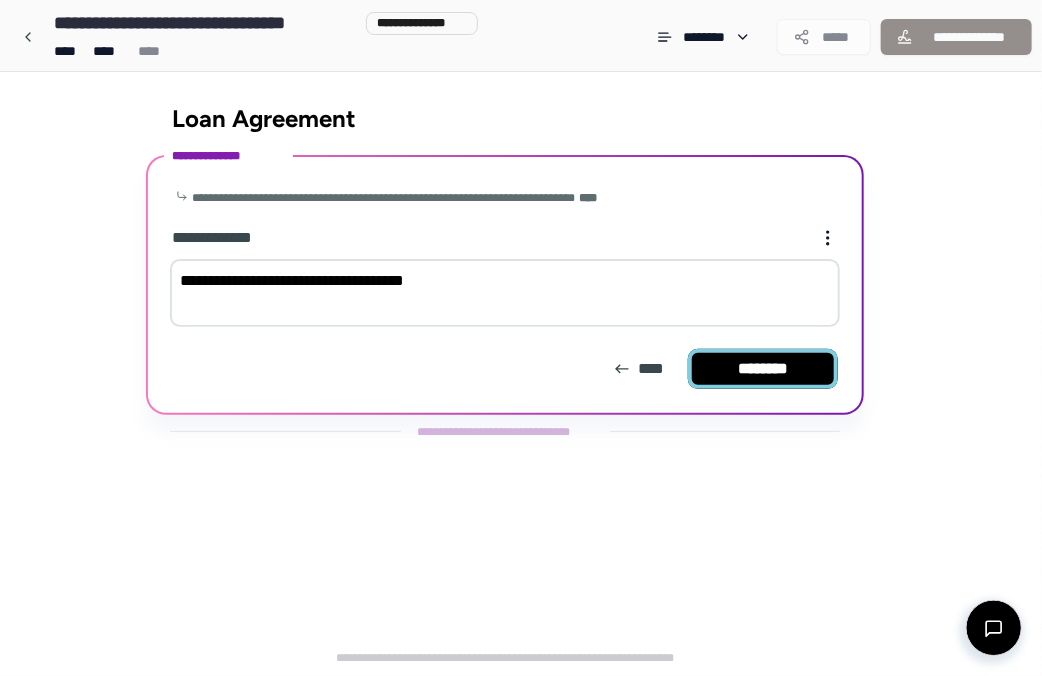 click on "********" at bounding box center [763, 369] 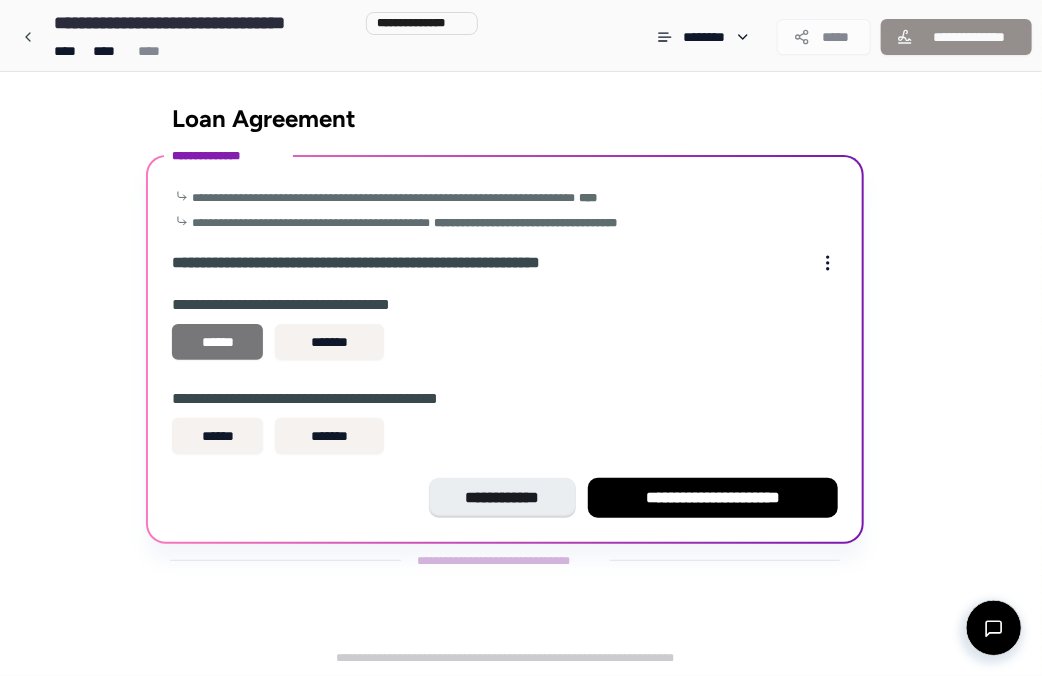 click on "******" at bounding box center [217, 342] 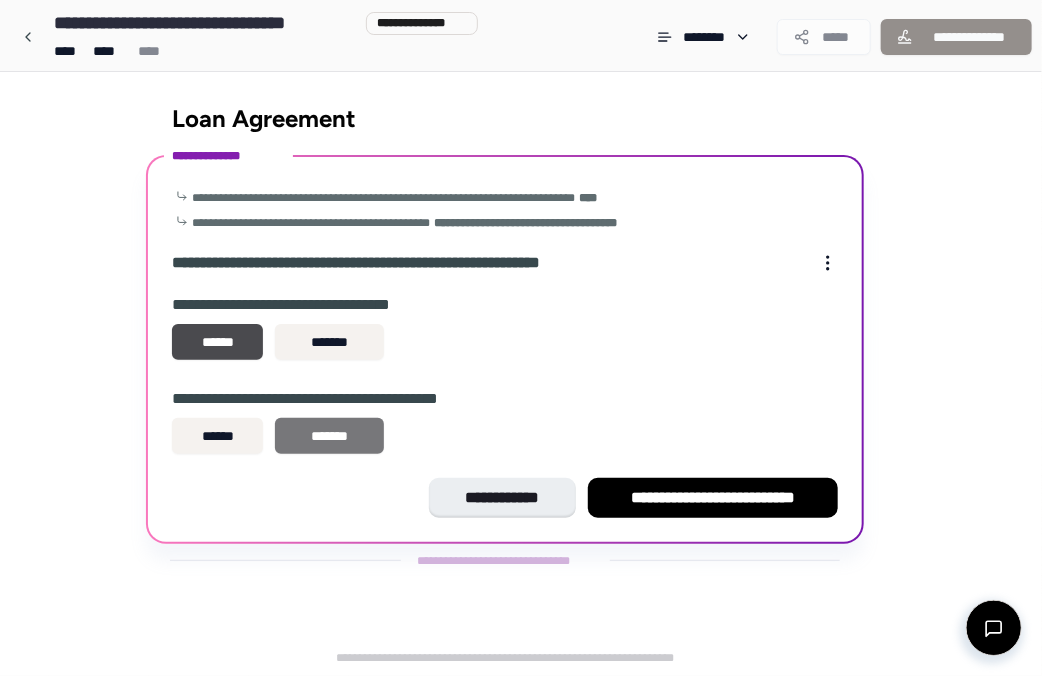 click on "*******" at bounding box center (329, 436) 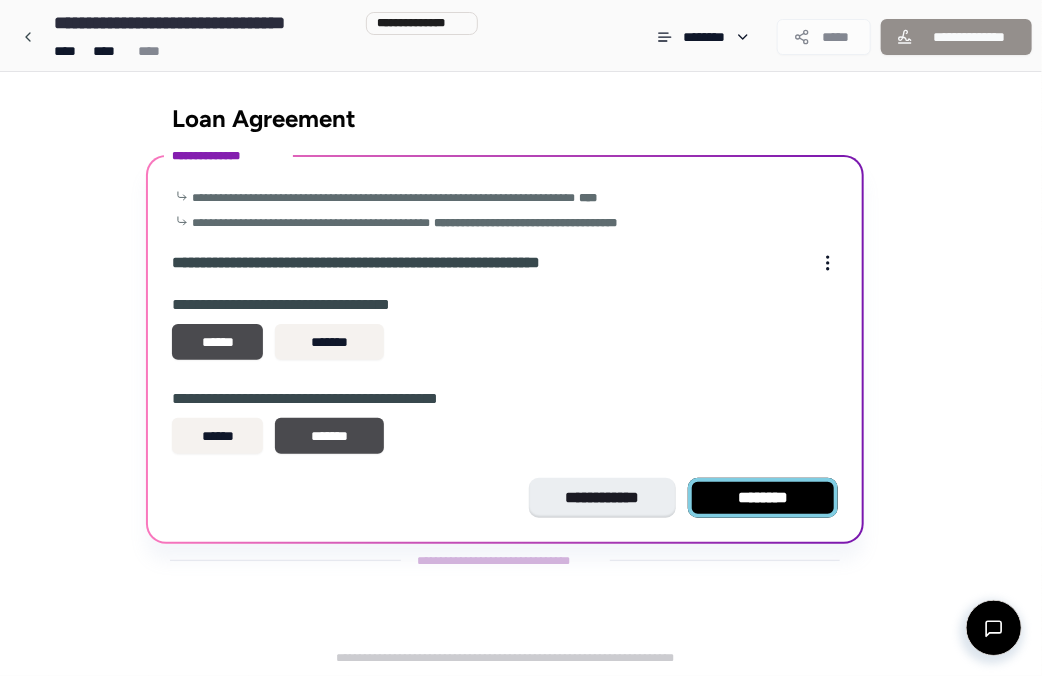 click on "********" at bounding box center [763, 498] 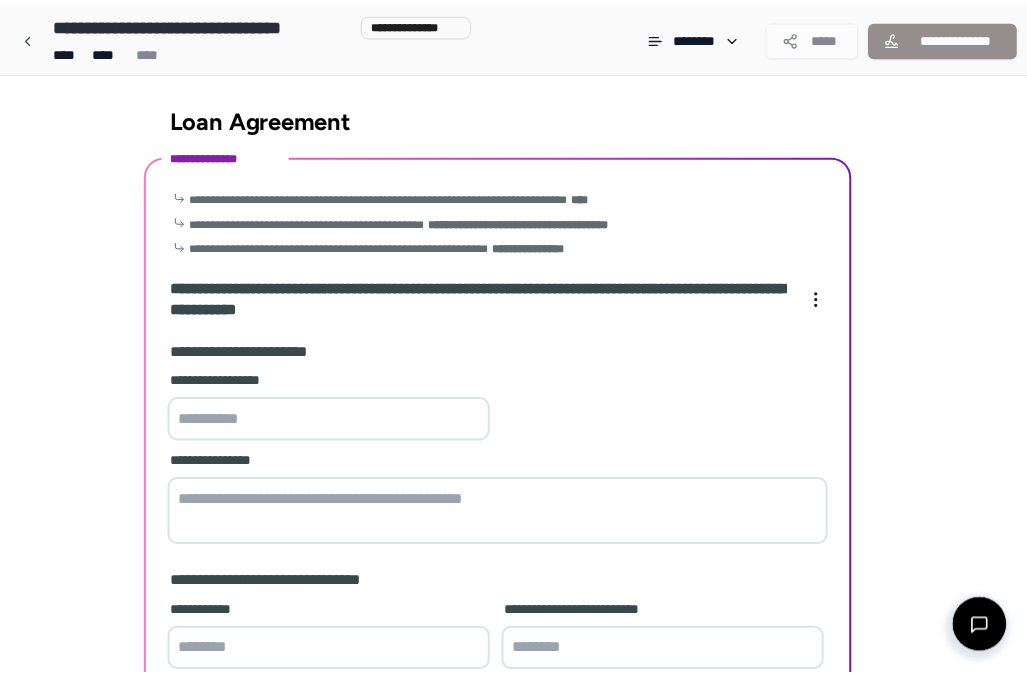 scroll, scrollTop: 626, scrollLeft: 0, axis: vertical 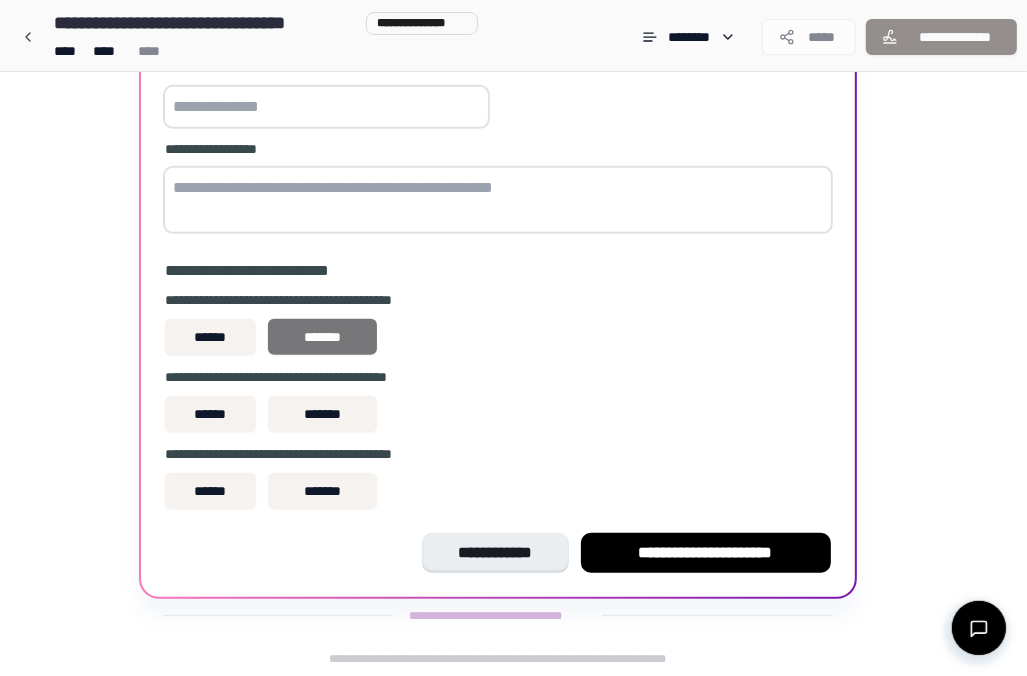 click on "*******" at bounding box center [322, 337] 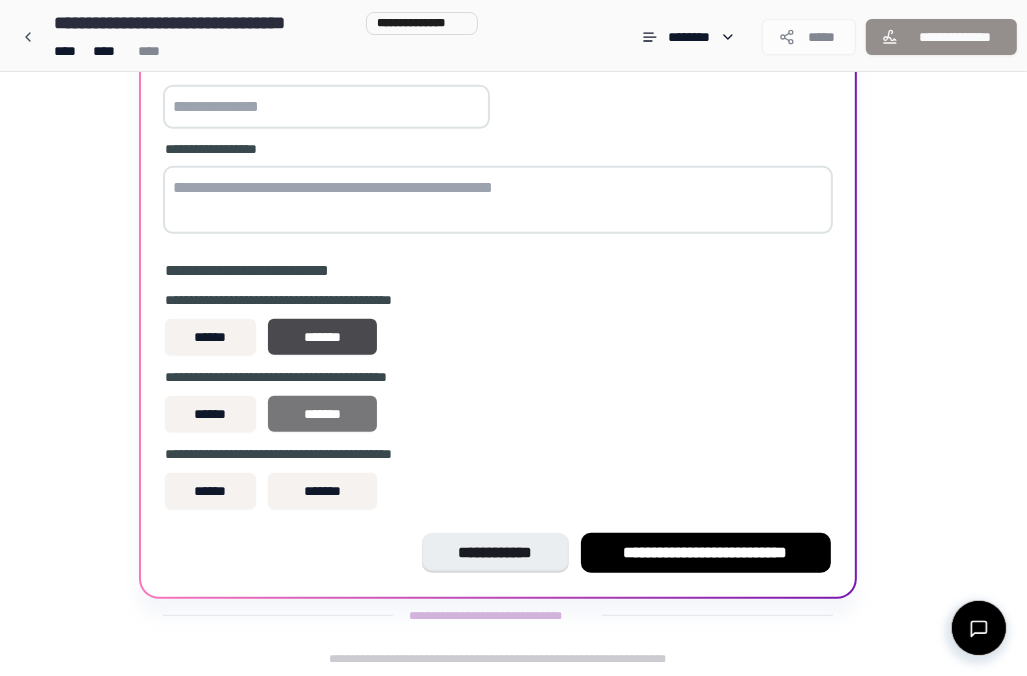 click on "*******" at bounding box center (322, 414) 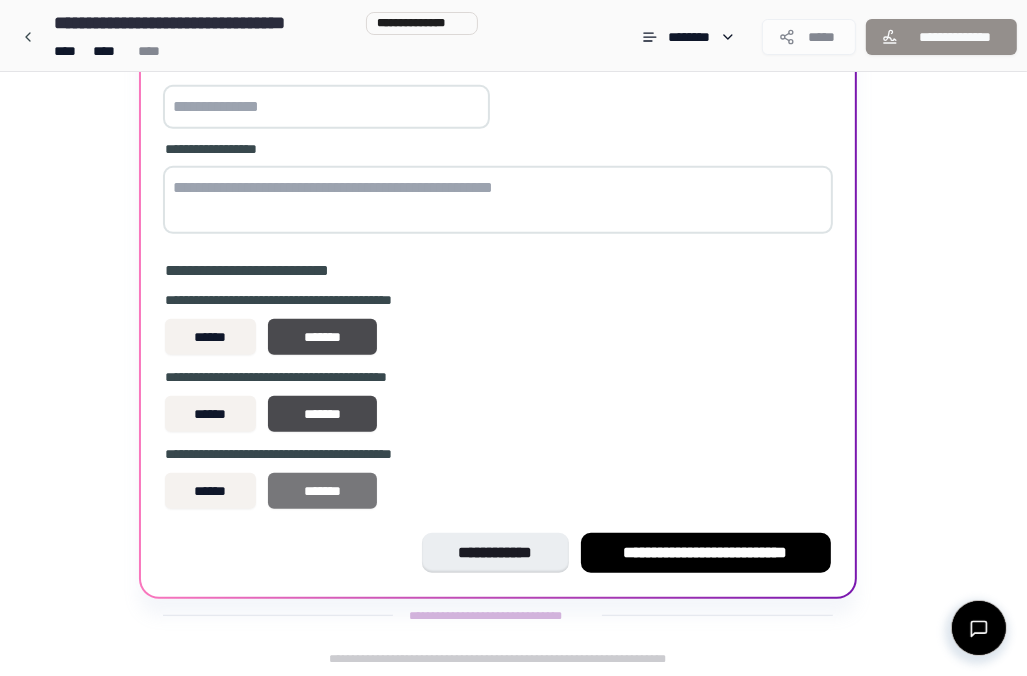 click on "*******" at bounding box center (322, 491) 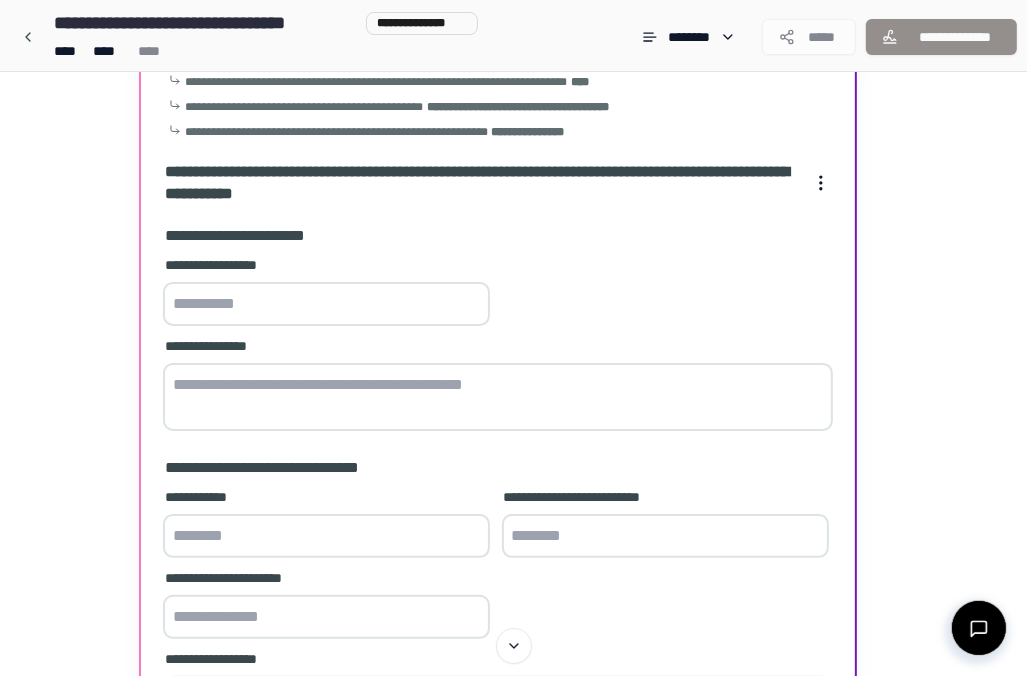 scroll, scrollTop: 106, scrollLeft: 0, axis: vertical 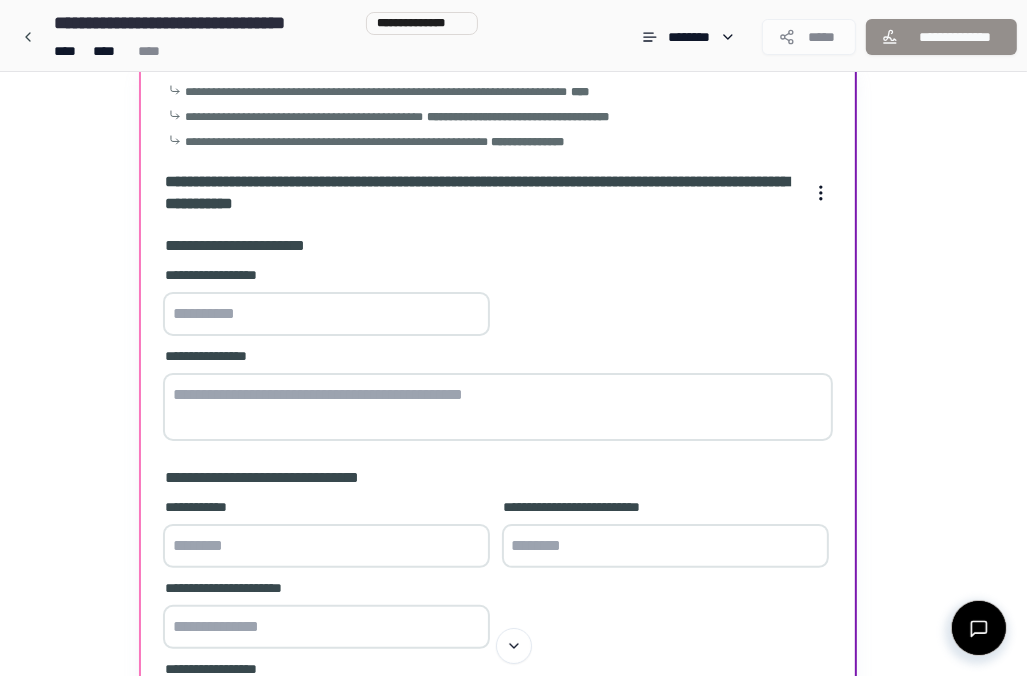 click at bounding box center [326, 314] 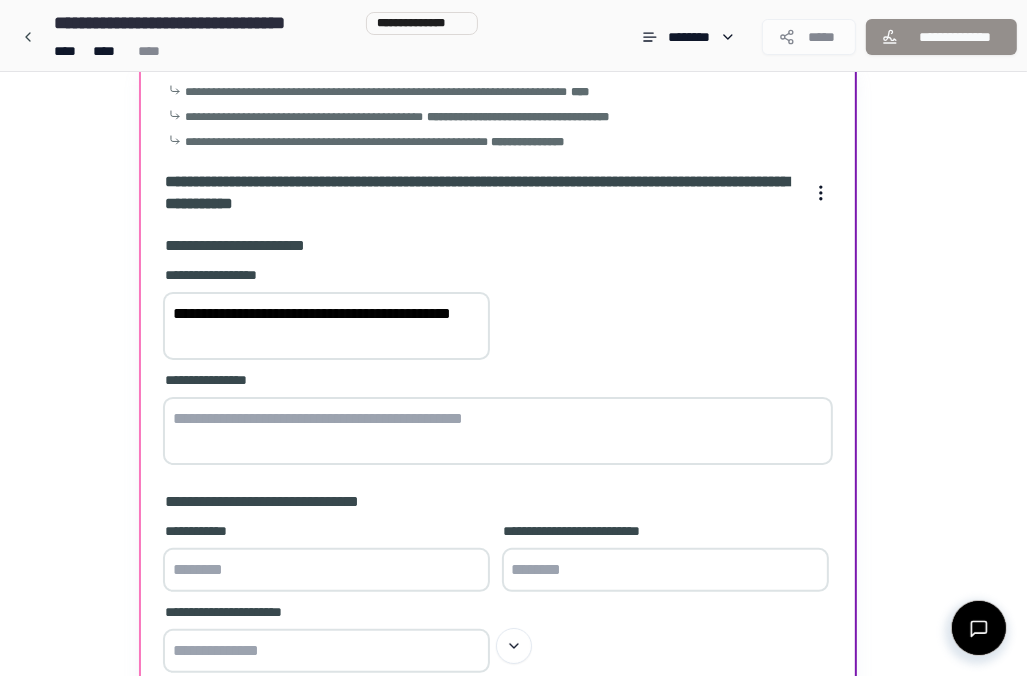 type on "**********" 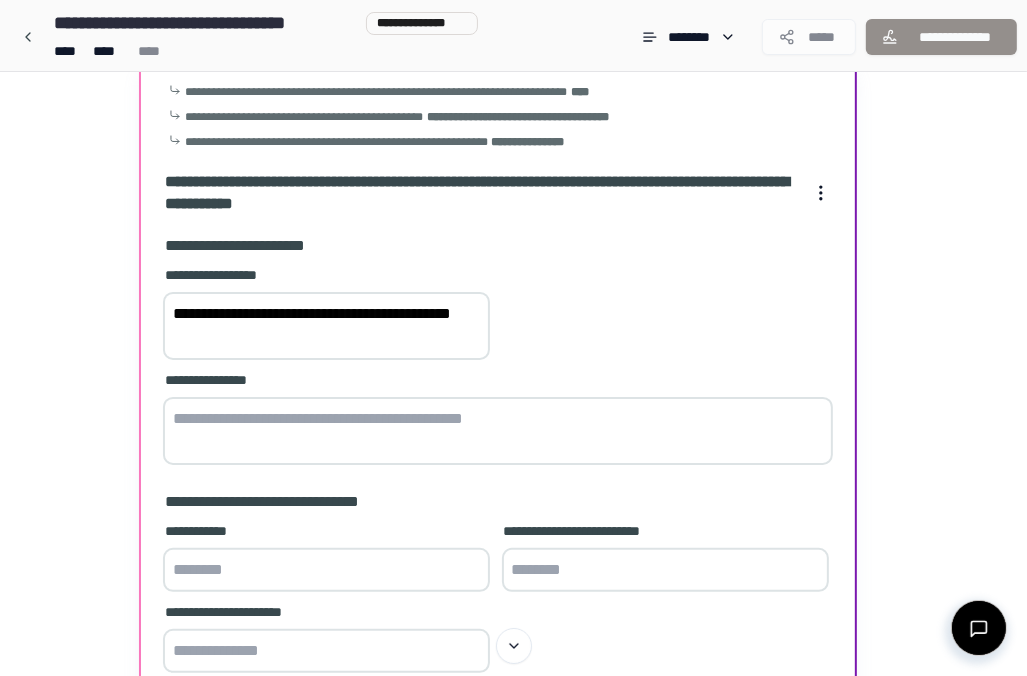 click at bounding box center [498, 431] 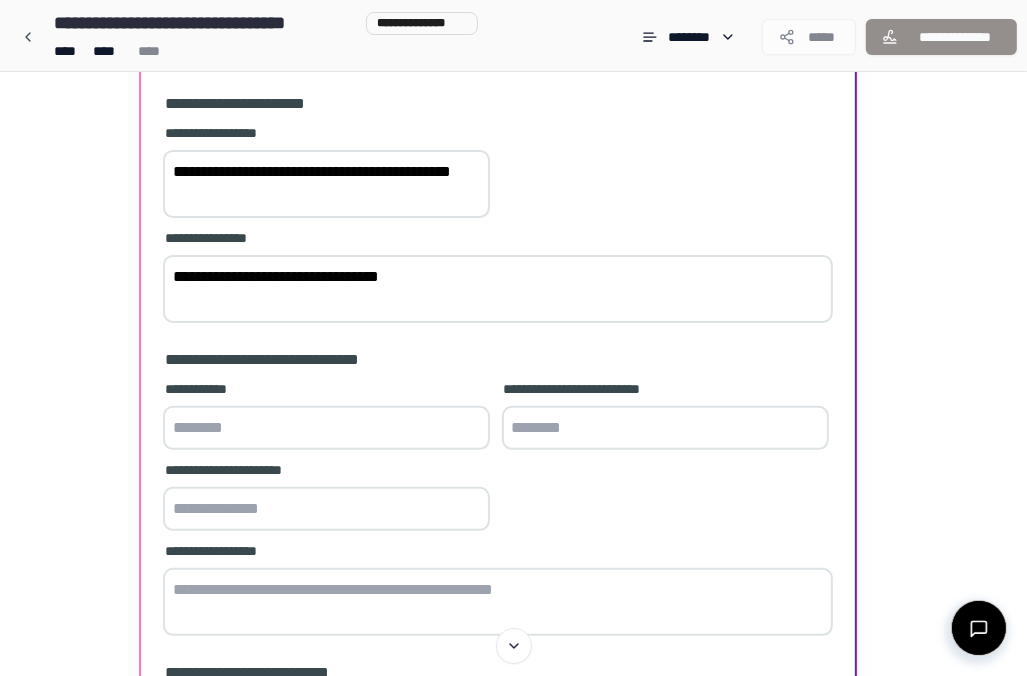 scroll, scrollTop: 266, scrollLeft: 0, axis: vertical 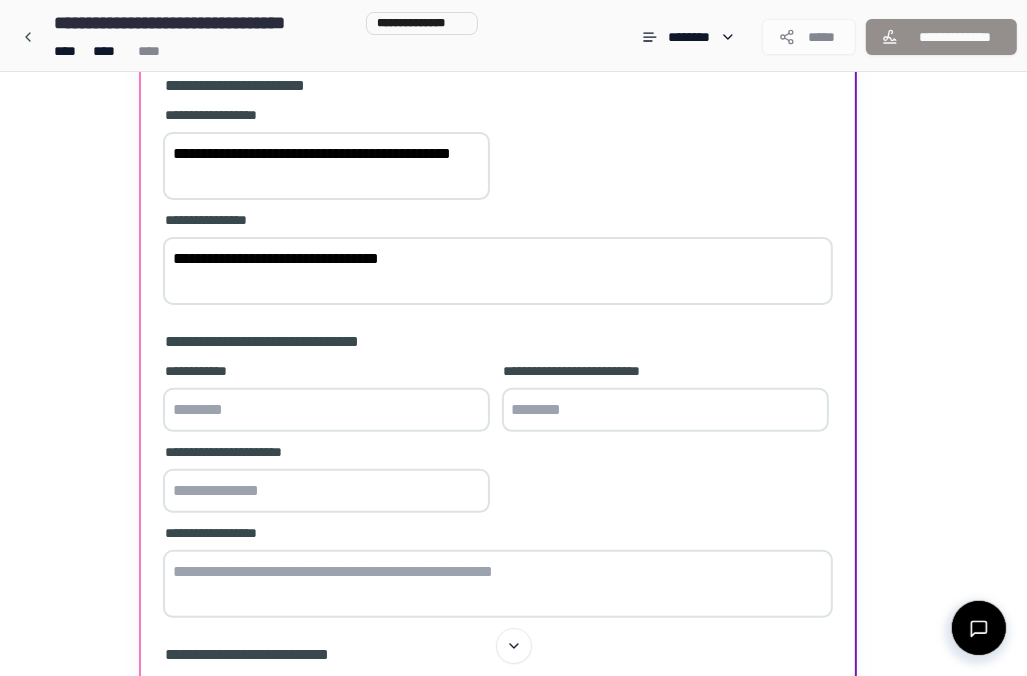 type on "**********" 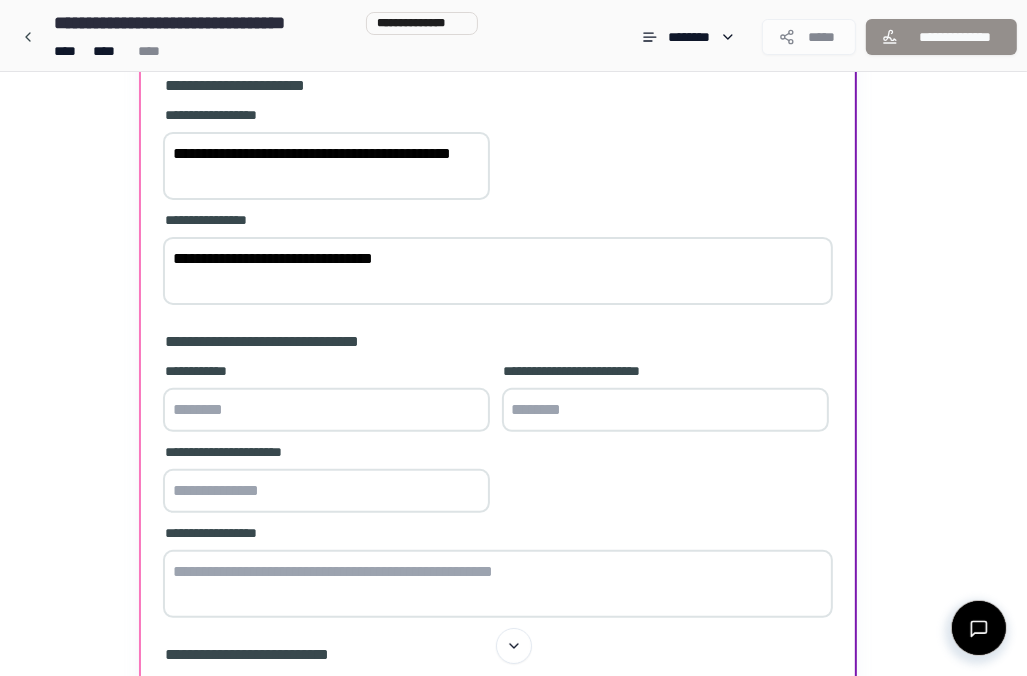 click at bounding box center (326, 410) 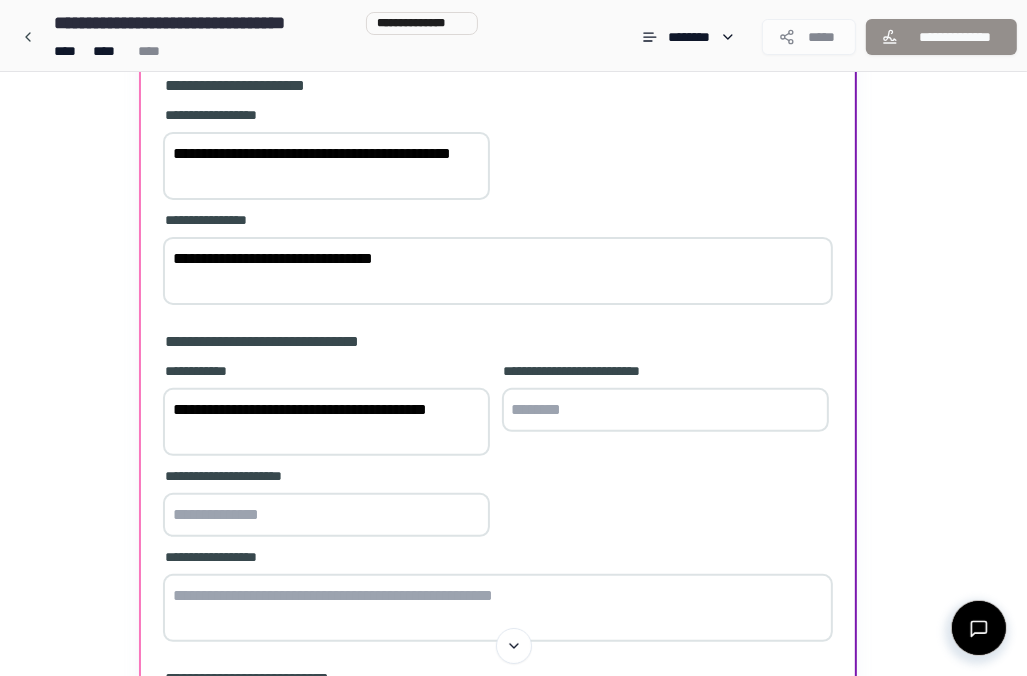 type on "**********" 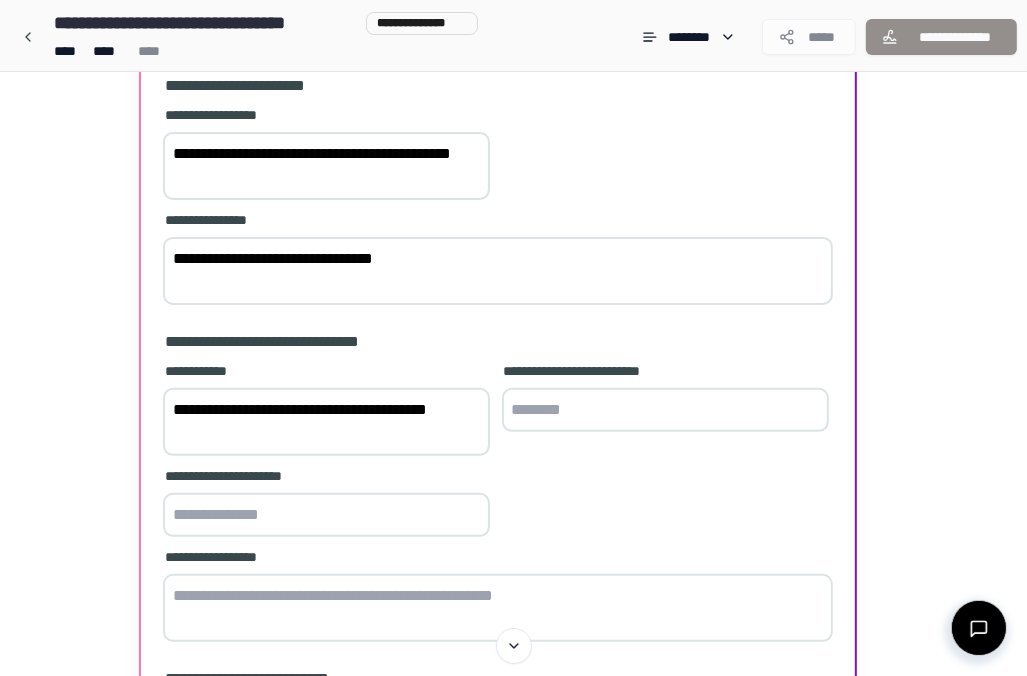 click at bounding box center (326, 515) 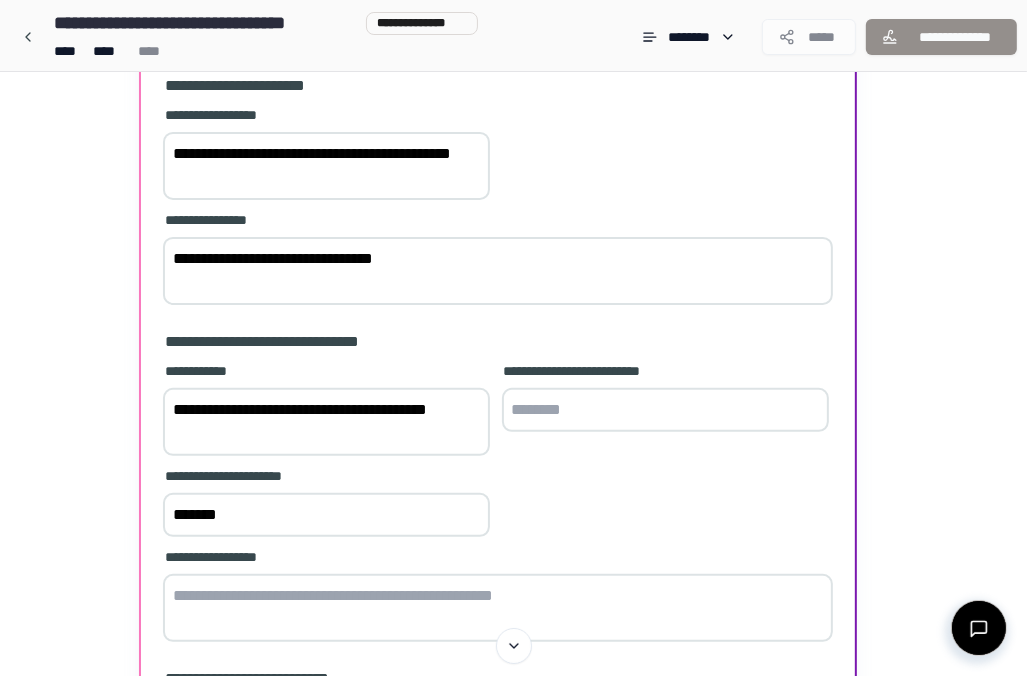 type on "******" 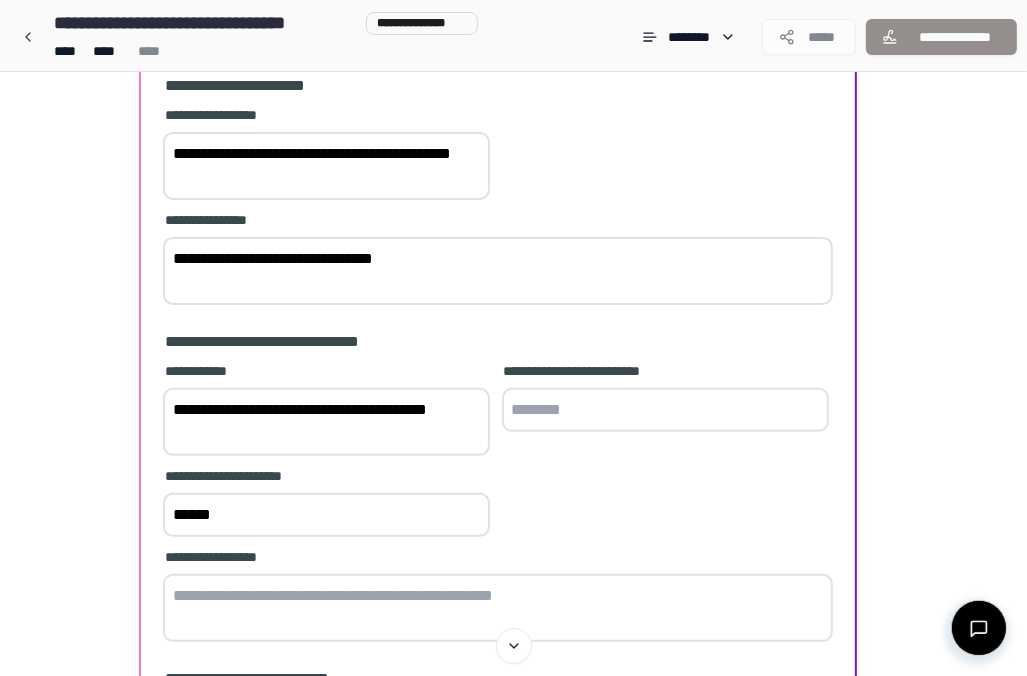 click at bounding box center (498, 608) 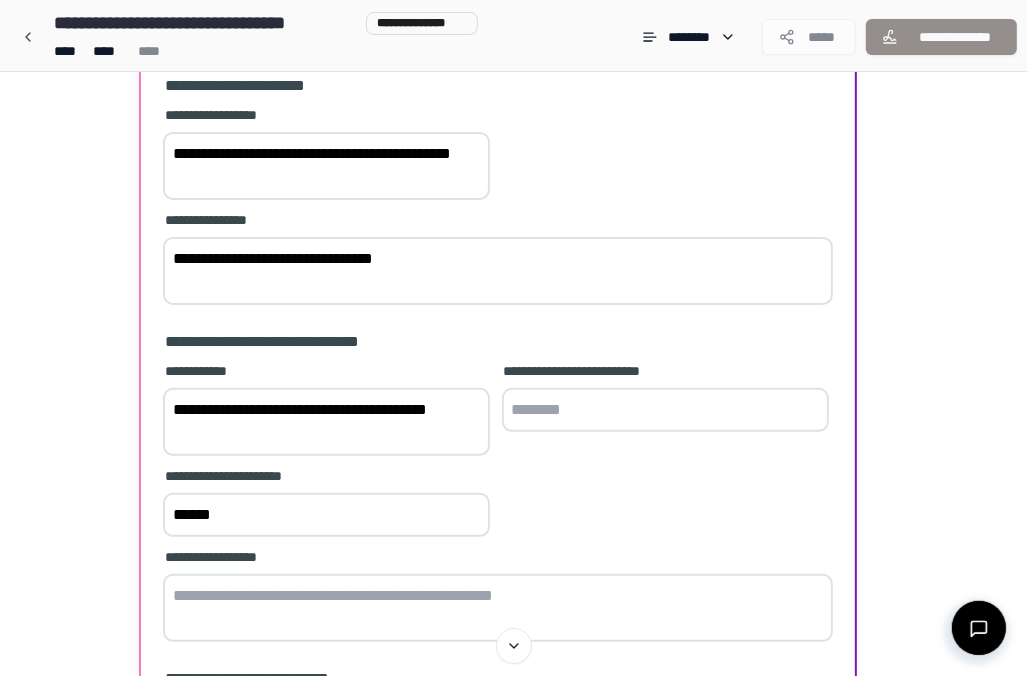 click at bounding box center [665, 410] 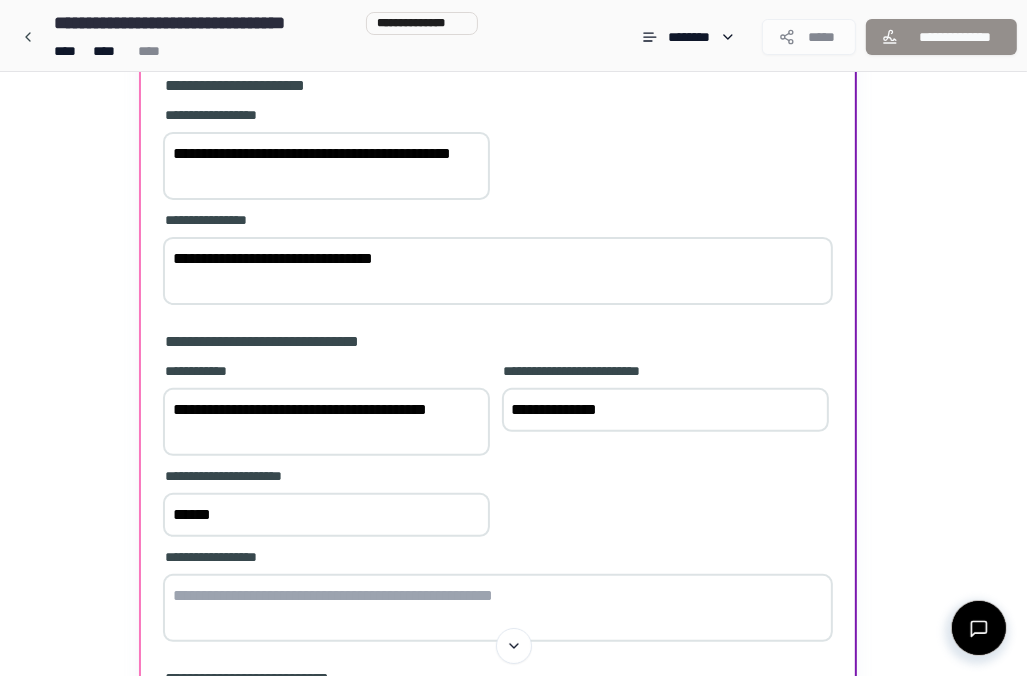 type on "**********" 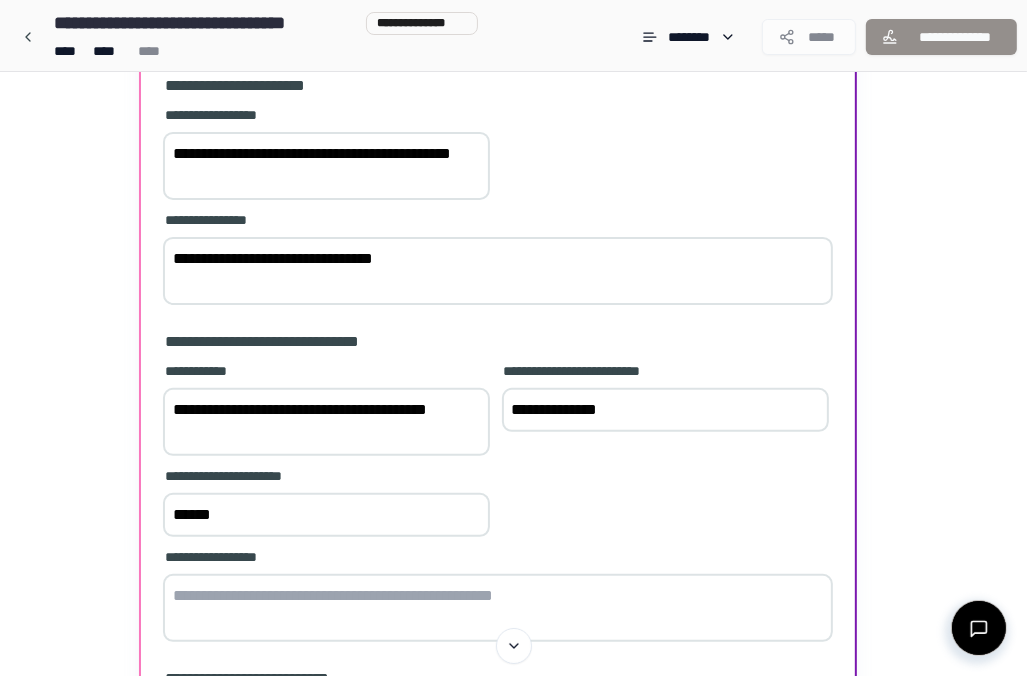 click at bounding box center (498, 608) 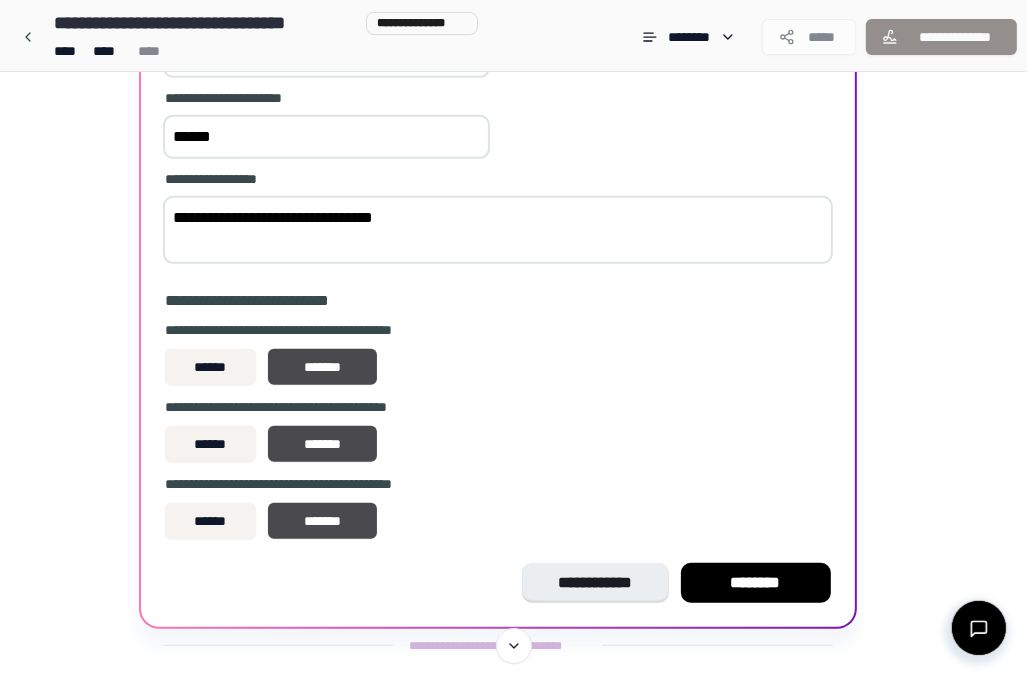 scroll, scrollTop: 666, scrollLeft: 0, axis: vertical 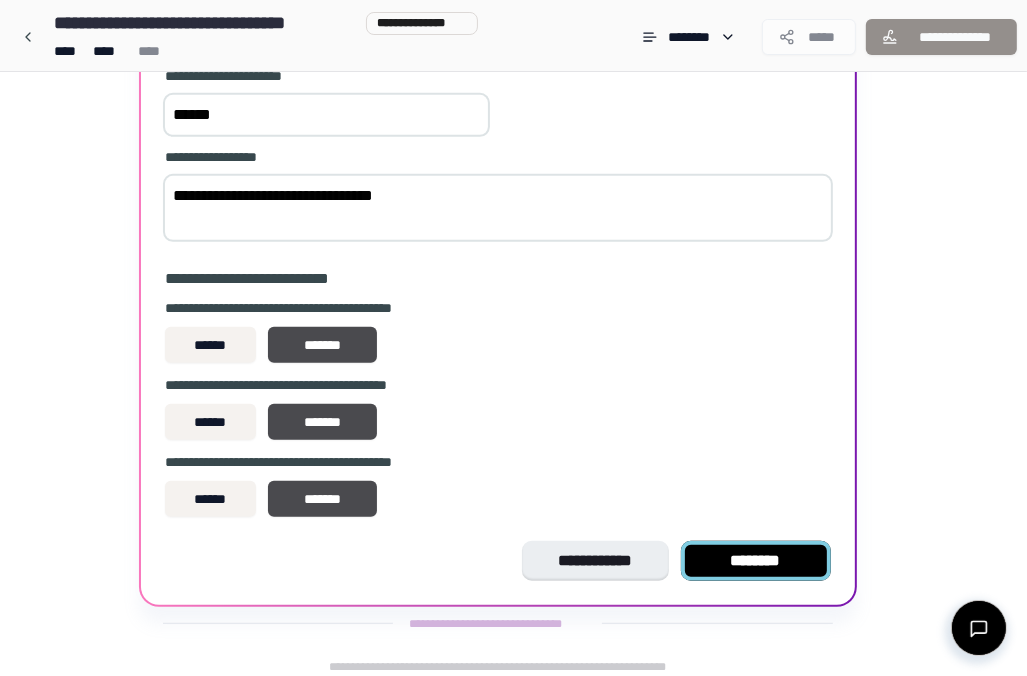type on "**********" 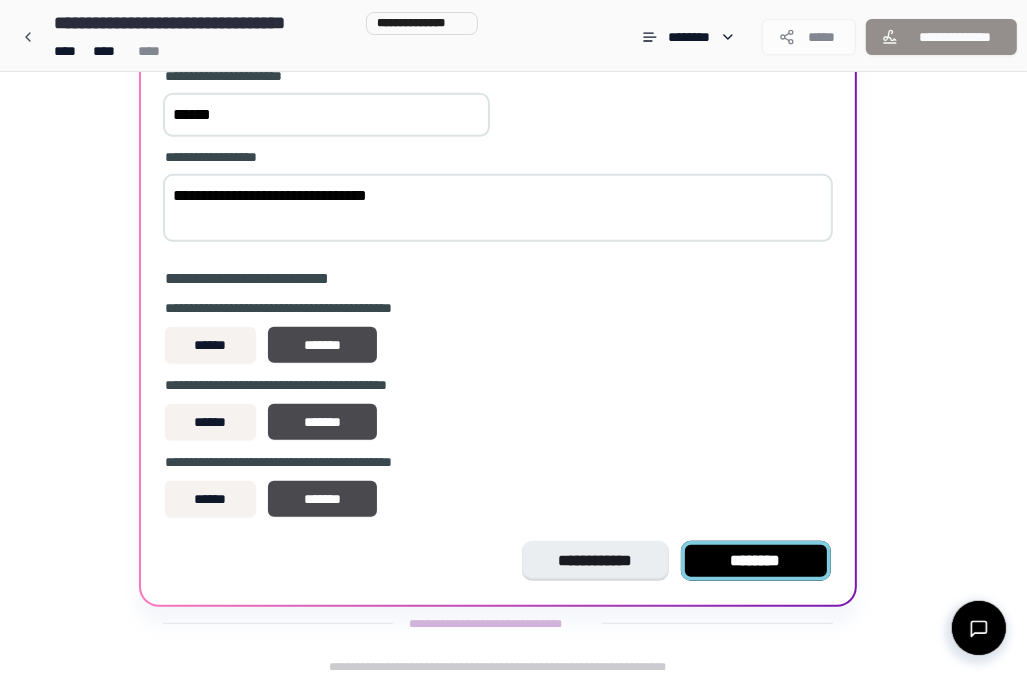 click on "********" at bounding box center [756, 561] 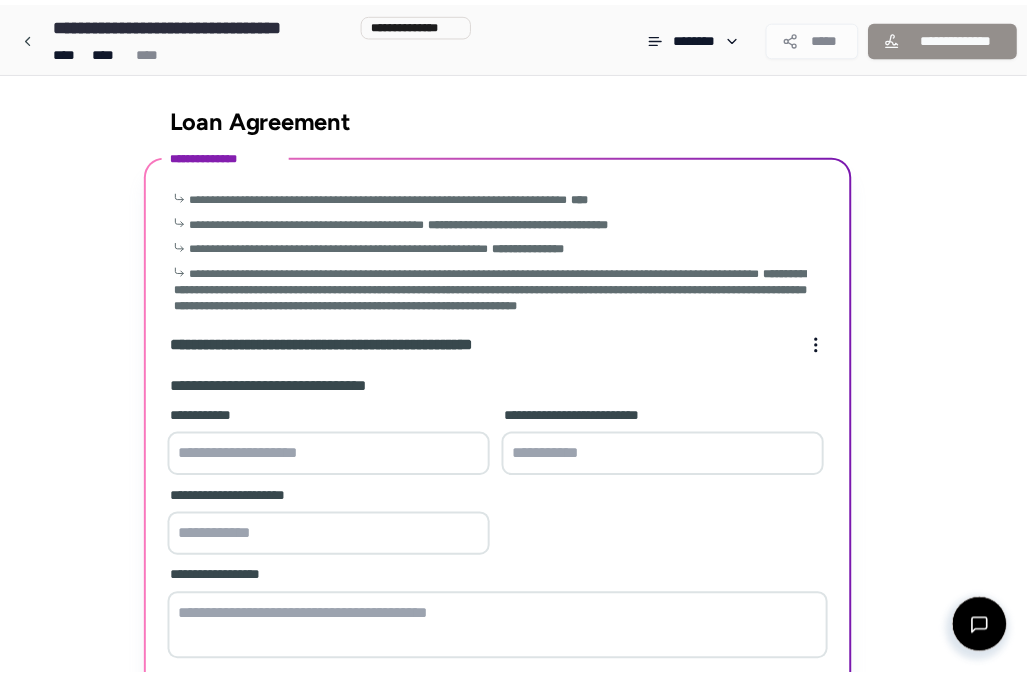 scroll, scrollTop: 779, scrollLeft: 0, axis: vertical 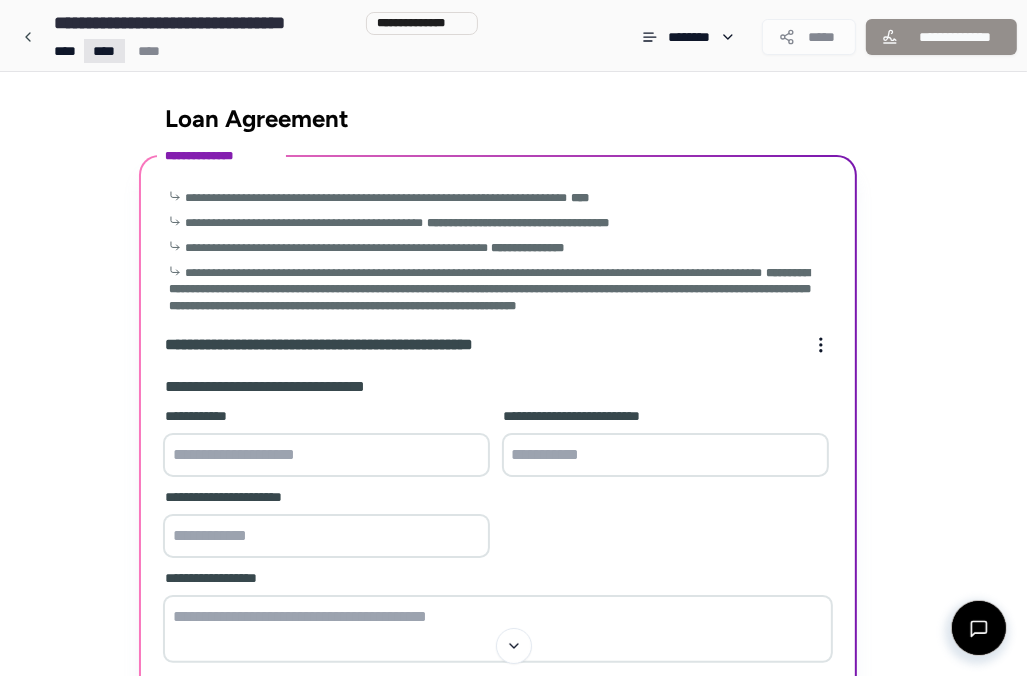 click on "**********" at bounding box center [513, 727] 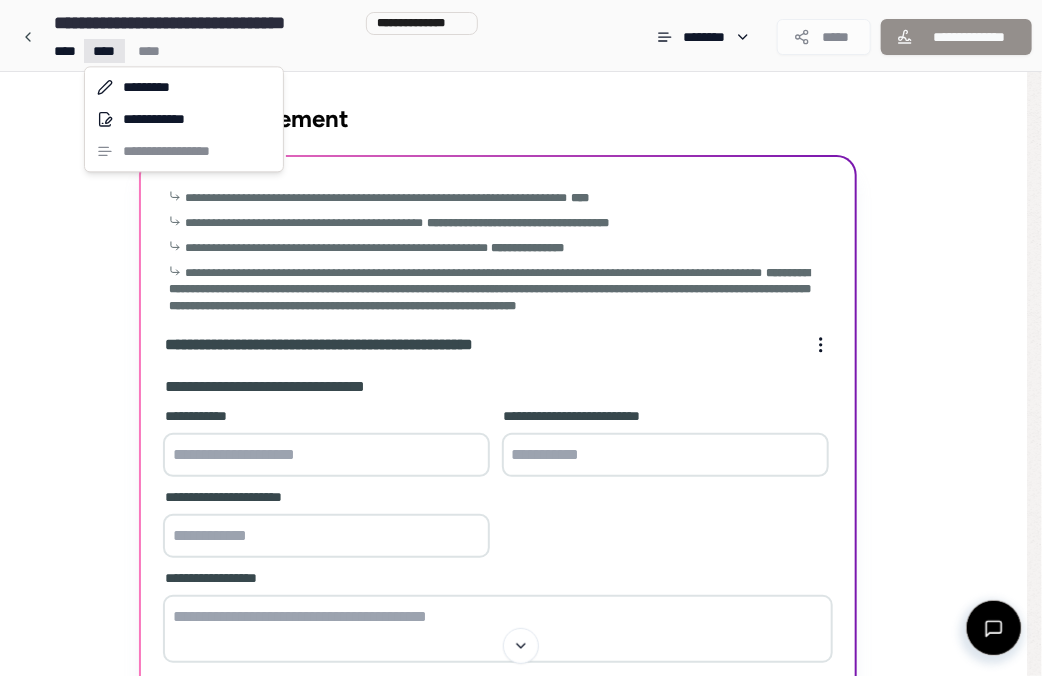 click on "**********" at bounding box center (521, 727) 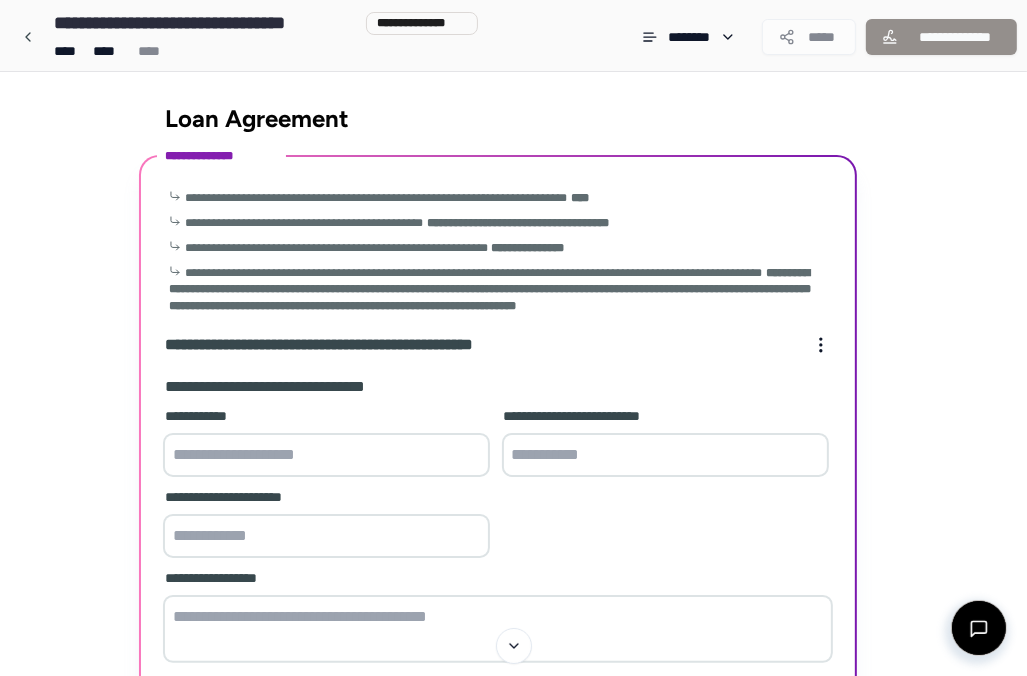 click on "**********" at bounding box center [513, 763] 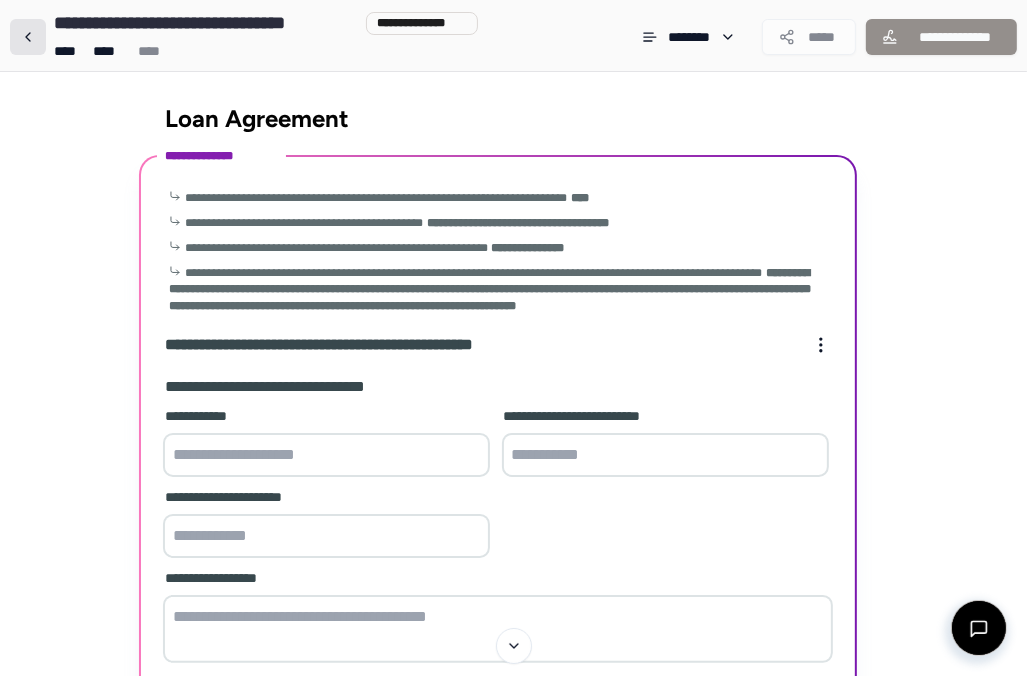 click at bounding box center (28, 37) 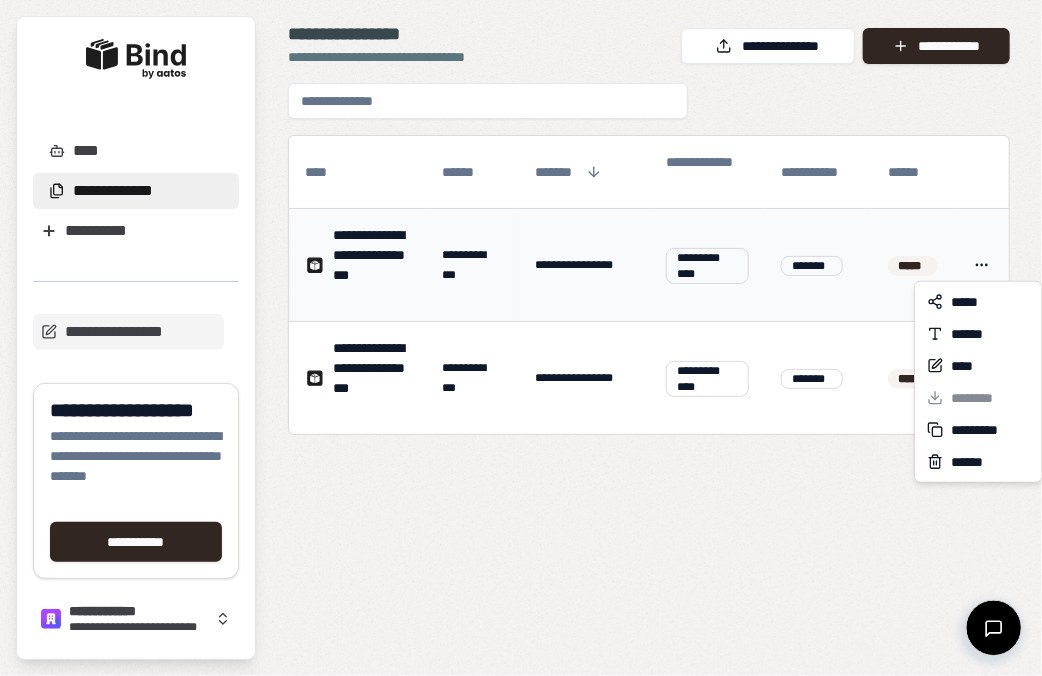 click on "**********" at bounding box center [521, 338] 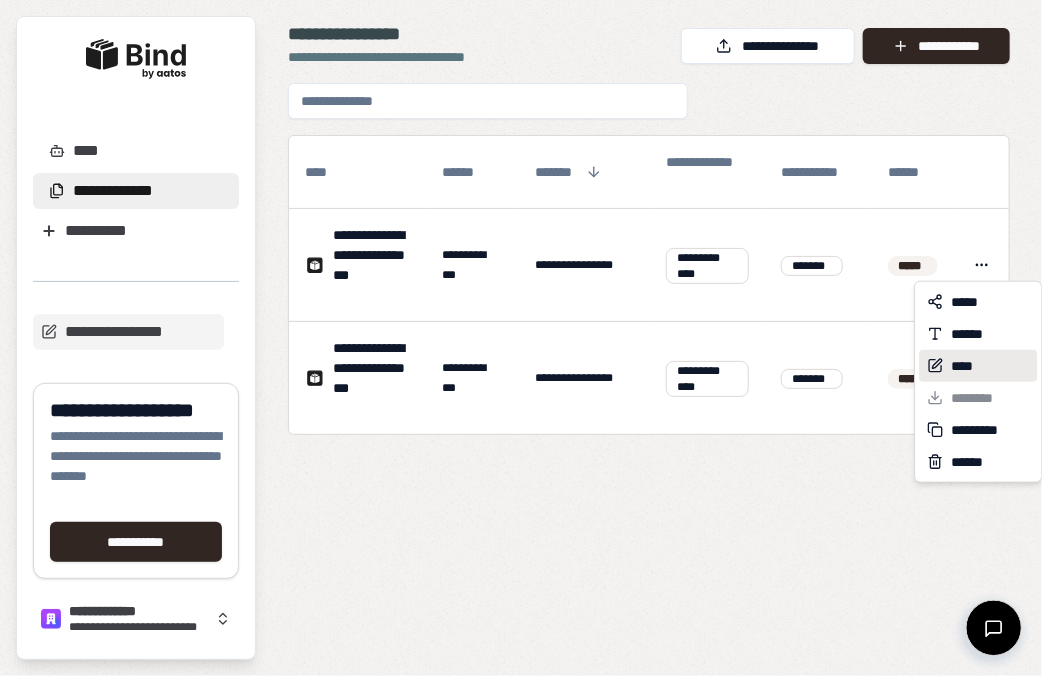 click on "****" at bounding box center (978, 366) 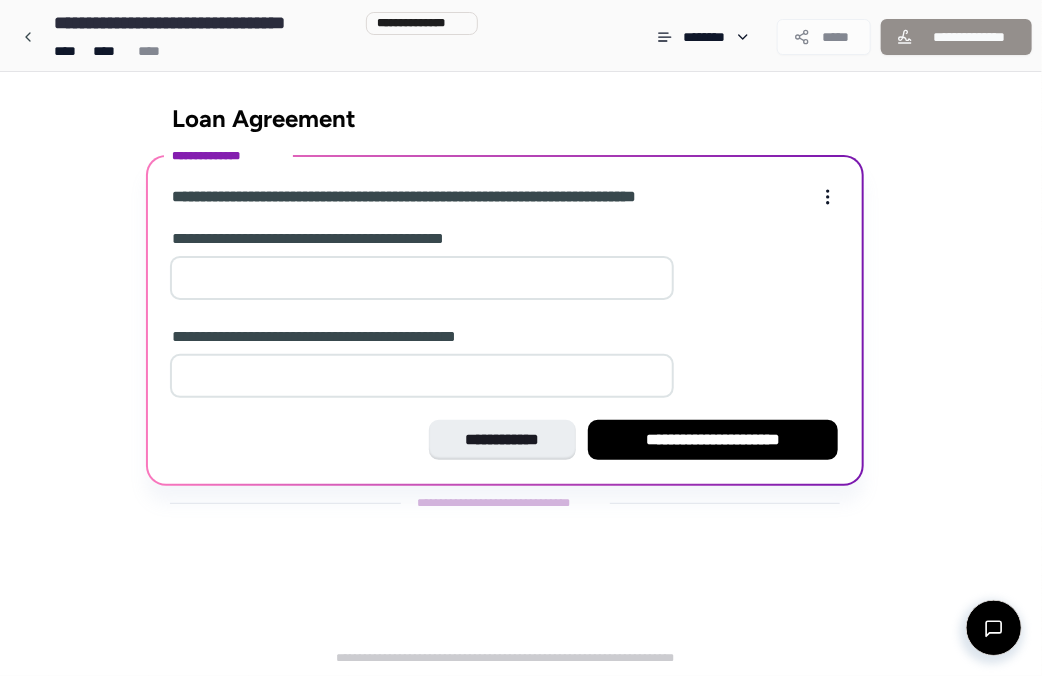 click at bounding box center [422, 278] 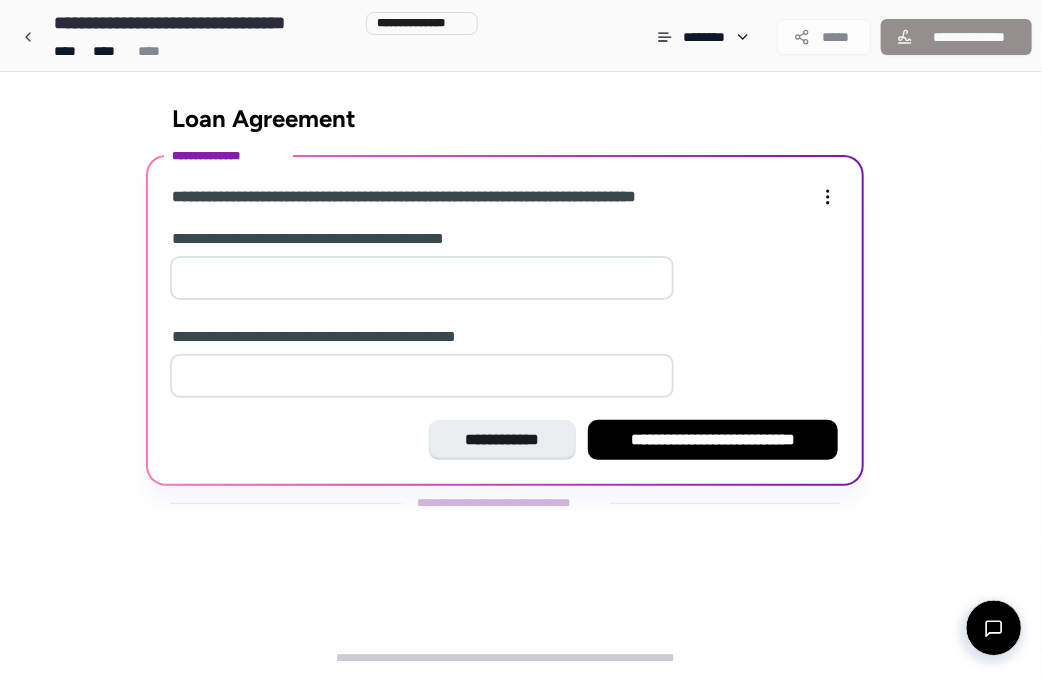type on "*" 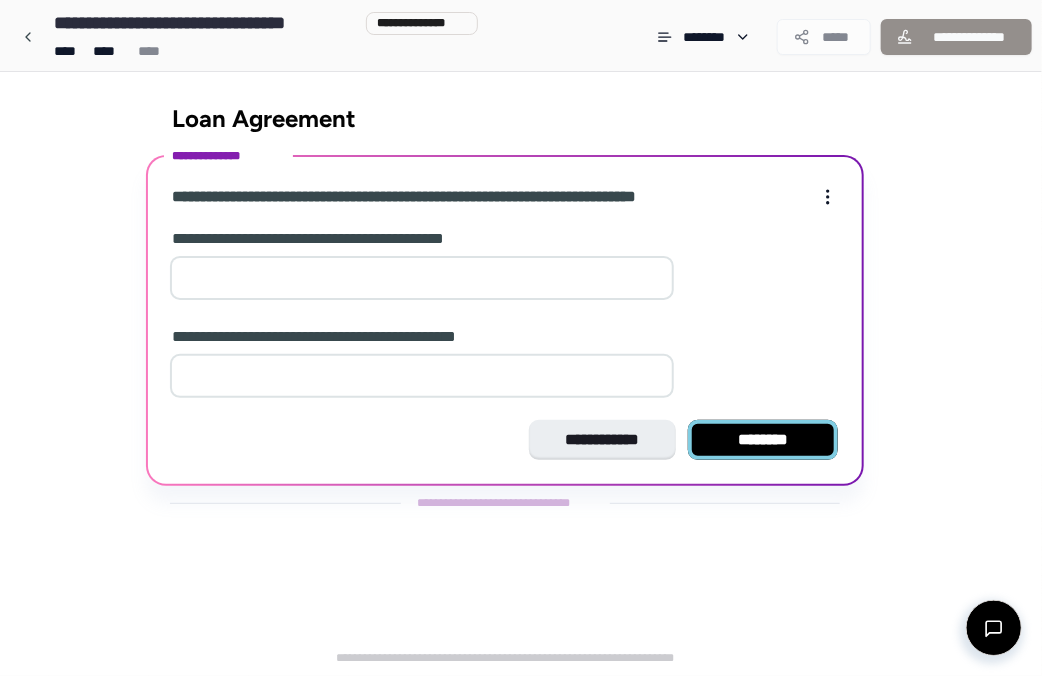 type on "*" 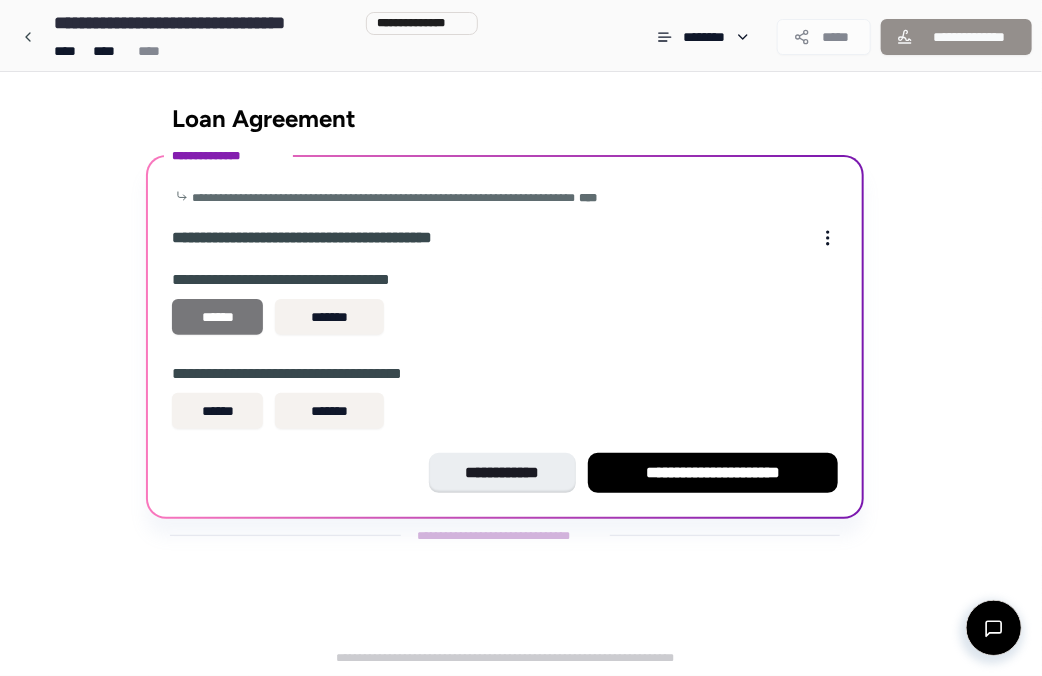 click on "******" at bounding box center (217, 317) 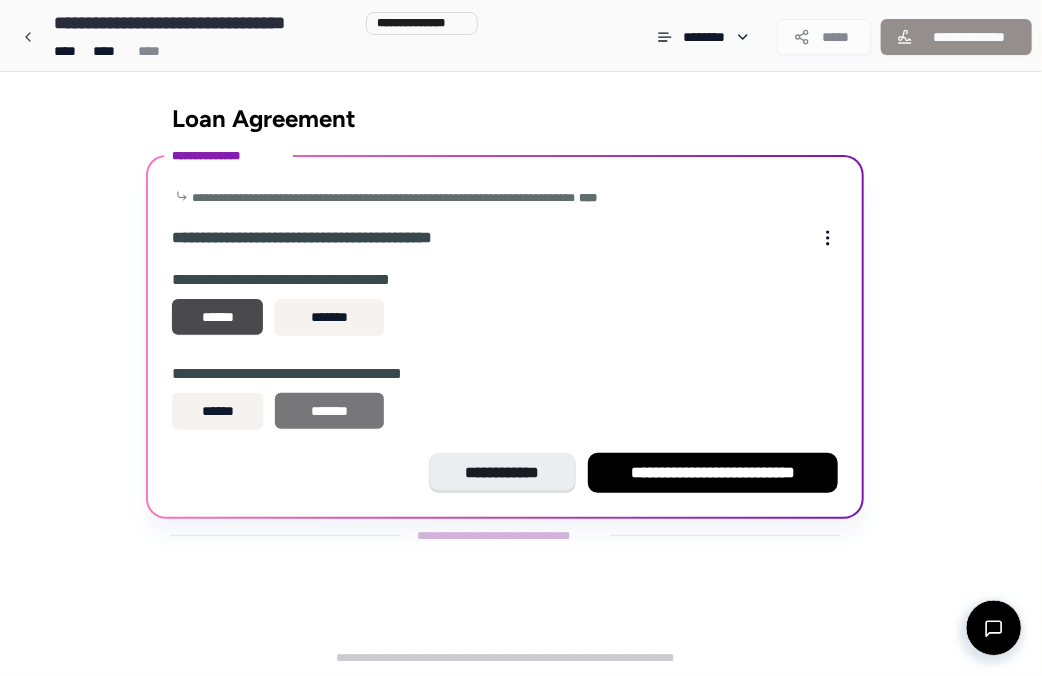 click on "*******" at bounding box center [329, 411] 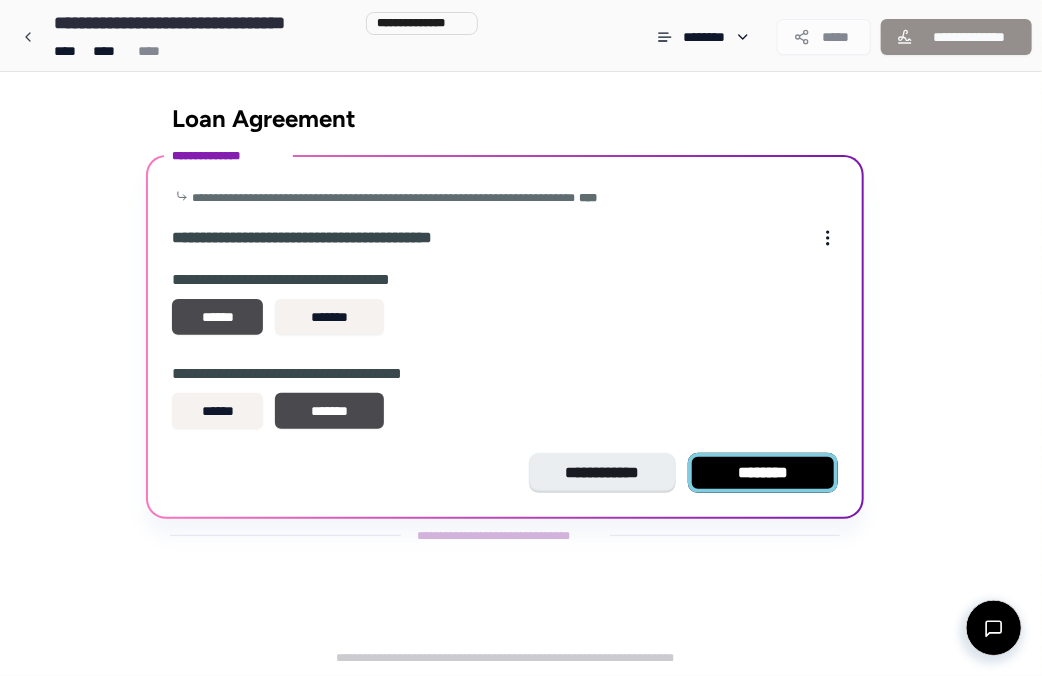 click on "********" at bounding box center (763, 473) 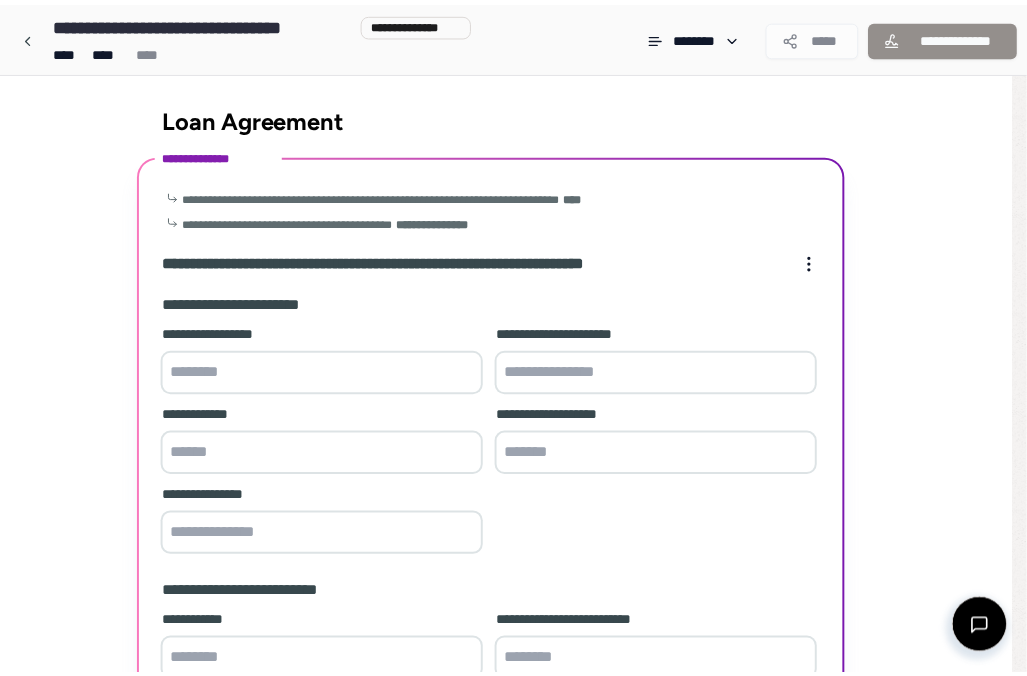 scroll, scrollTop: 416, scrollLeft: 0, axis: vertical 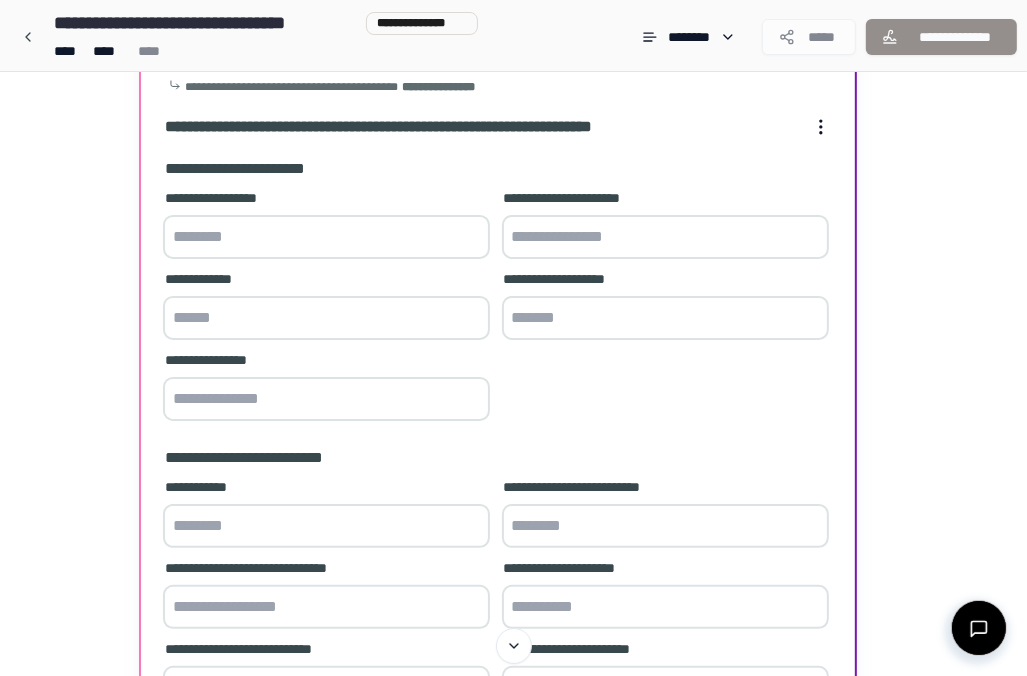 click at bounding box center (326, 237) 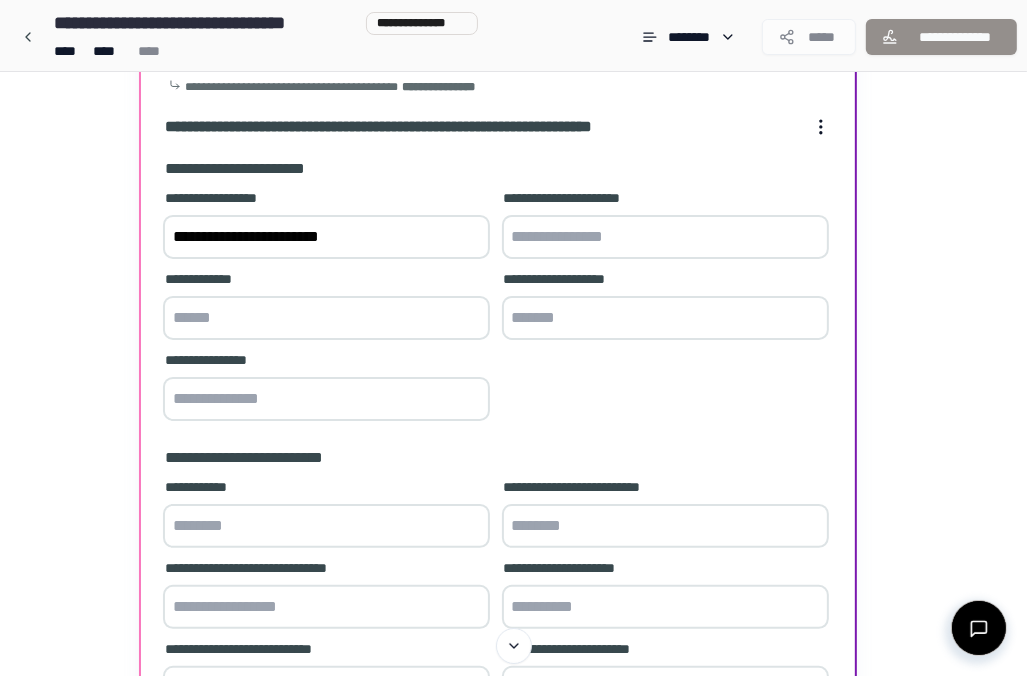 type on "**********" 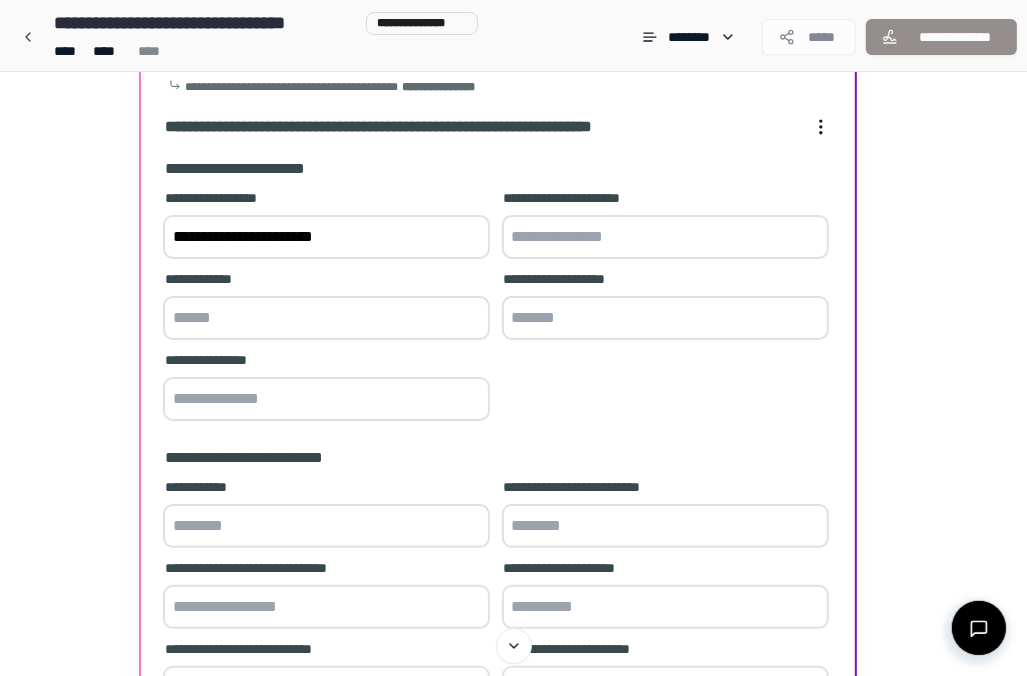 click at bounding box center (326, 318) 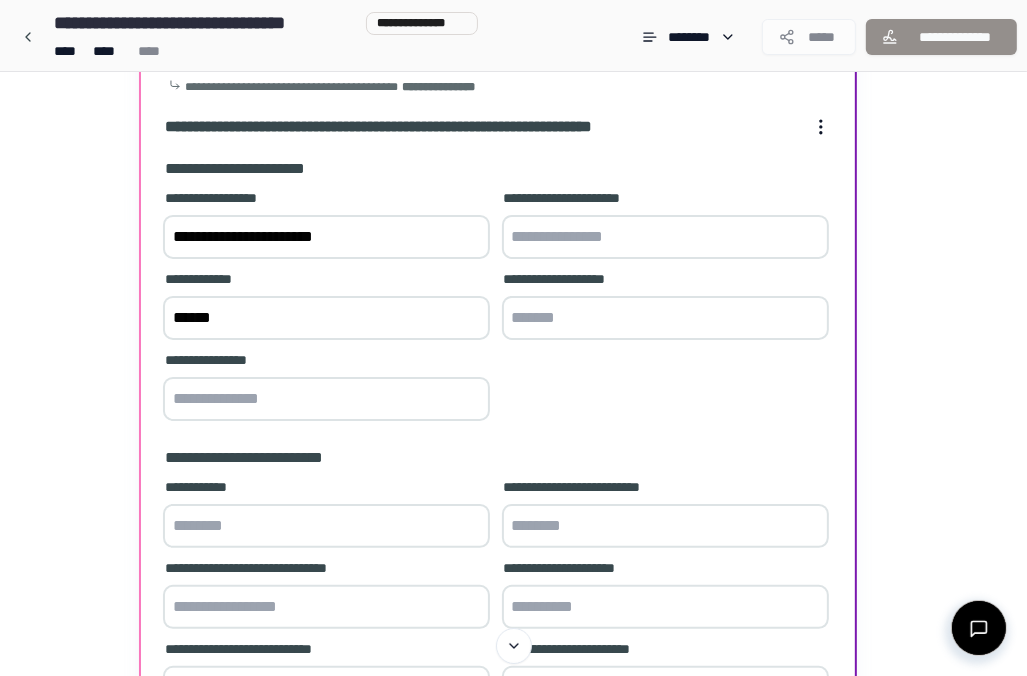 type on "******" 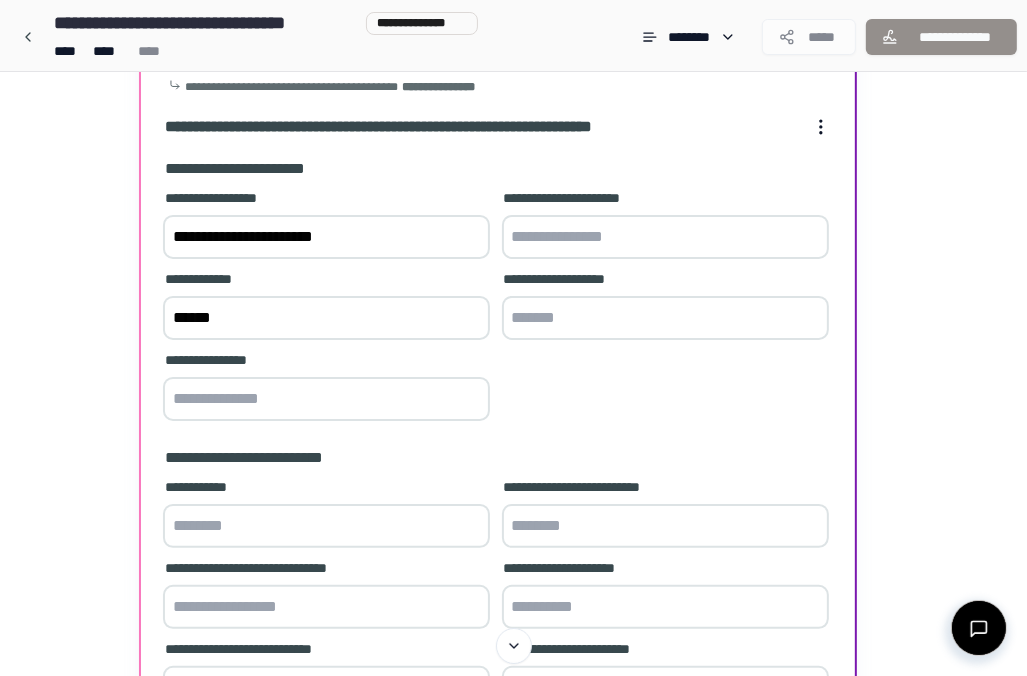 click at bounding box center [326, 399] 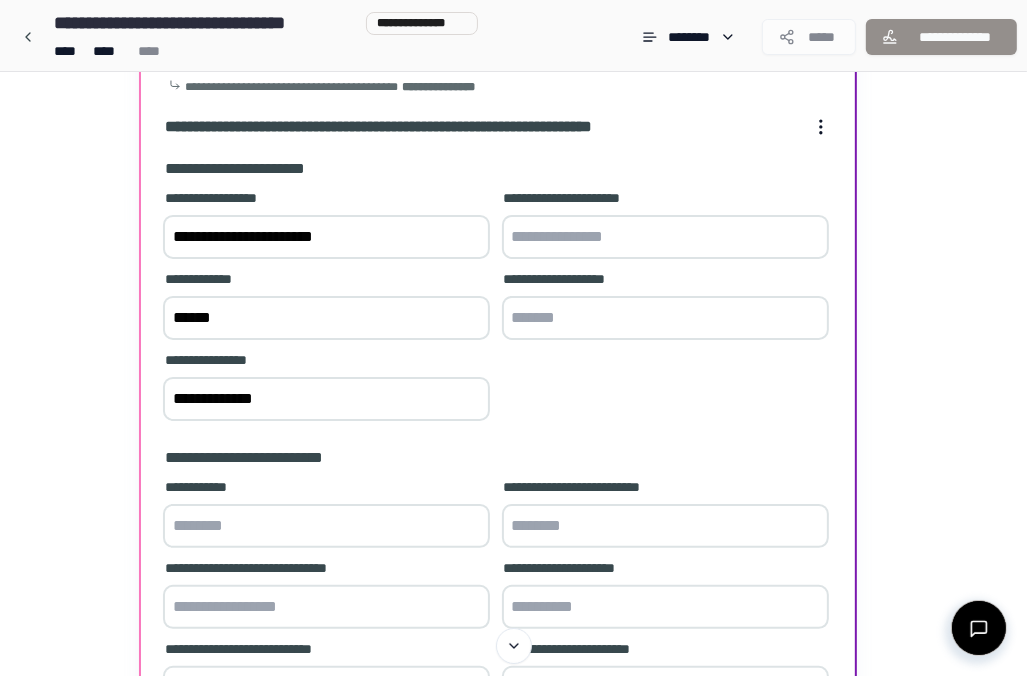 click on "**********" at bounding box center [326, 237] 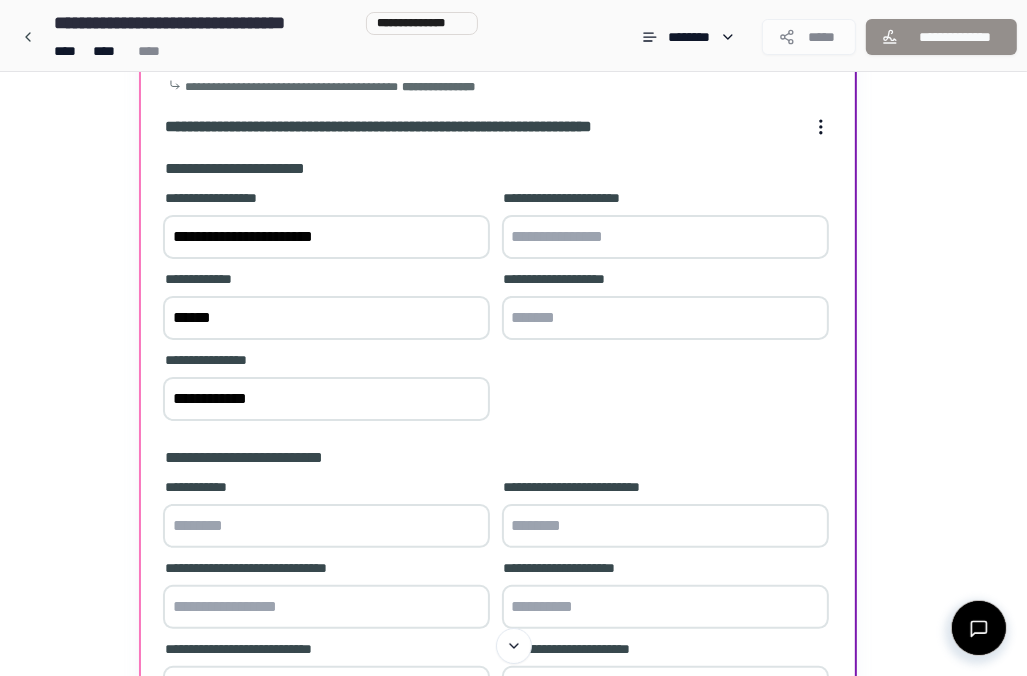 click on "**********" at bounding box center [326, 237] 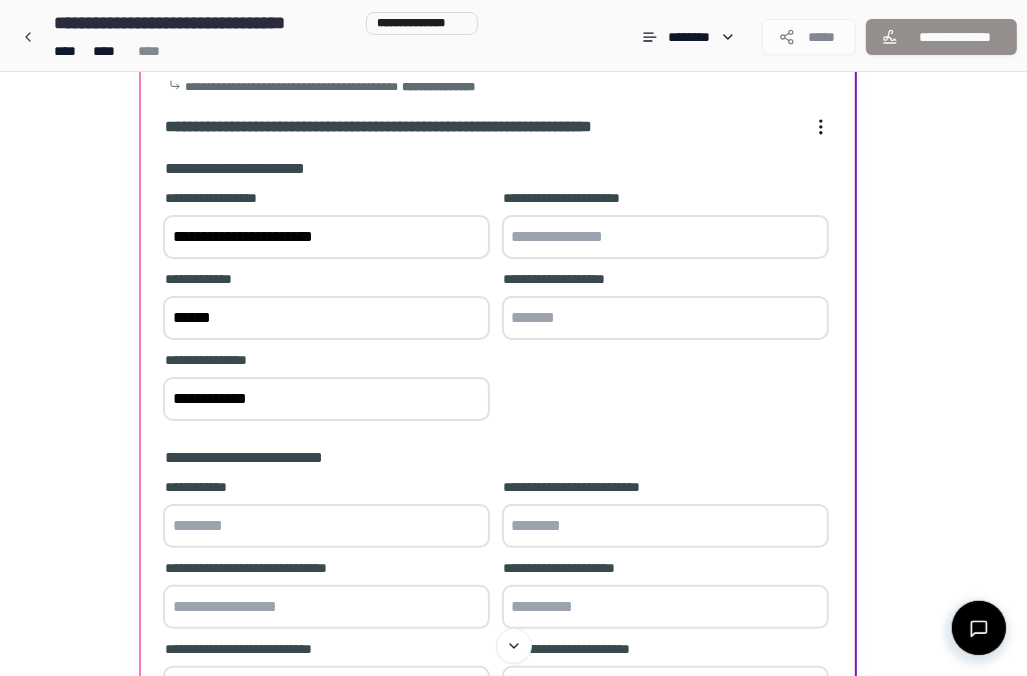 click on "**********" at bounding box center [326, 399] 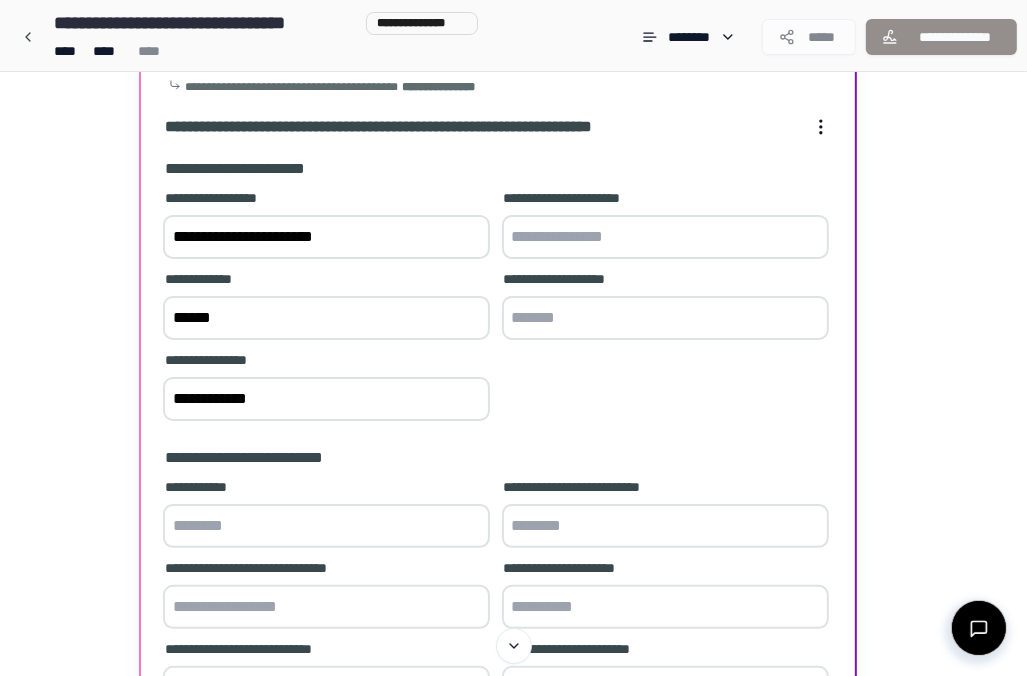 click on "**********" at bounding box center [326, 237] 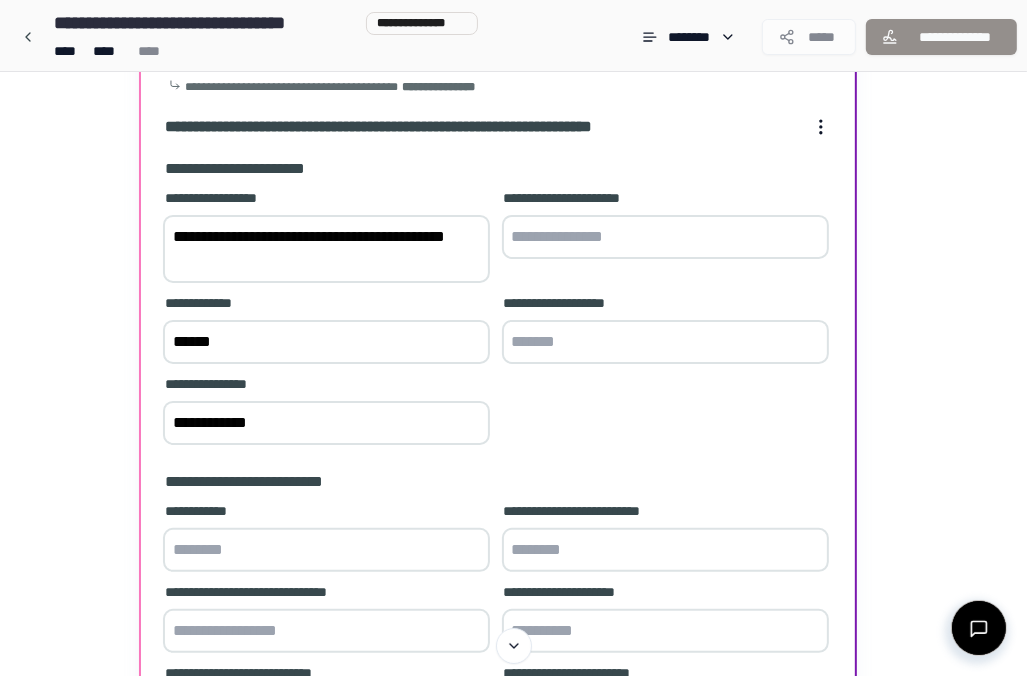 type on "**********" 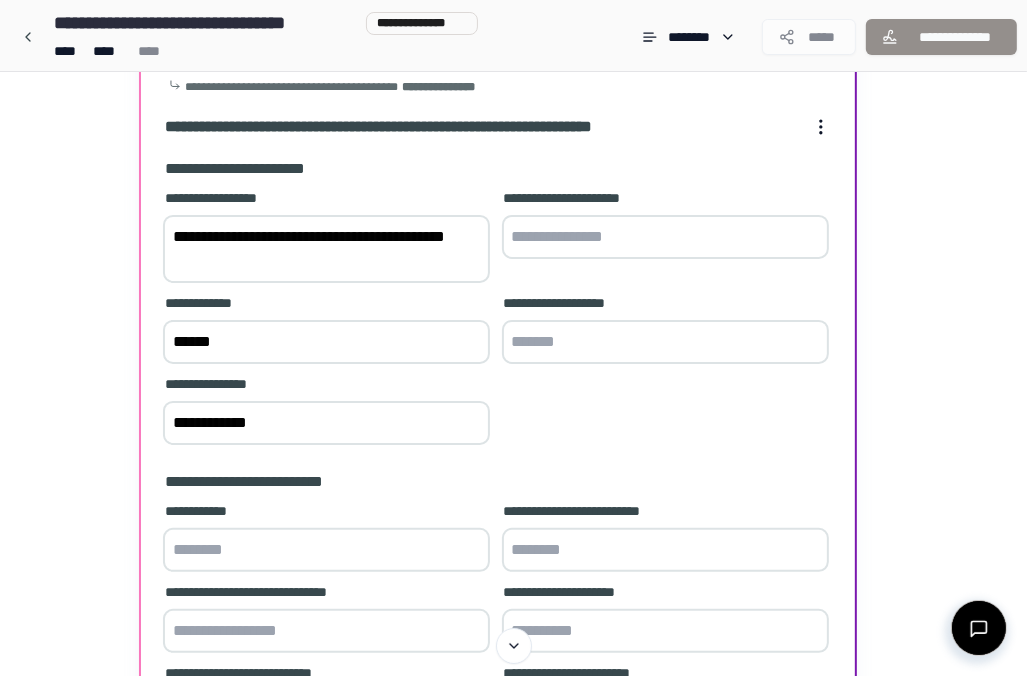 click at bounding box center [665, 237] 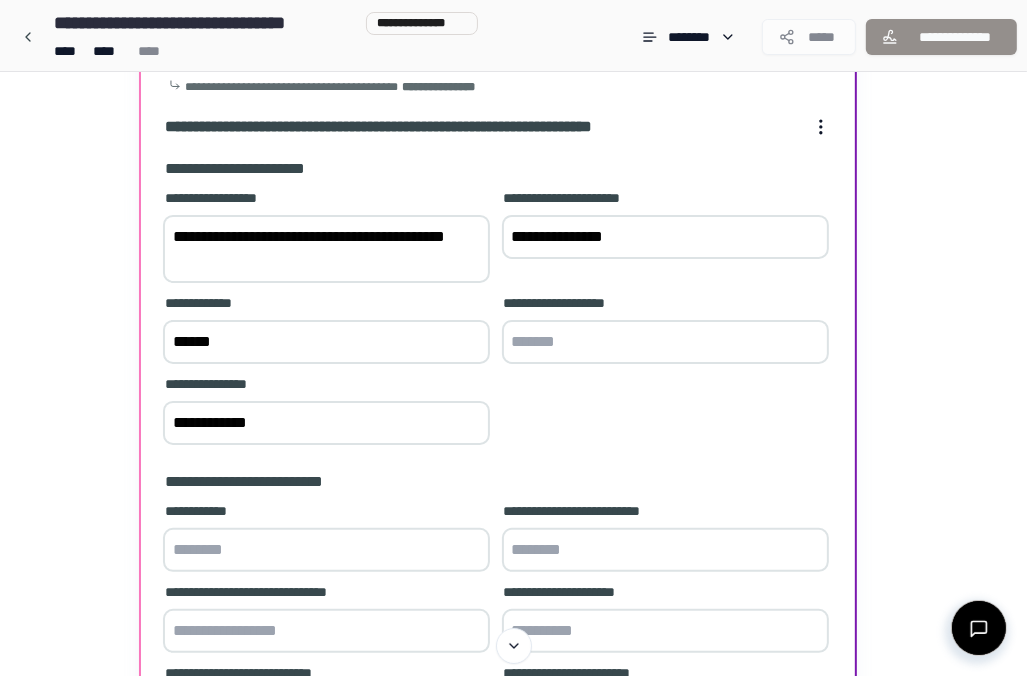 type on "**********" 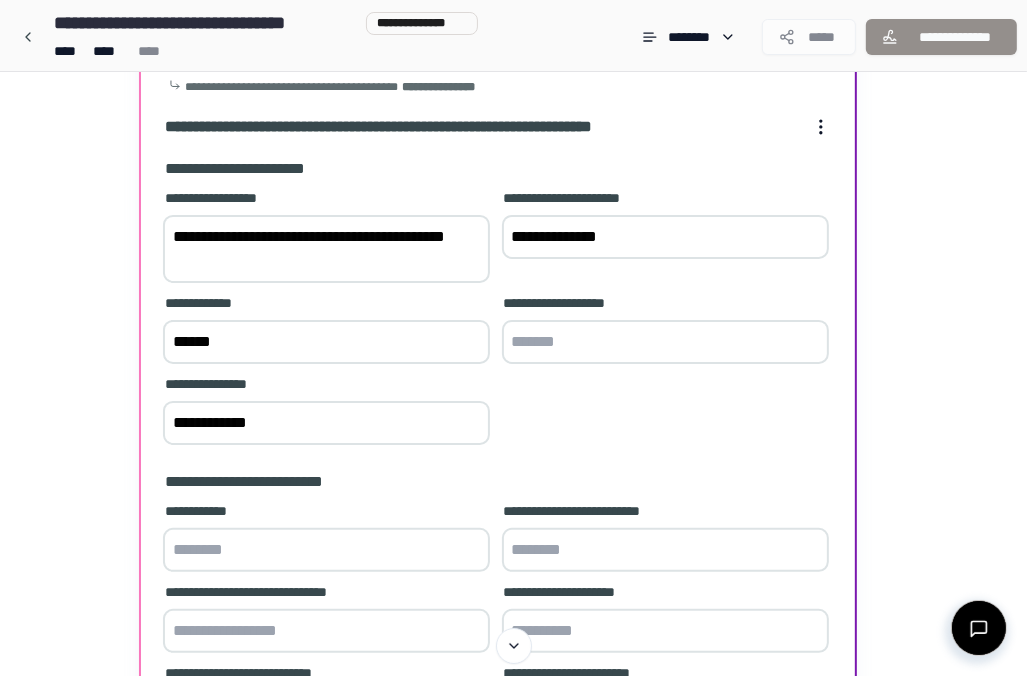 click at bounding box center (665, 342) 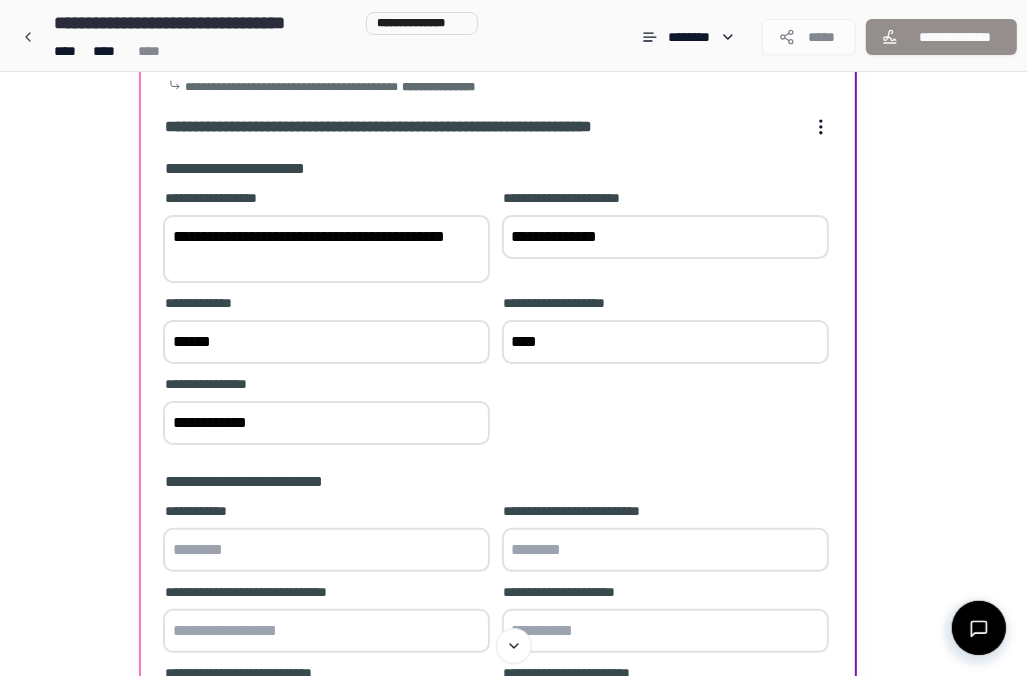 click on "****" at bounding box center [665, 342] 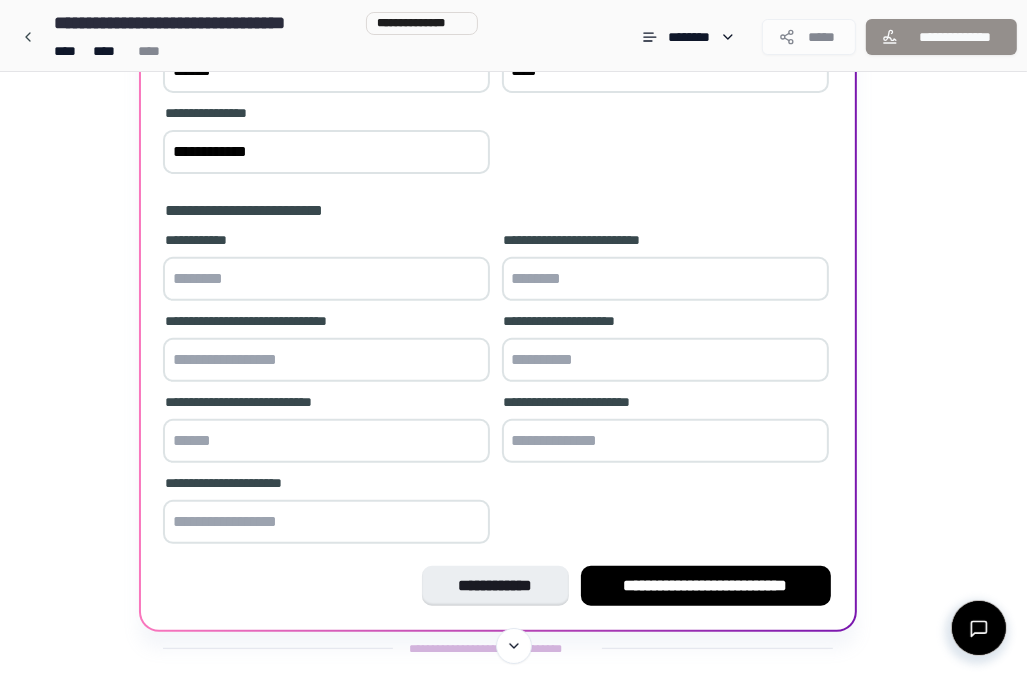 scroll, scrollTop: 416, scrollLeft: 0, axis: vertical 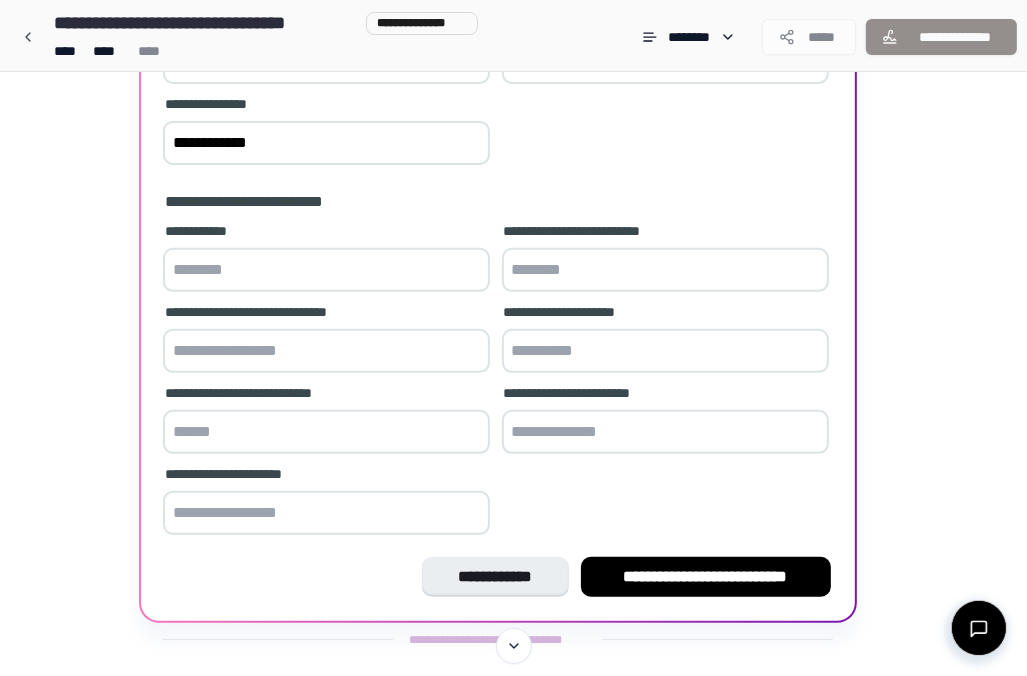 type on "*****" 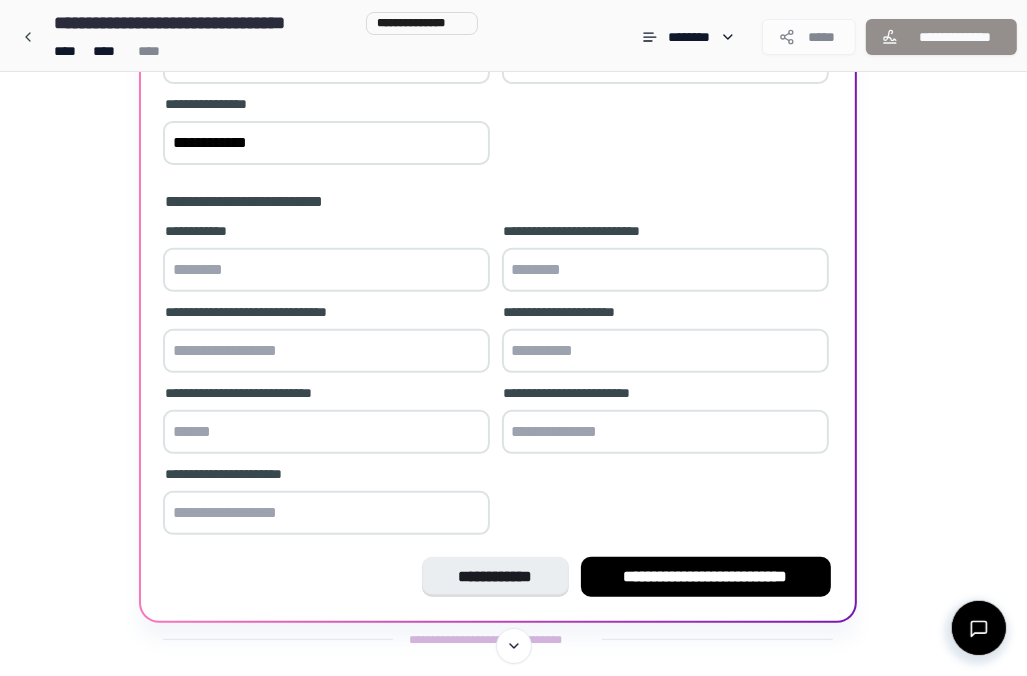 click at bounding box center [326, 270] 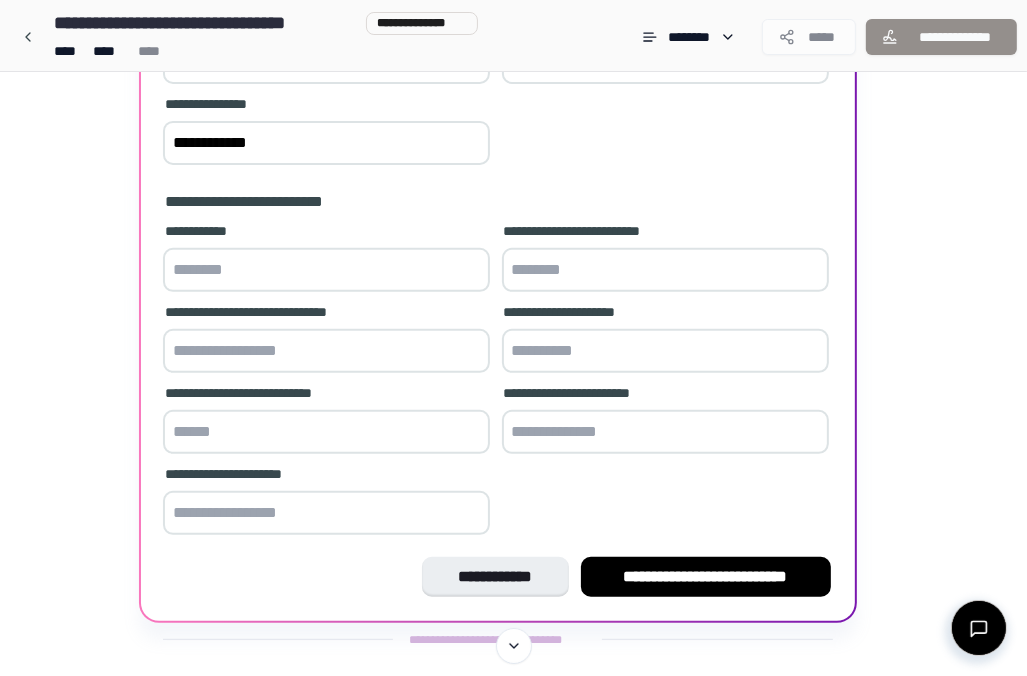 click at bounding box center [326, 270] 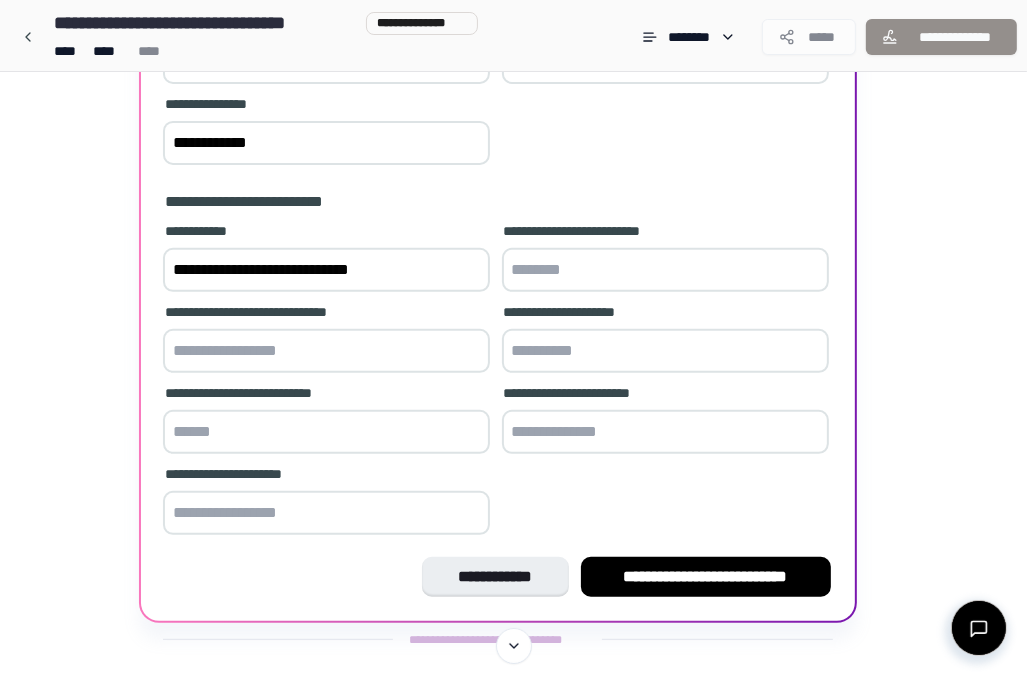 type on "**********" 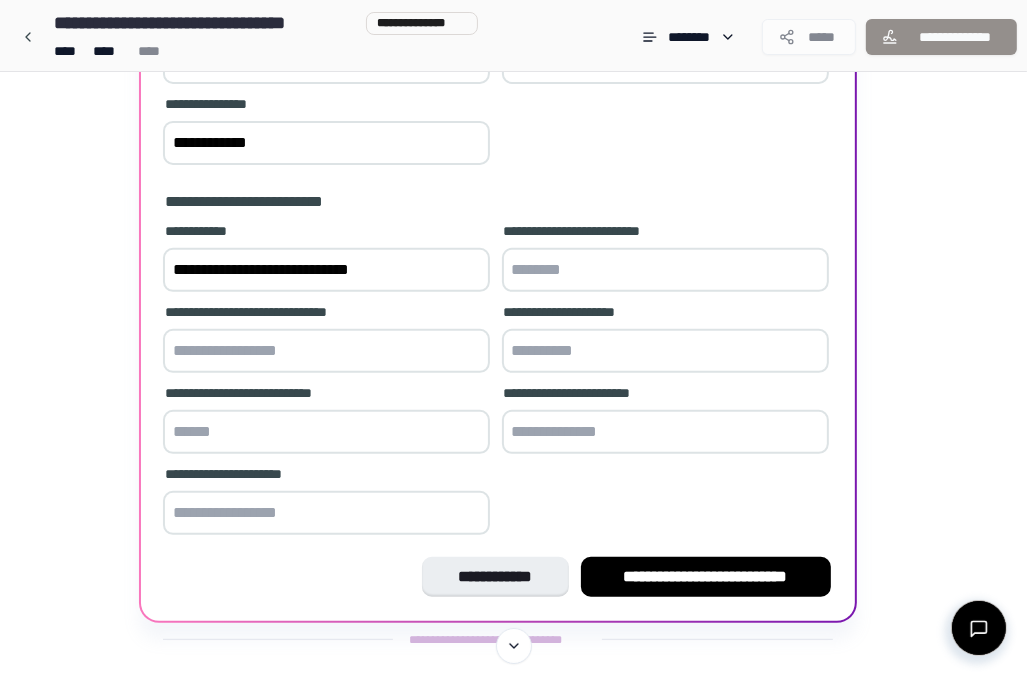 click at bounding box center (326, 351) 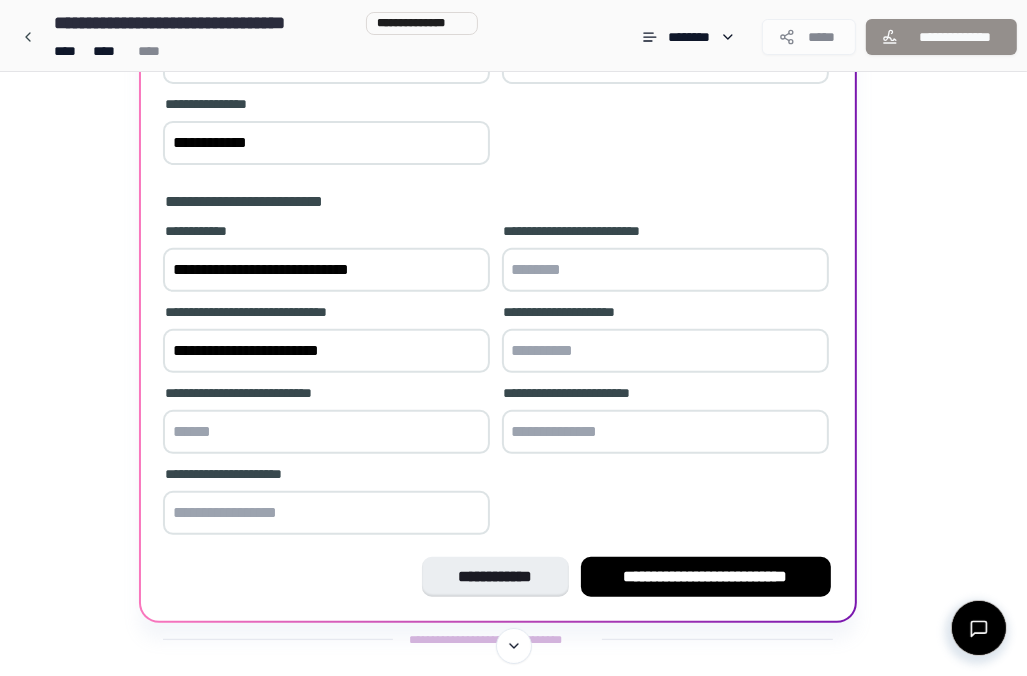 type on "**********" 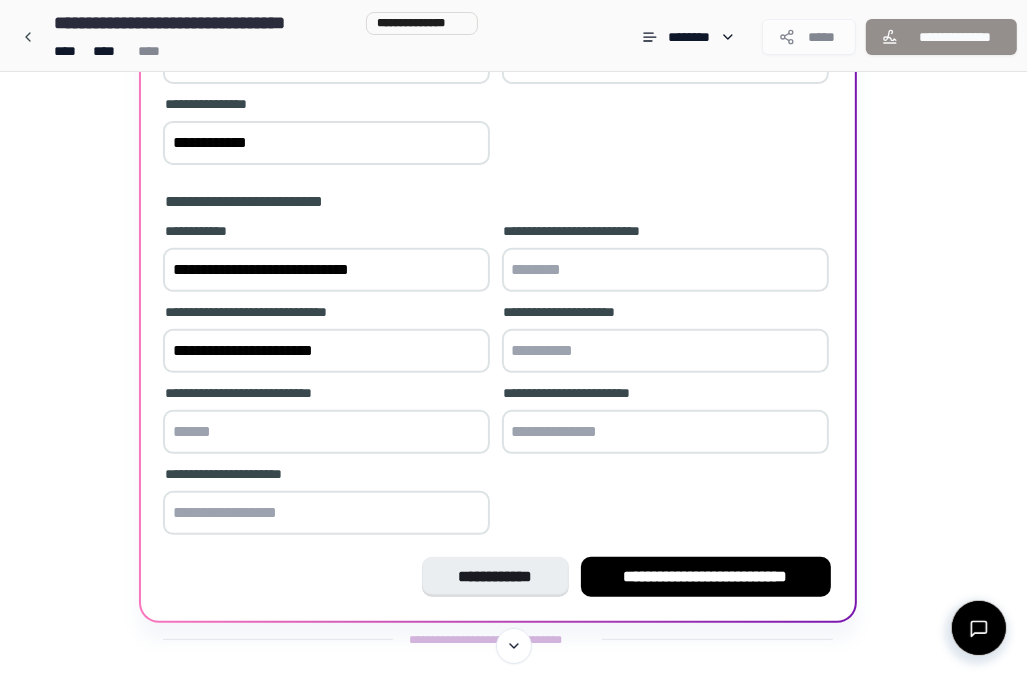 click at bounding box center (326, 432) 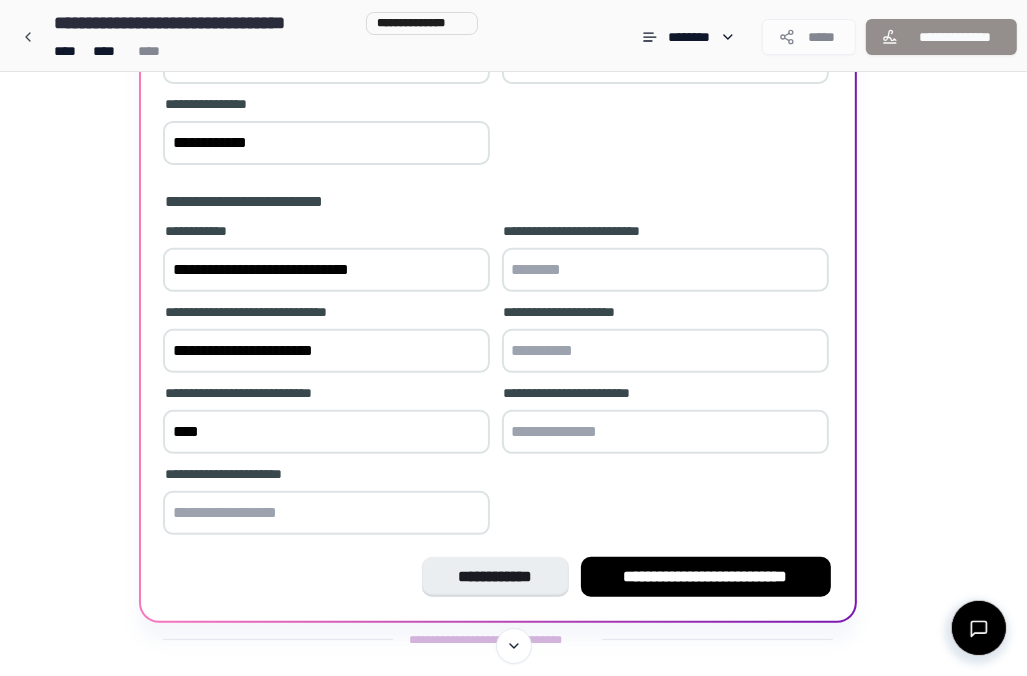 click on "****" at bounding box center [326, 432] 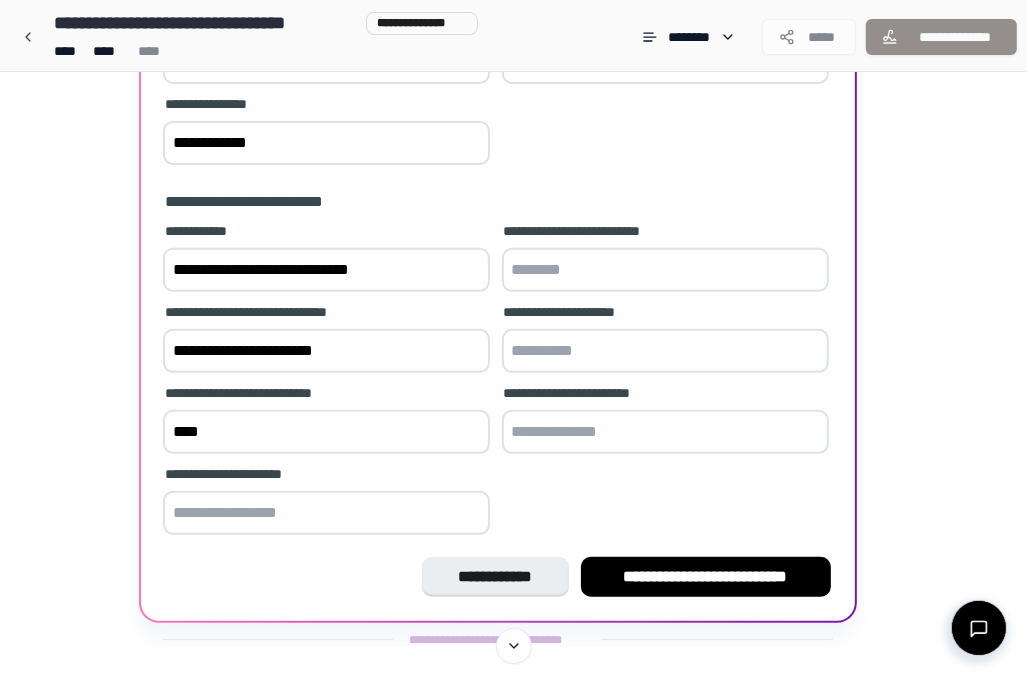 click at bounding box center [326, 513] 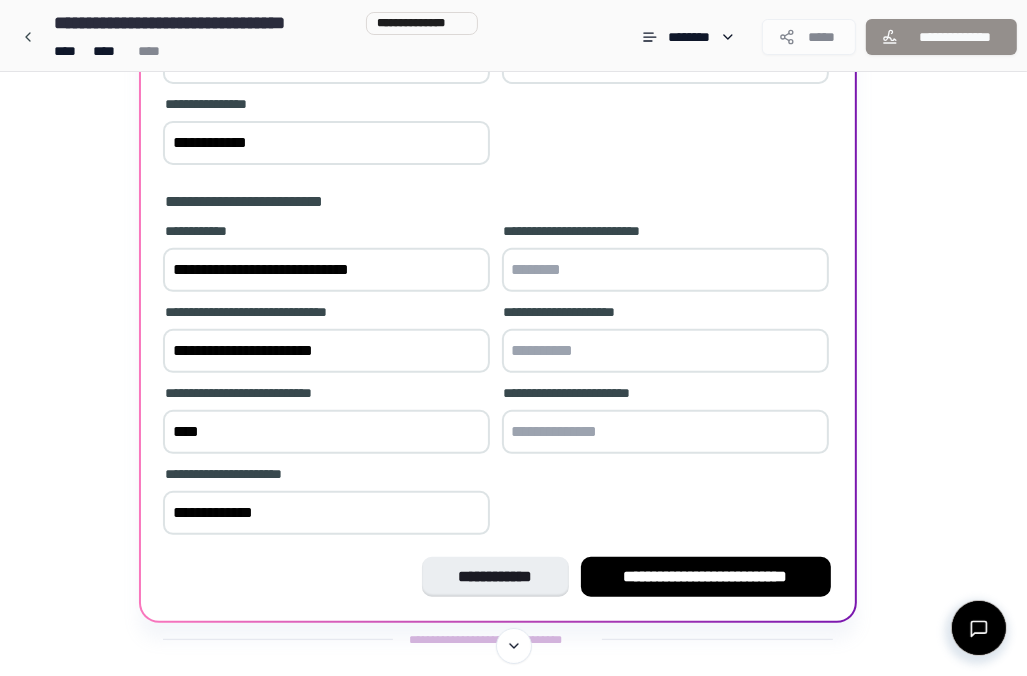 type on "**********" 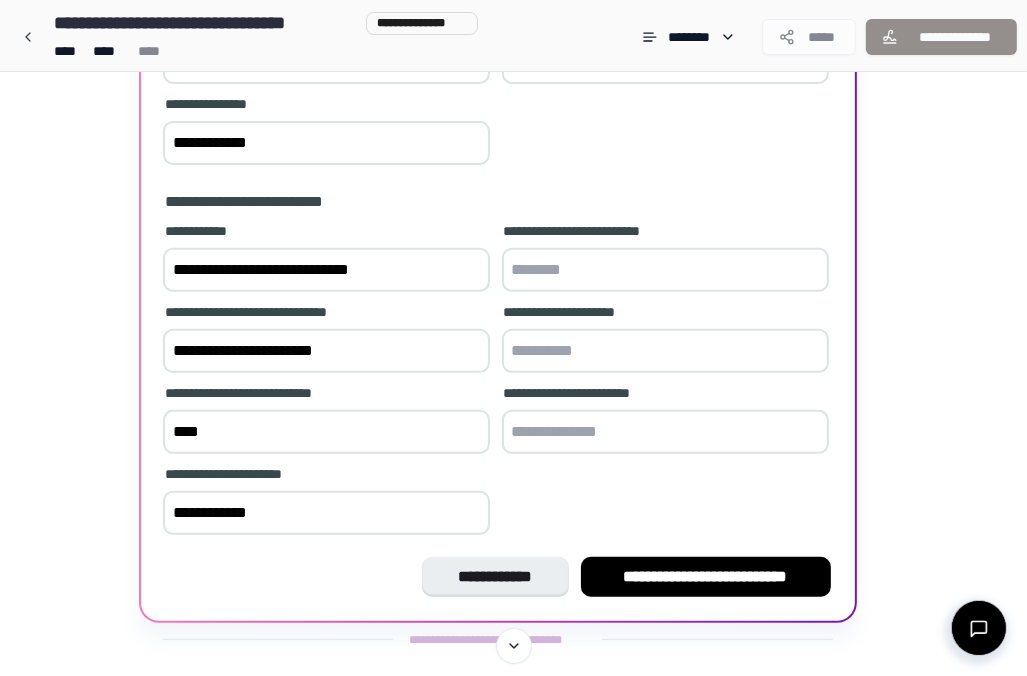 click at bounding box center (665, 270) 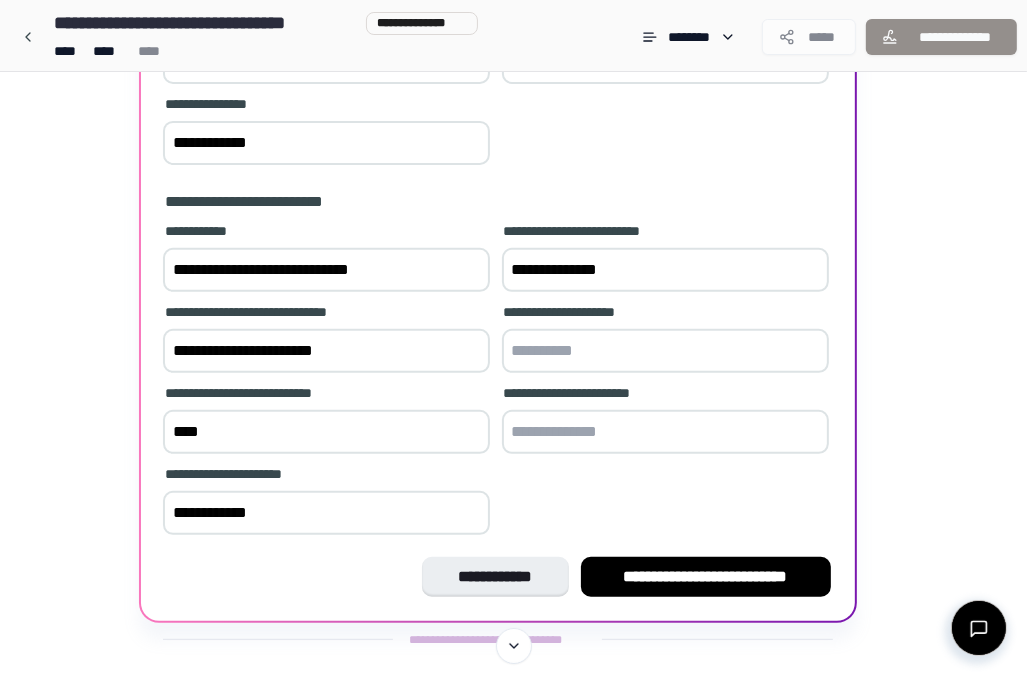 type on "**********" 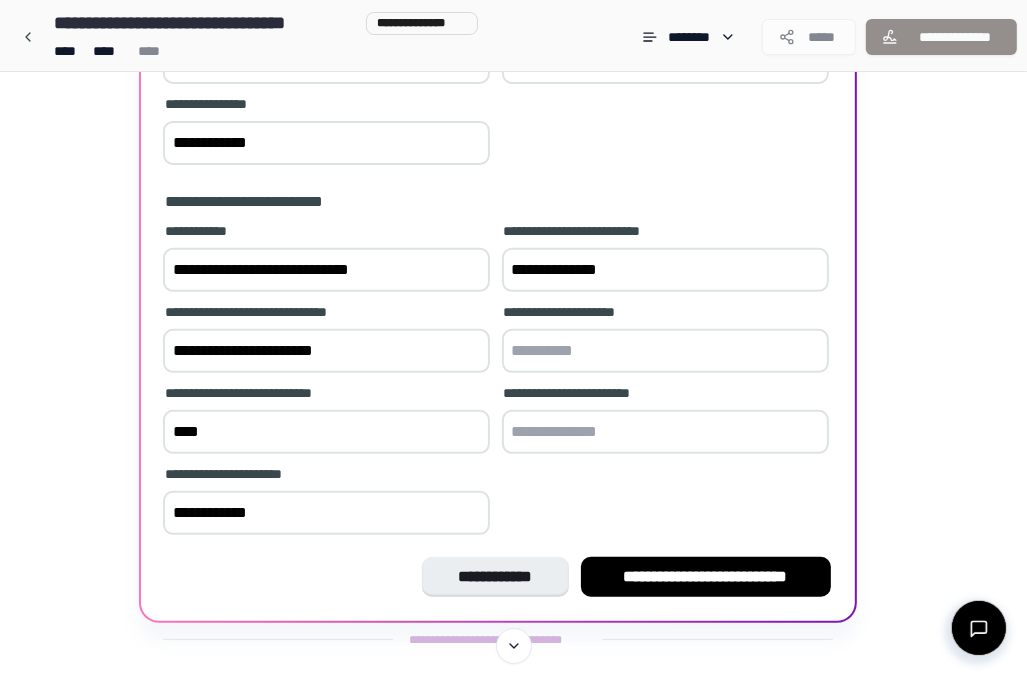 click at bounding box center [665, 351] 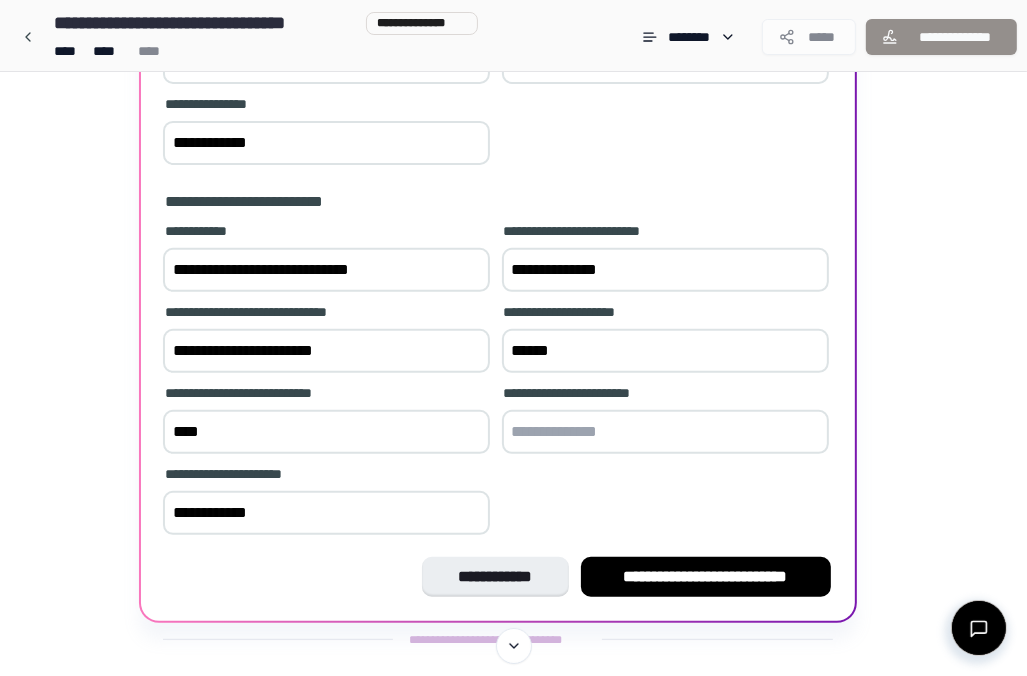 type on "******" 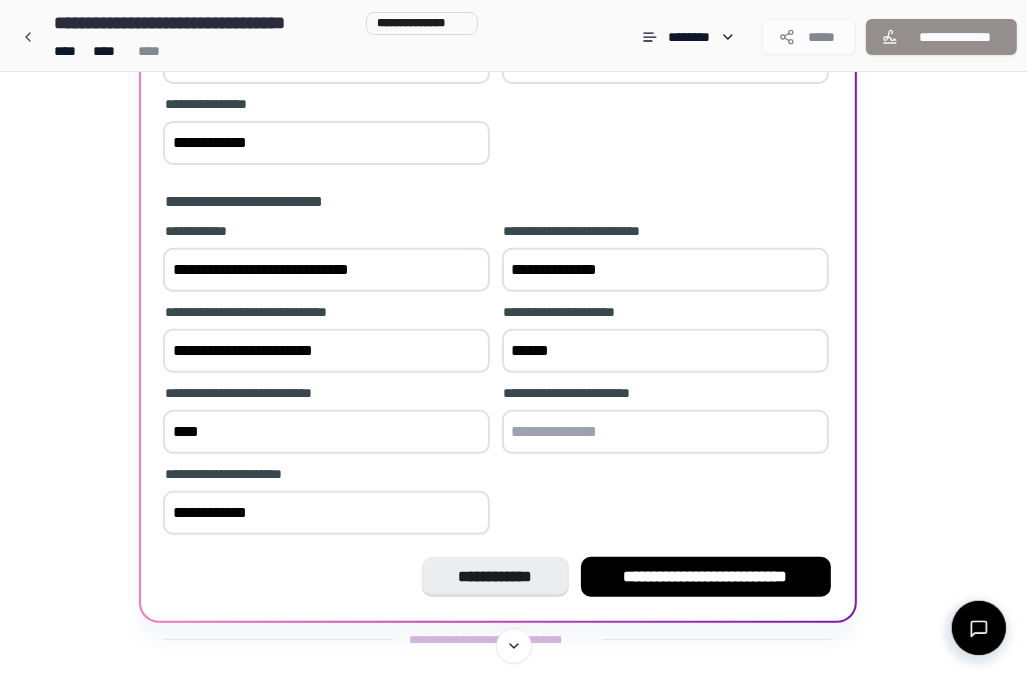 click at bounding box center [665, 432] 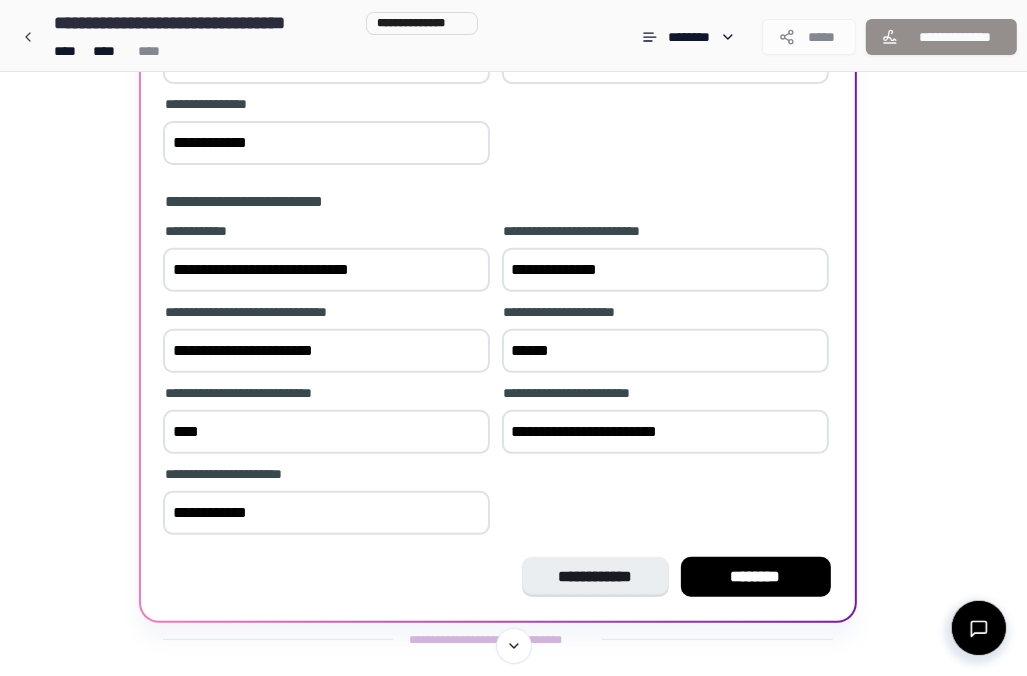click on "**********" at bounding box center [665, 432] 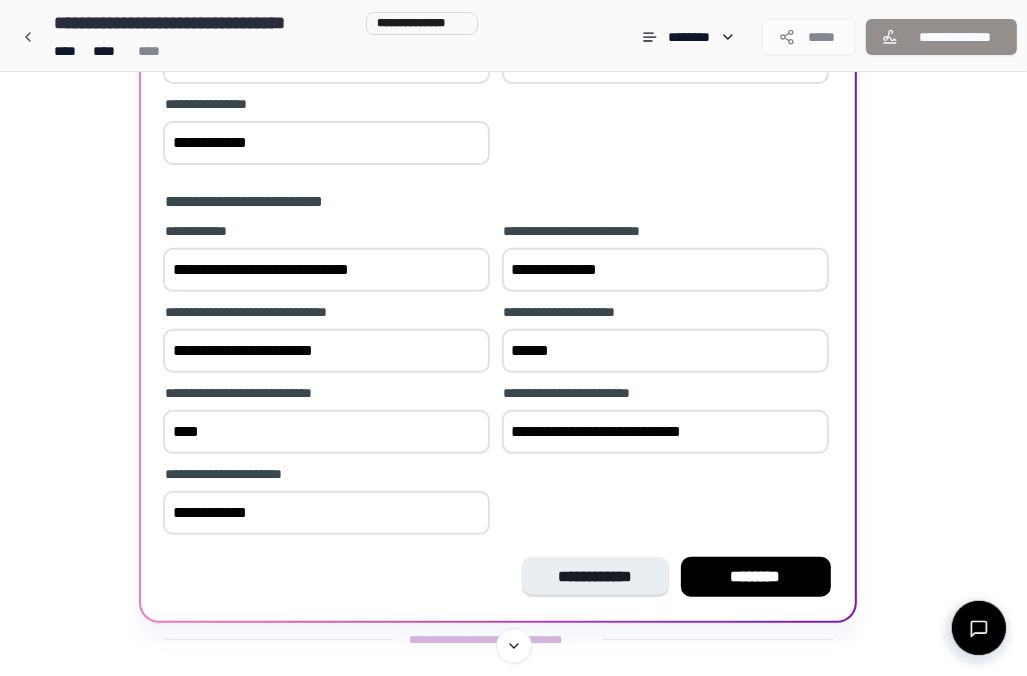 click on "**********" at bounding box center (665, 432) 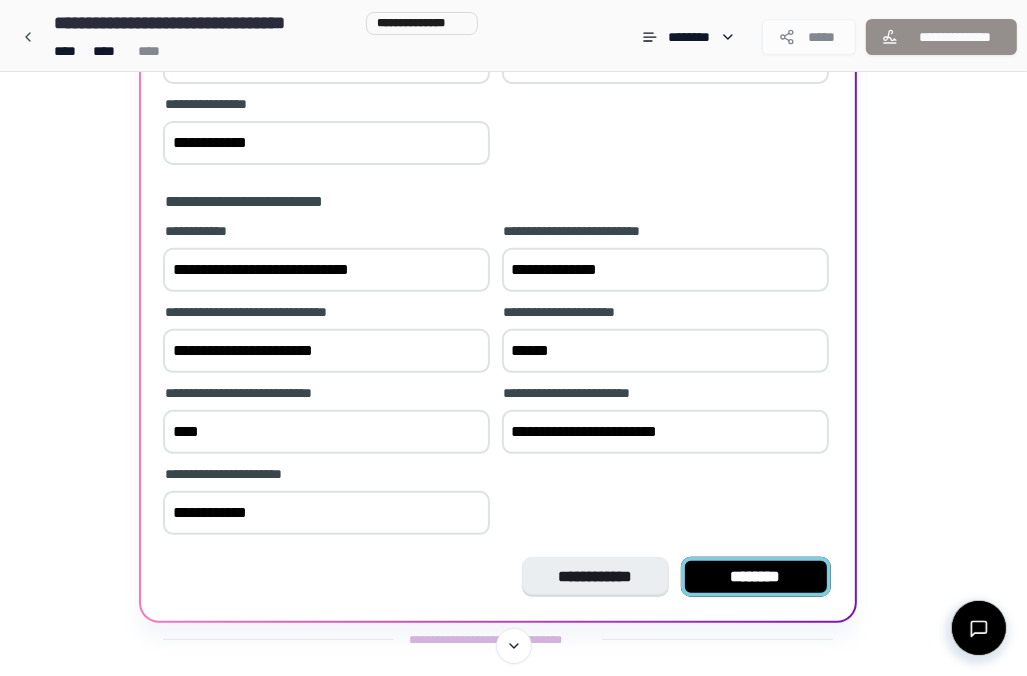 type on "**********" 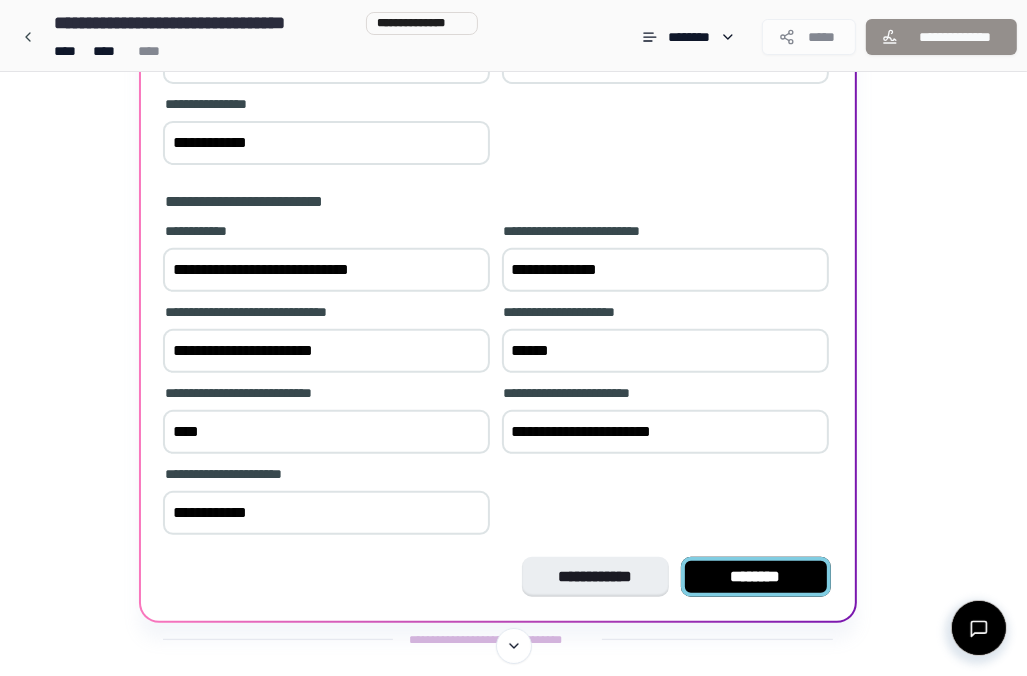 click on "********" at bounding box center (756, 577) 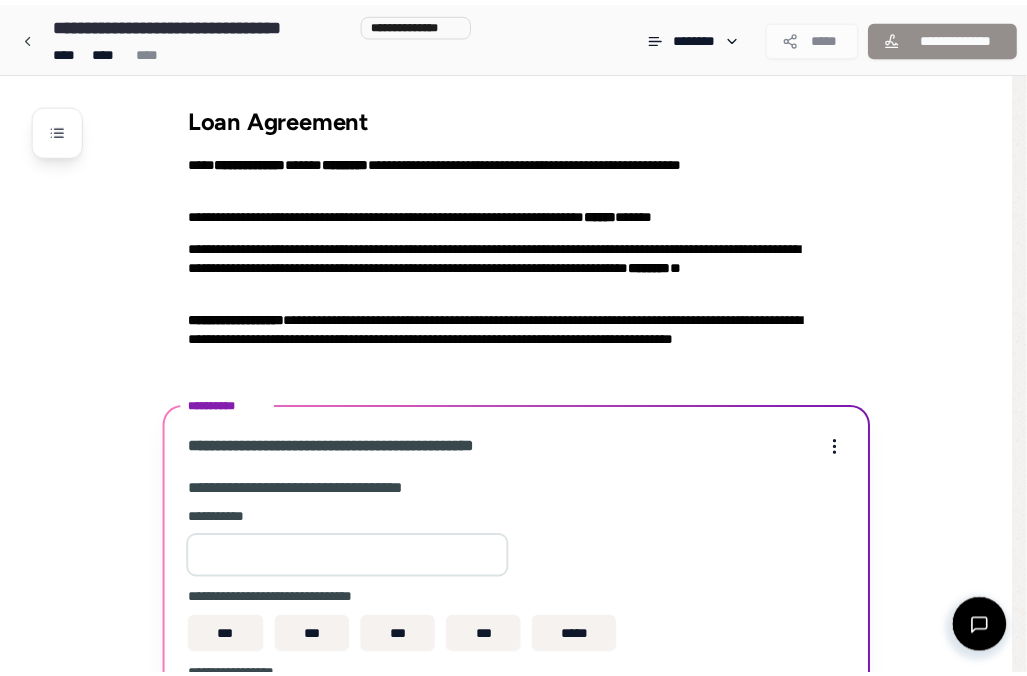 scroll, scrollTop: 322, scrollLeft: 0, axis: vertical 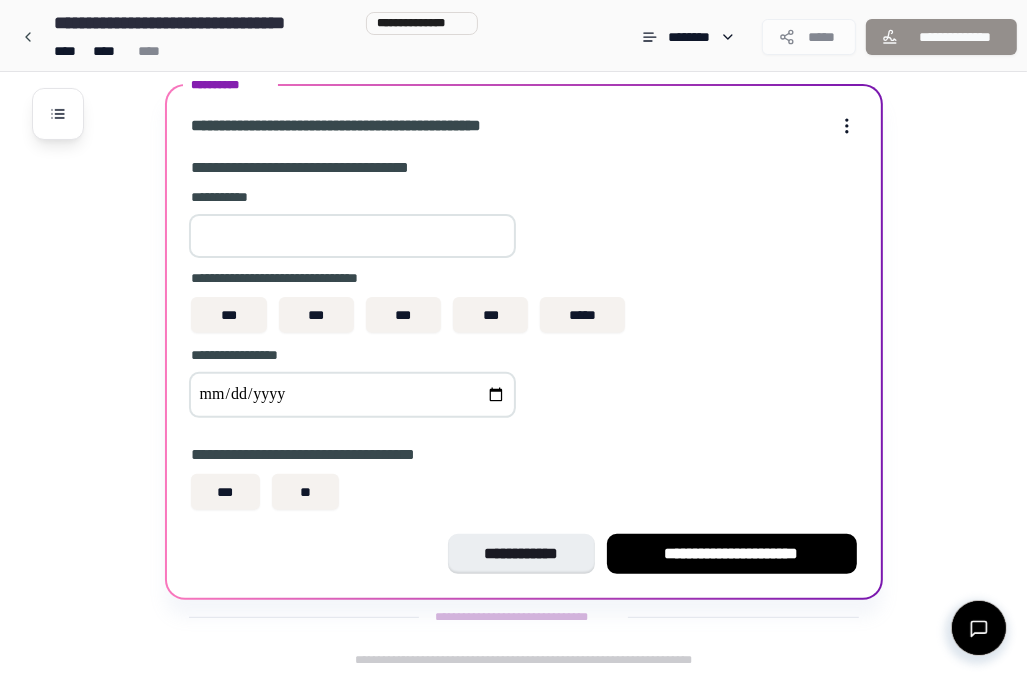 click at bounding box center [352, 236] 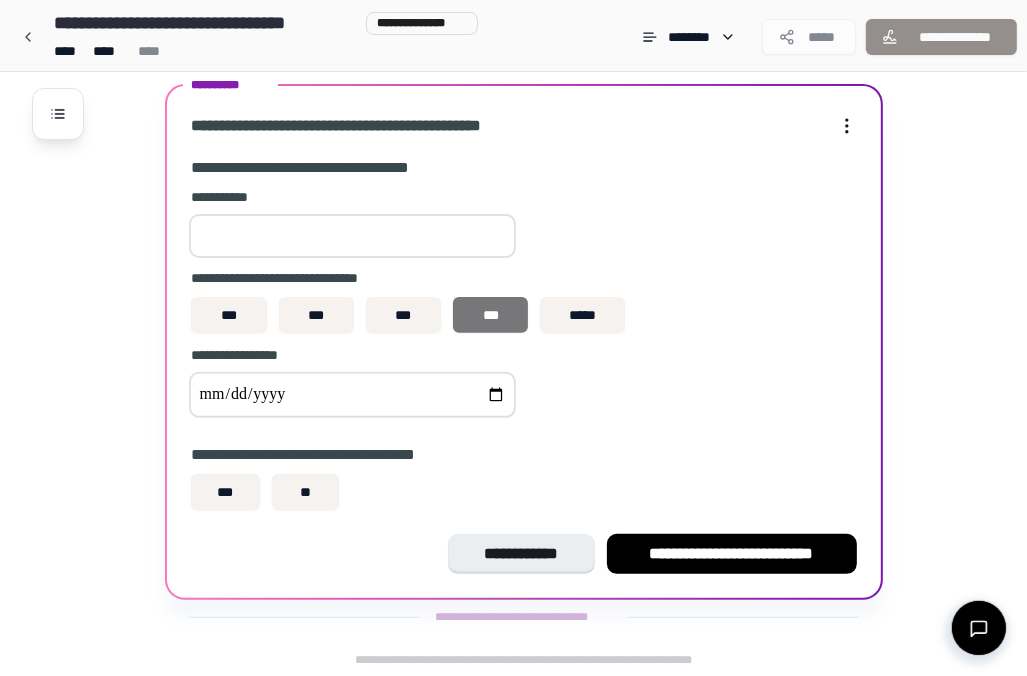 type on "****" 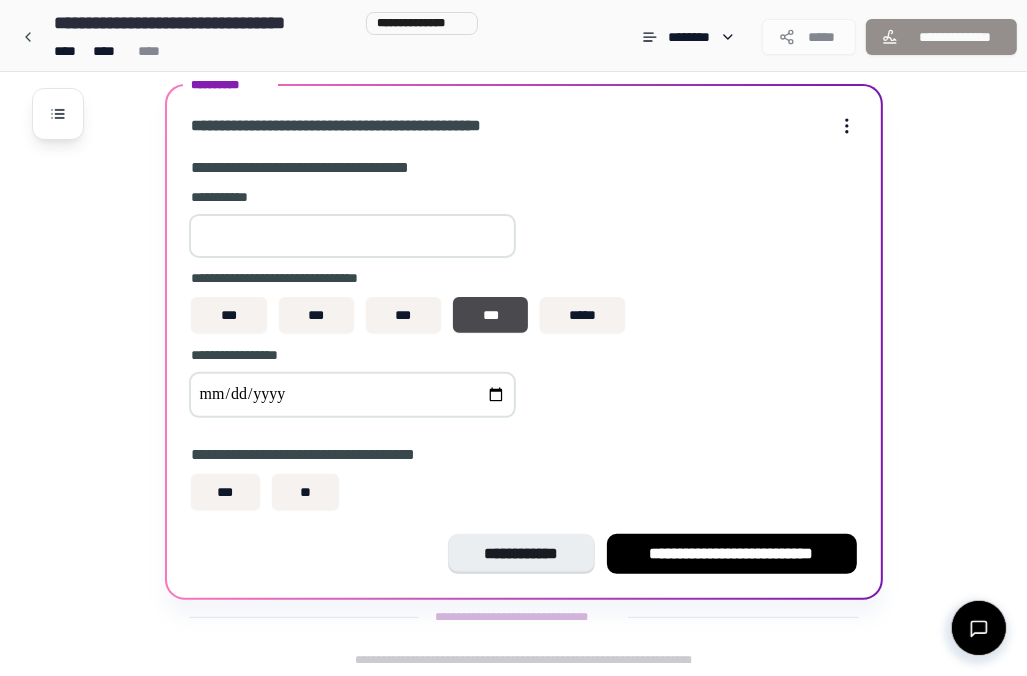 click at bounding box center [352, 395] 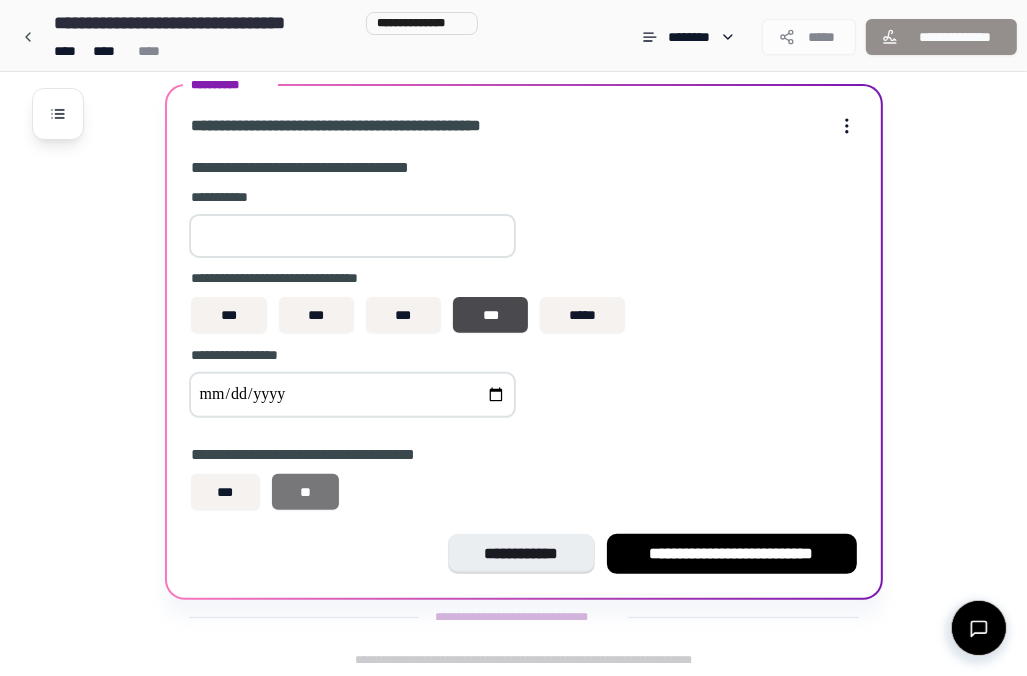 click on "**" at bounding box center (305, 492) 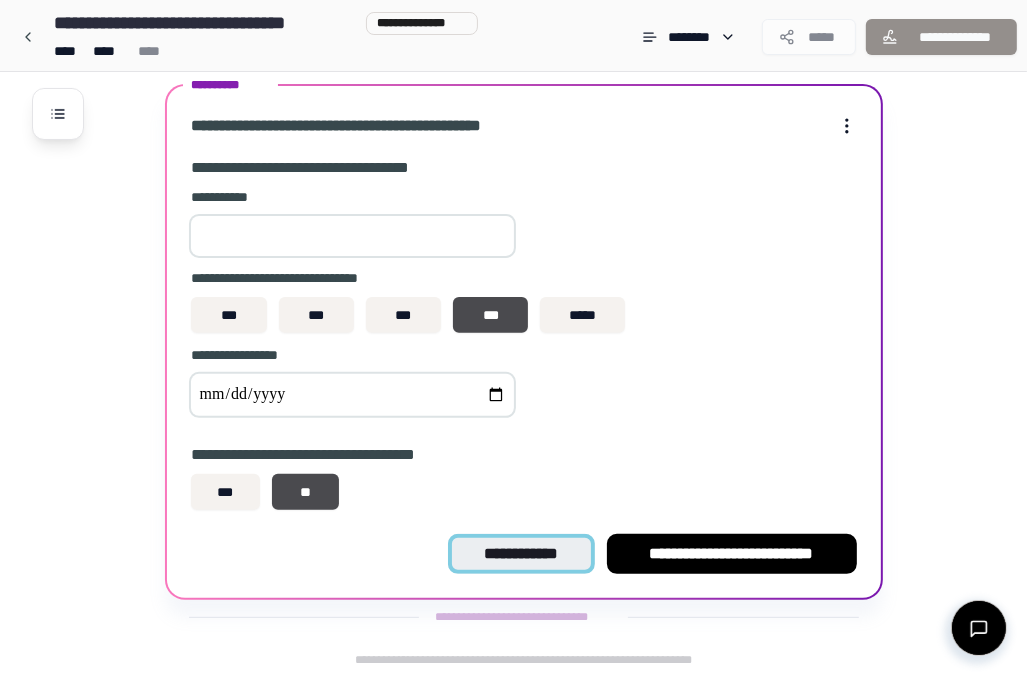 click on "**********" at bounding box center [521, 554] 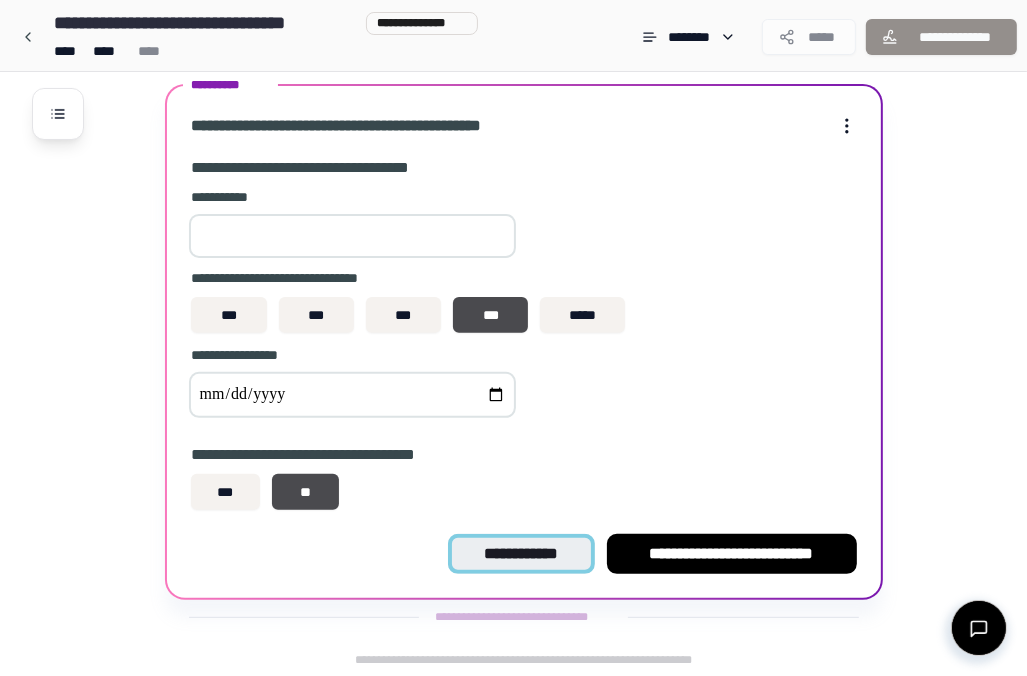scroll, scrollTop: 25, scrollLeft: 0, axis: vertical 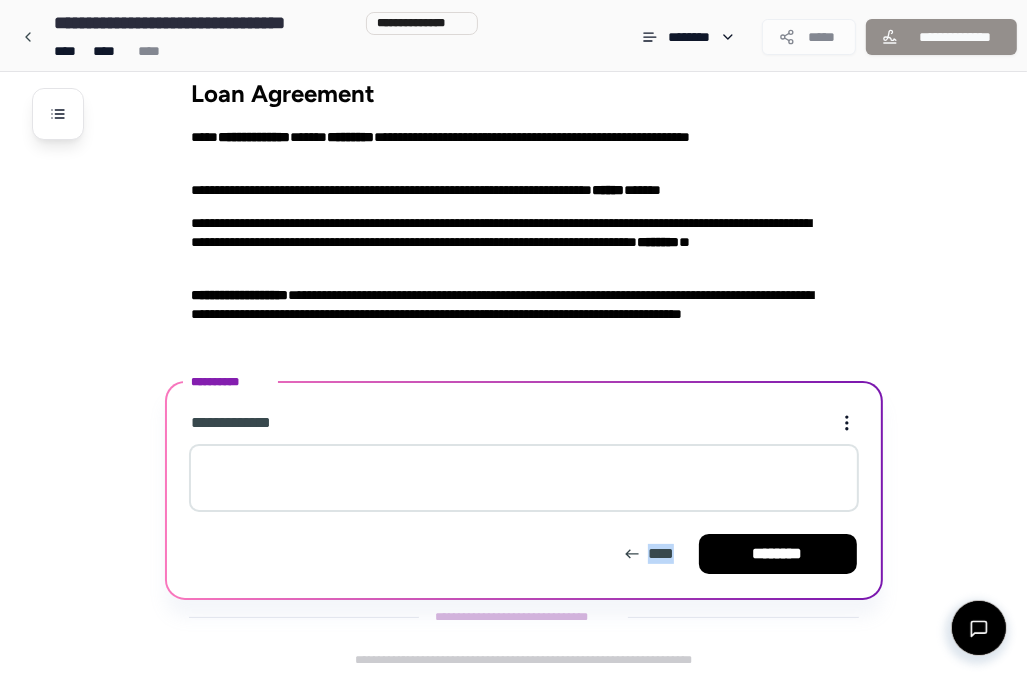 click on "**** ********" at bounding box center [524, 554] 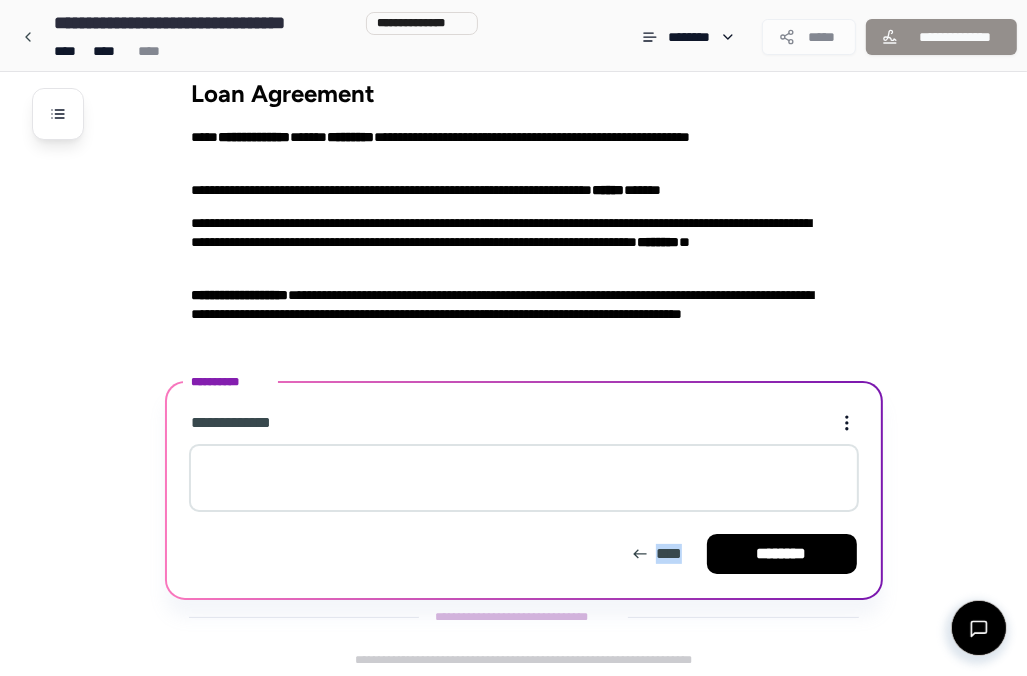 click on "**** ********" at bounding box center [524, 554] 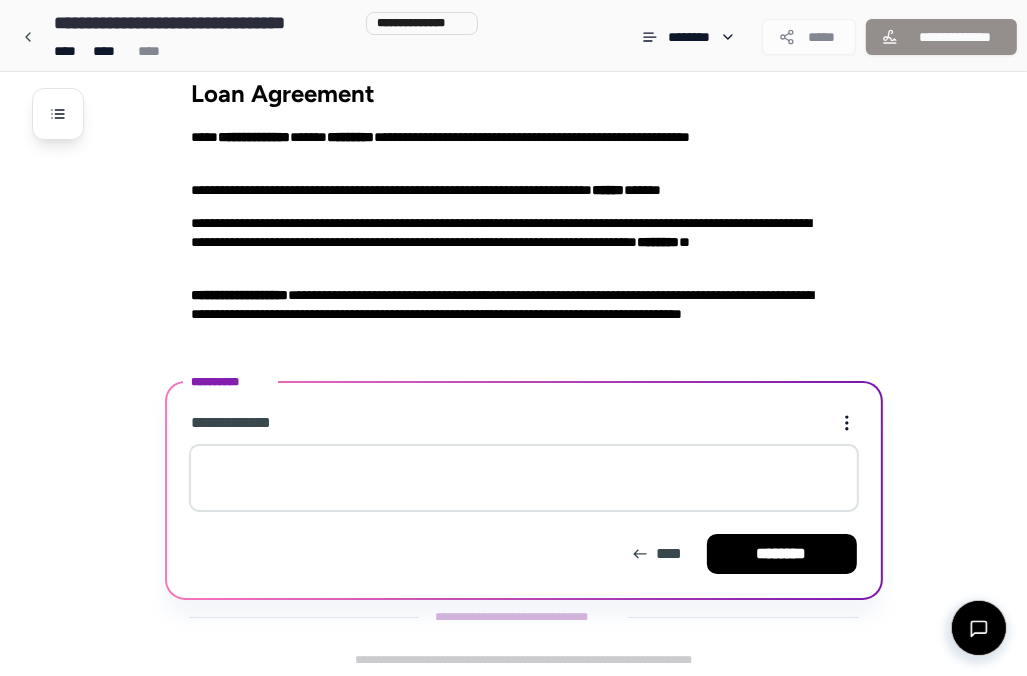 click at bounding box center (524, 478) 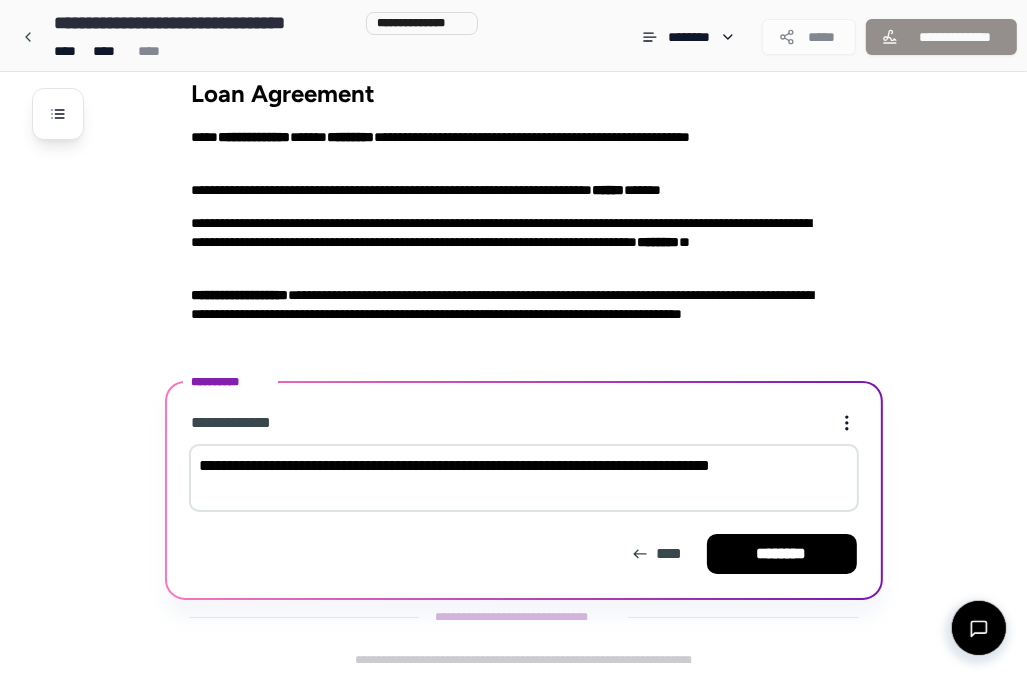 click on "**********" at bounding box center [524, 478] 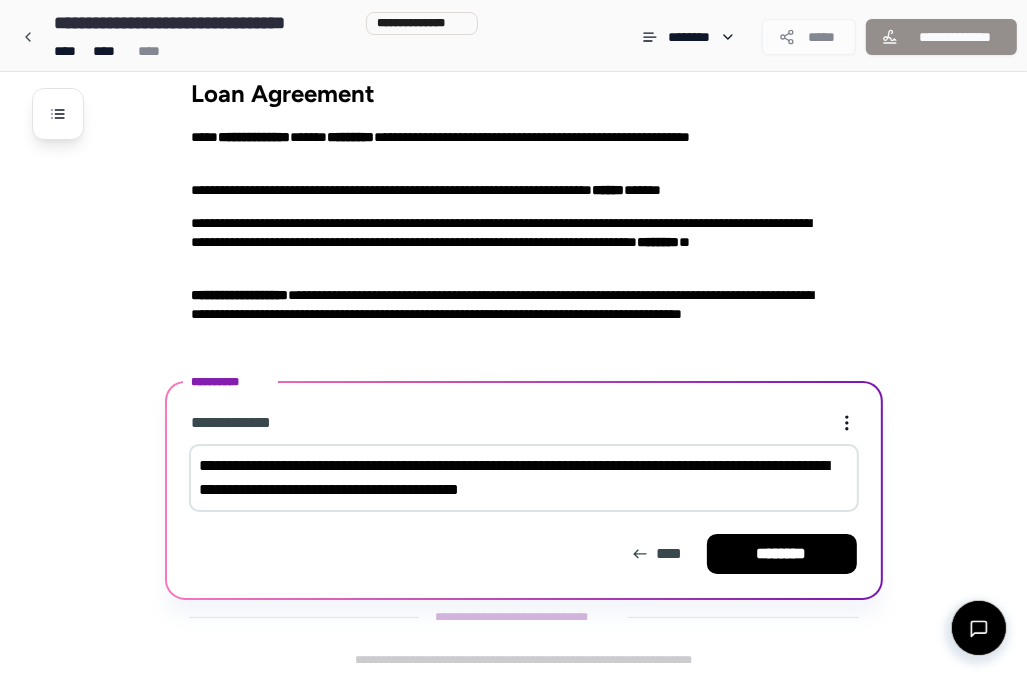 click on "**********" at bounding box center (524, 478) 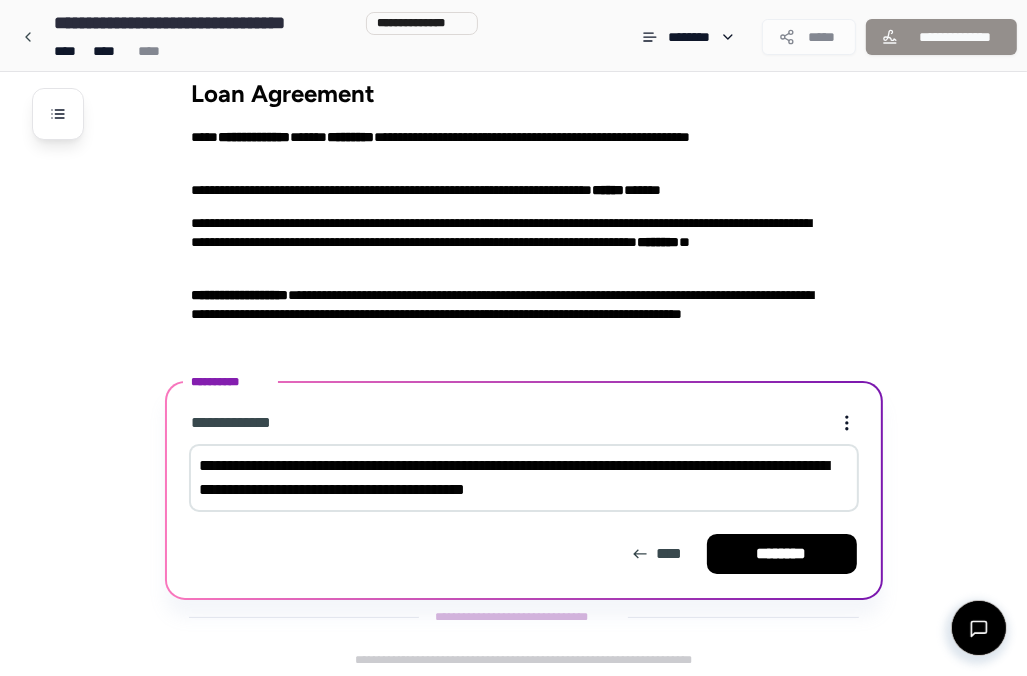 click on "**********" at bounding box center [524, 478] 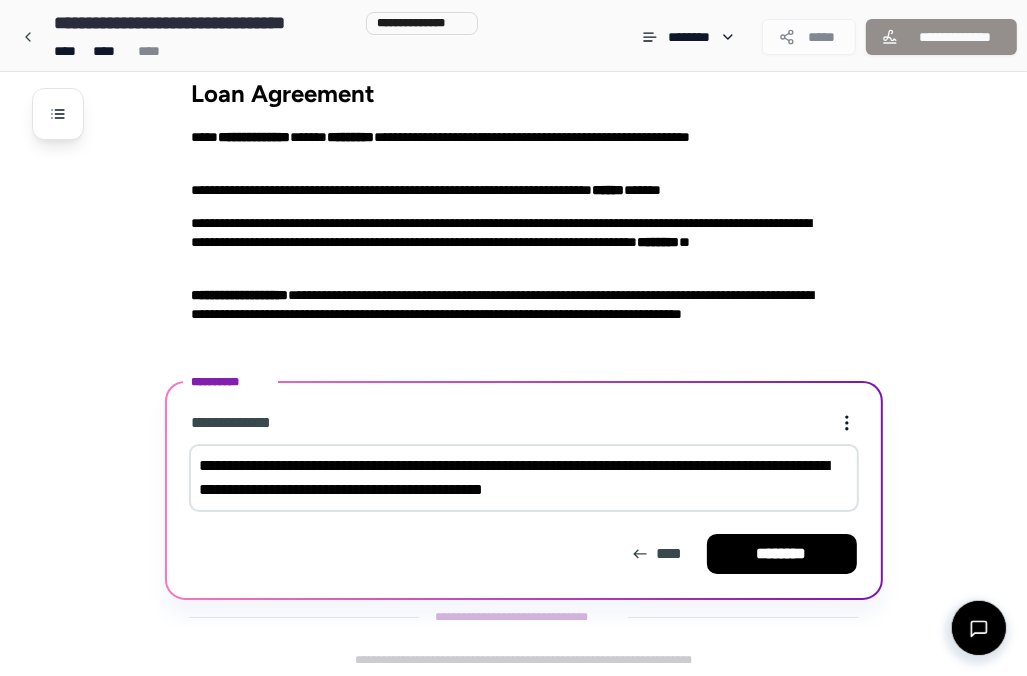 click on "**********" at bounding box center (524, 478) 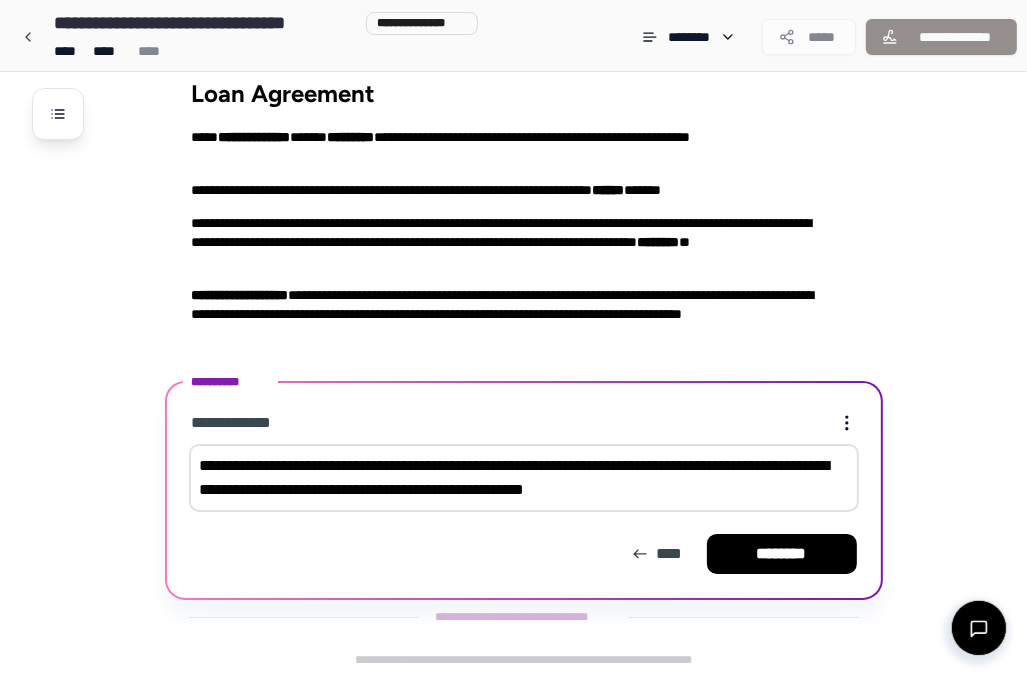 type on "**********" 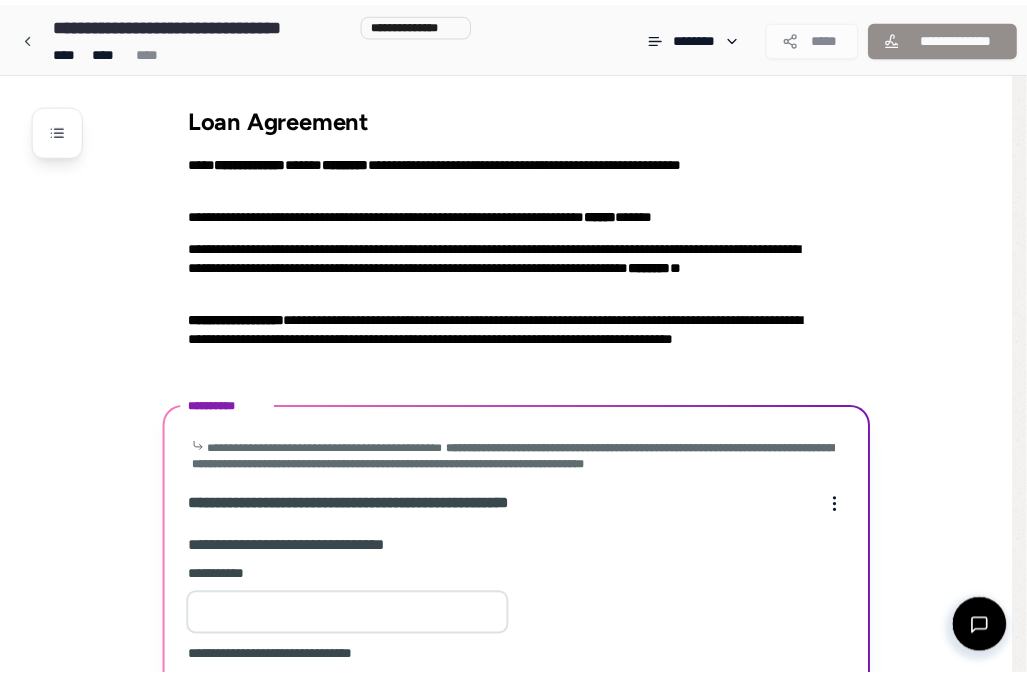 scroll, scrollTop: 428, scrollLeft: 0, axis: vertical 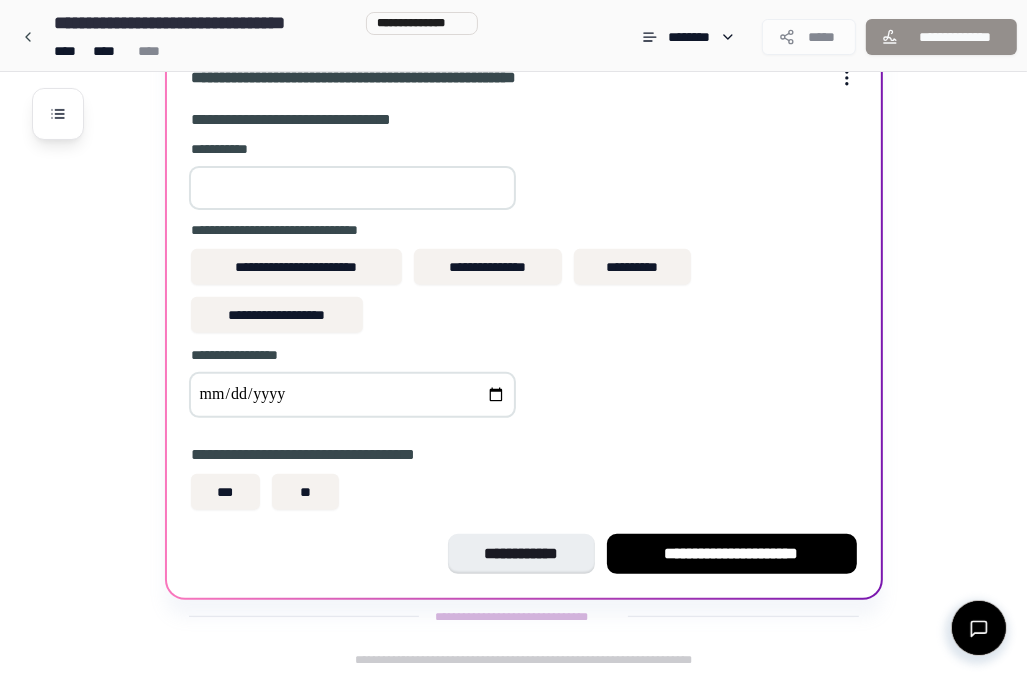 click at bounding box center [352, 188] 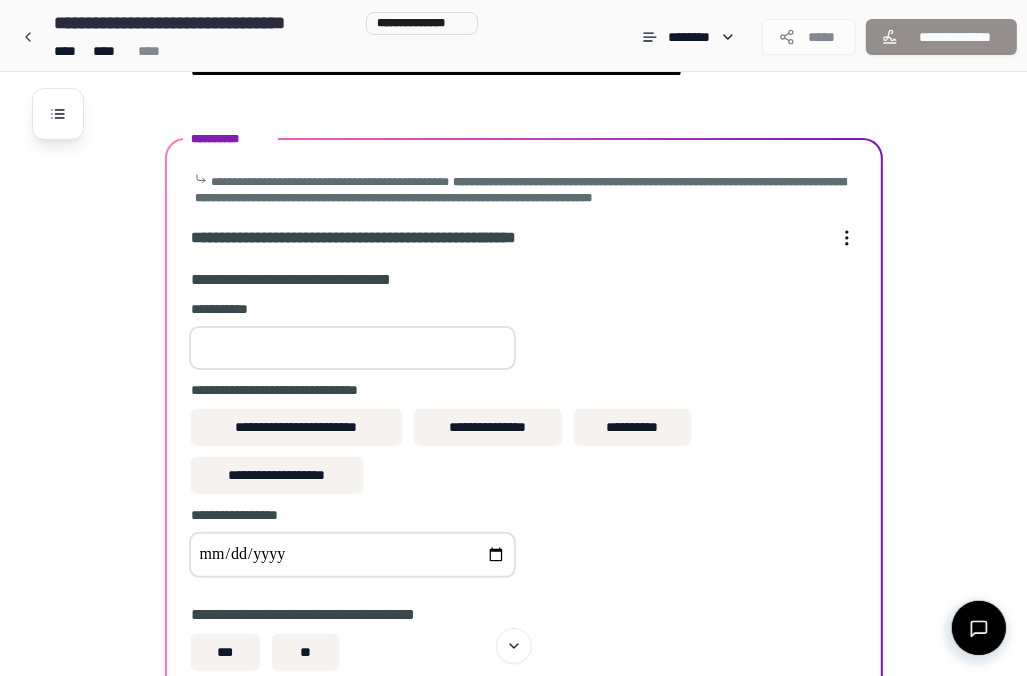 scroll, scrollTop: 228, scrollLeft: 0, axis: vertical 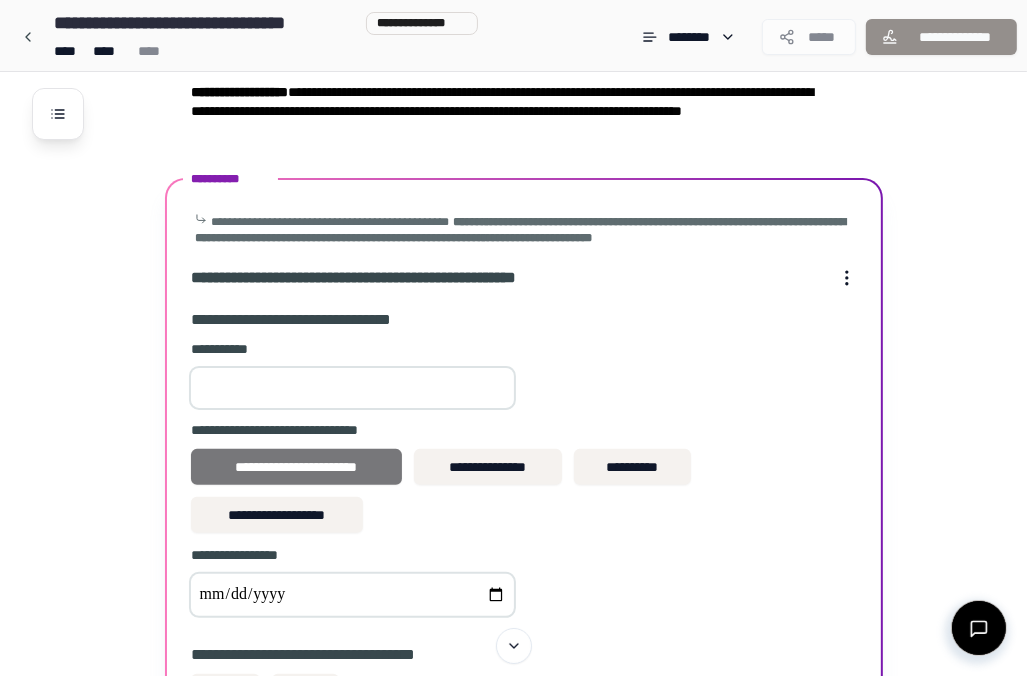 type on "****" 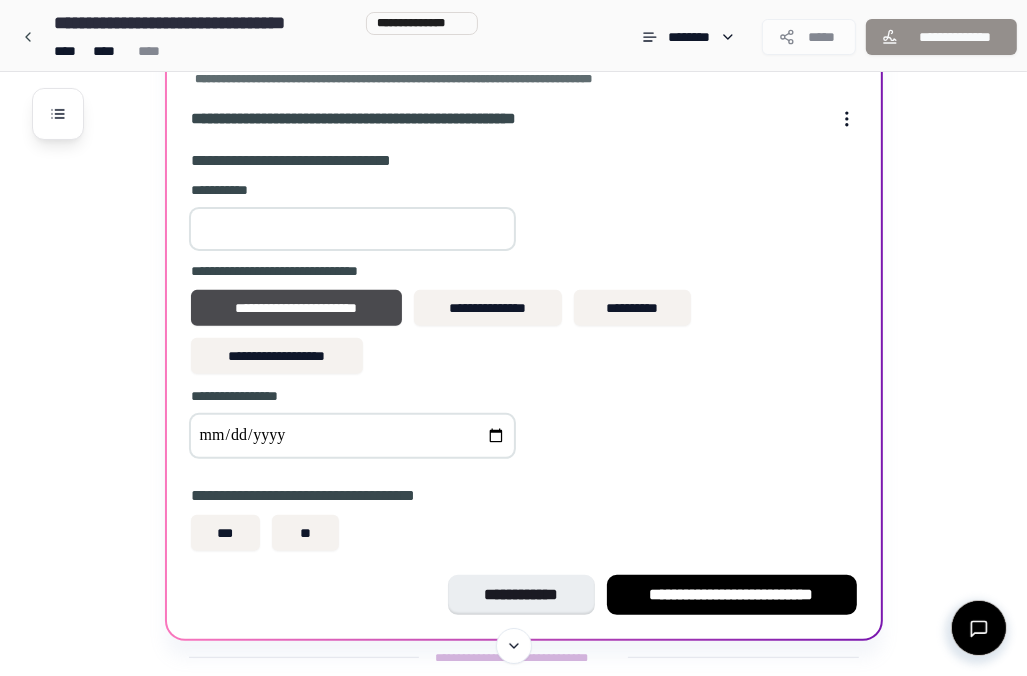 scroll, scrollTop: 388, scrollLeft: 0, axis: vertical 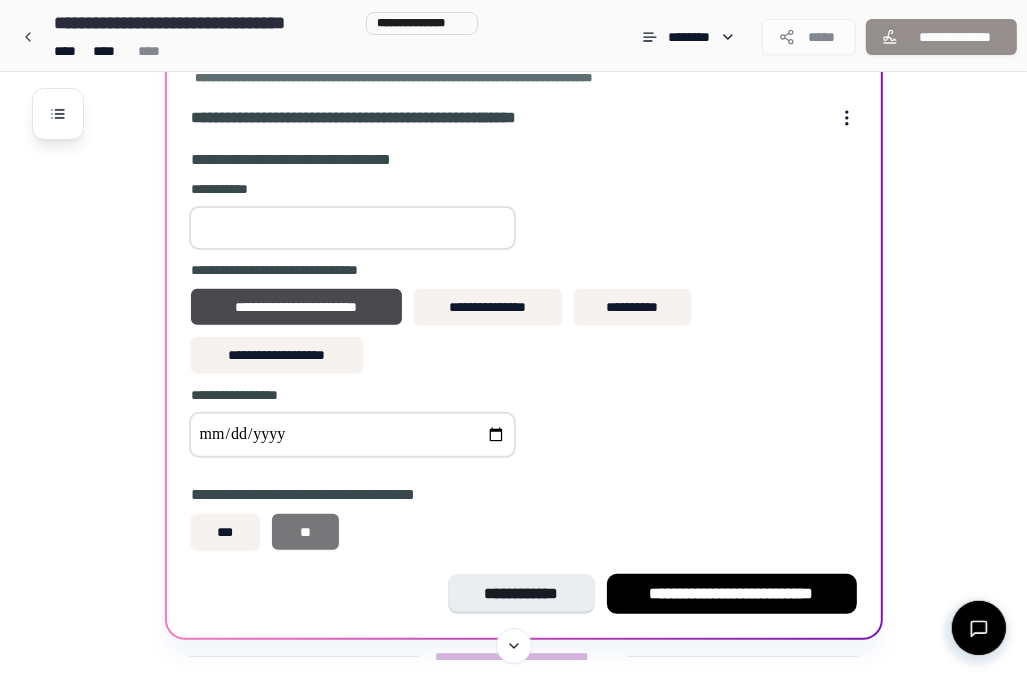 click on "**" at bounding box center [305, 532] 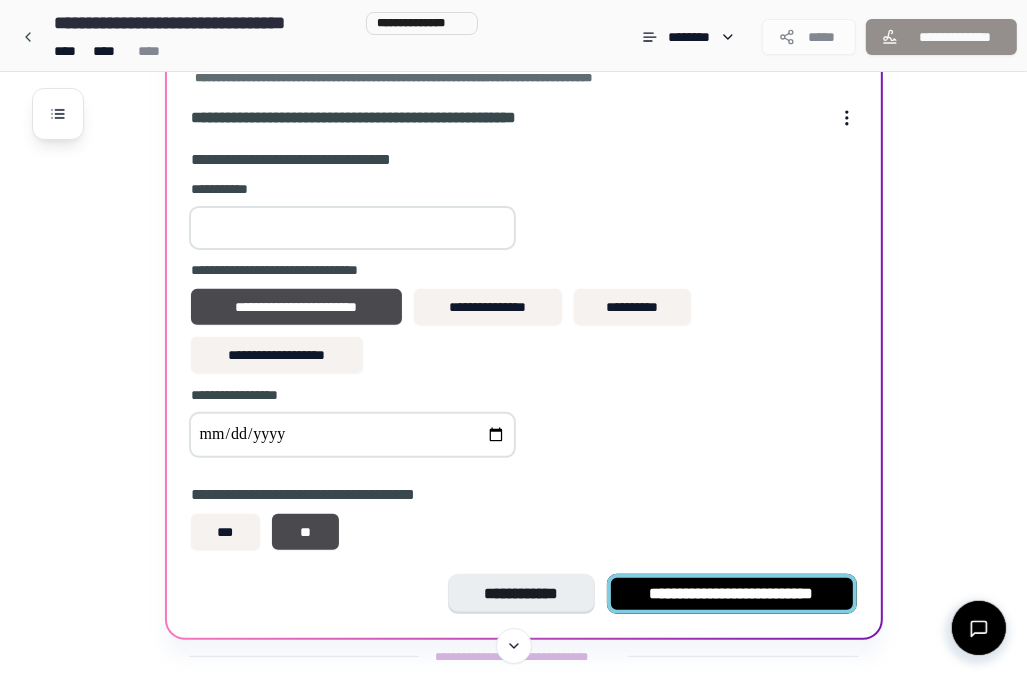 click on "**********" at bounding box center (732, 594) 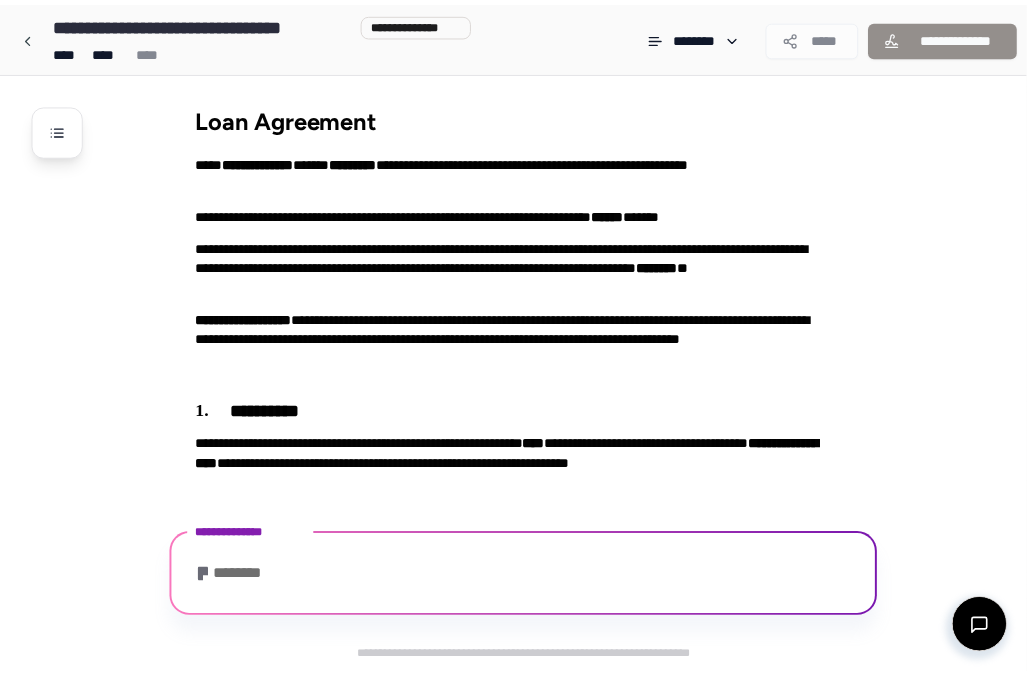 scroll, scrollTop: 60, scrollLeft: 0, axis: vertical 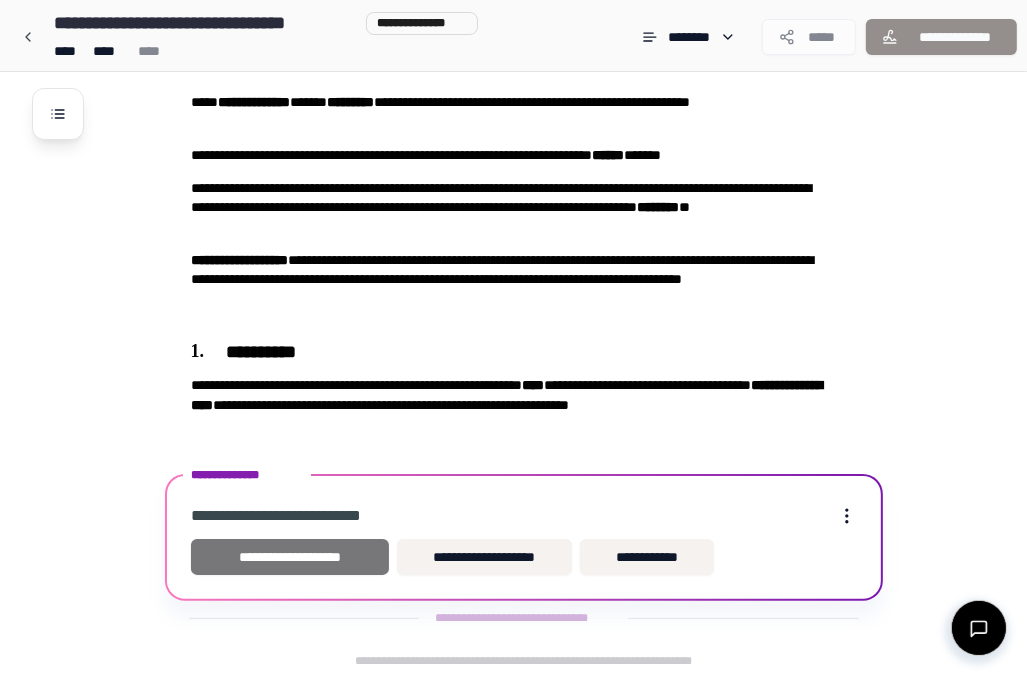 click on "**********" at bounding box center [290, 557] 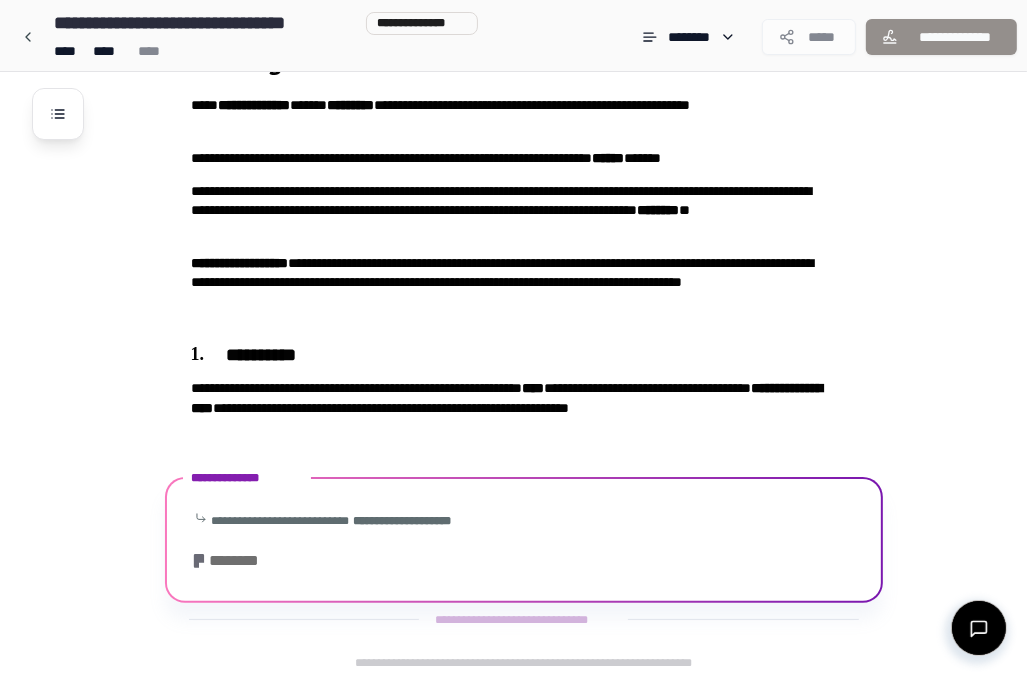 scroll, scrollTop: 168, scrollLeft: 0, axis: vertical 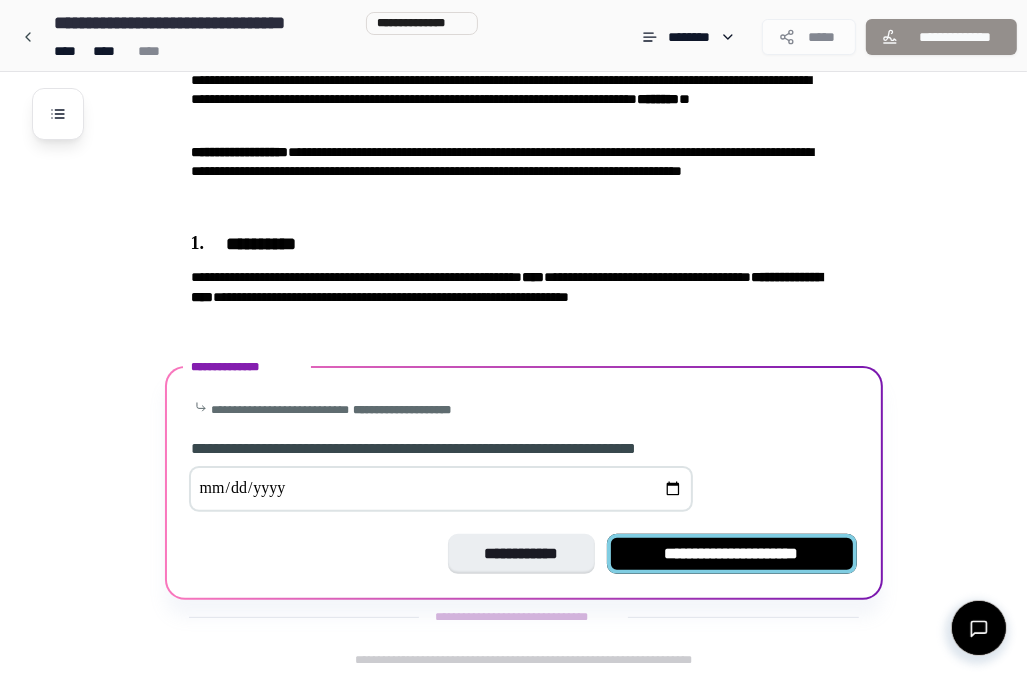 click on "**********" at bounding box center (732, 554) 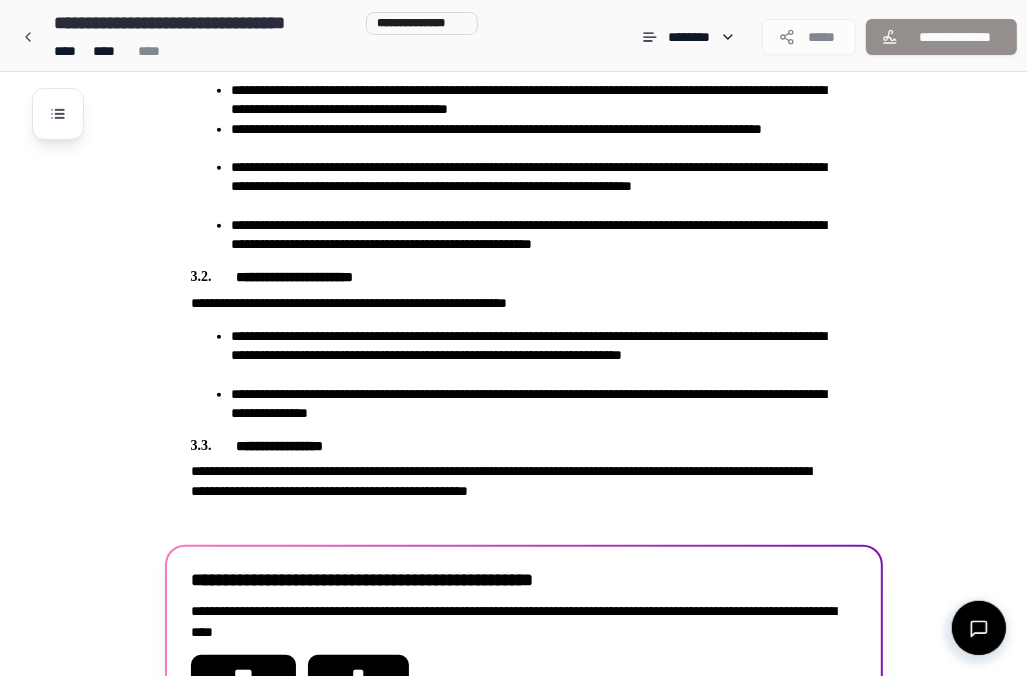 scroll, scrollTop: 954, scrollLeft: 0, axis: vertical 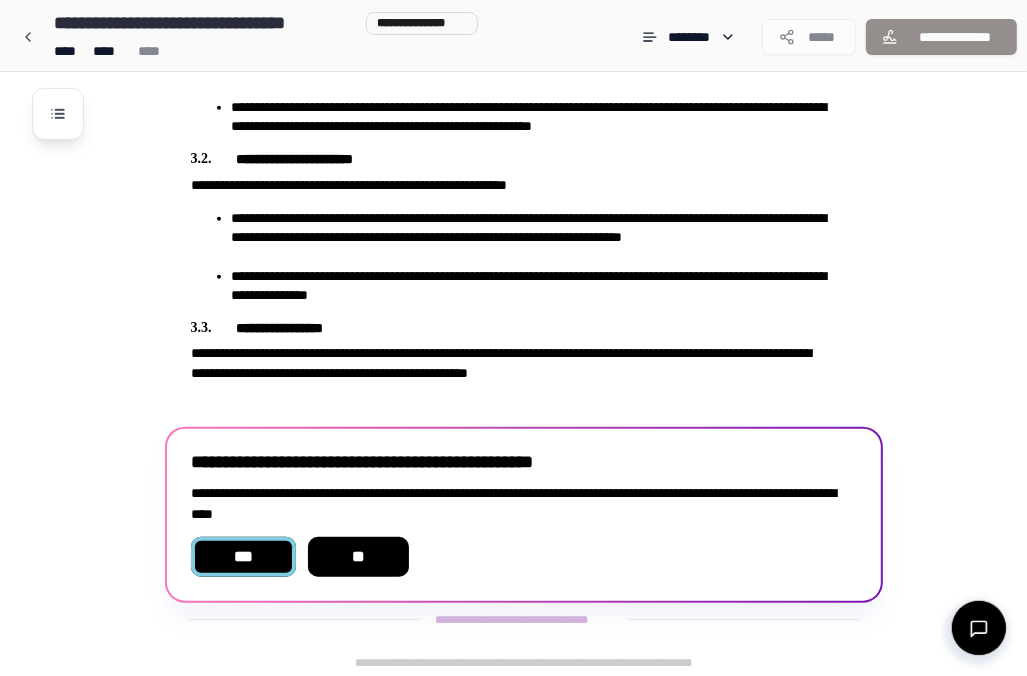 click on "***" at bounding box center [243, 557] 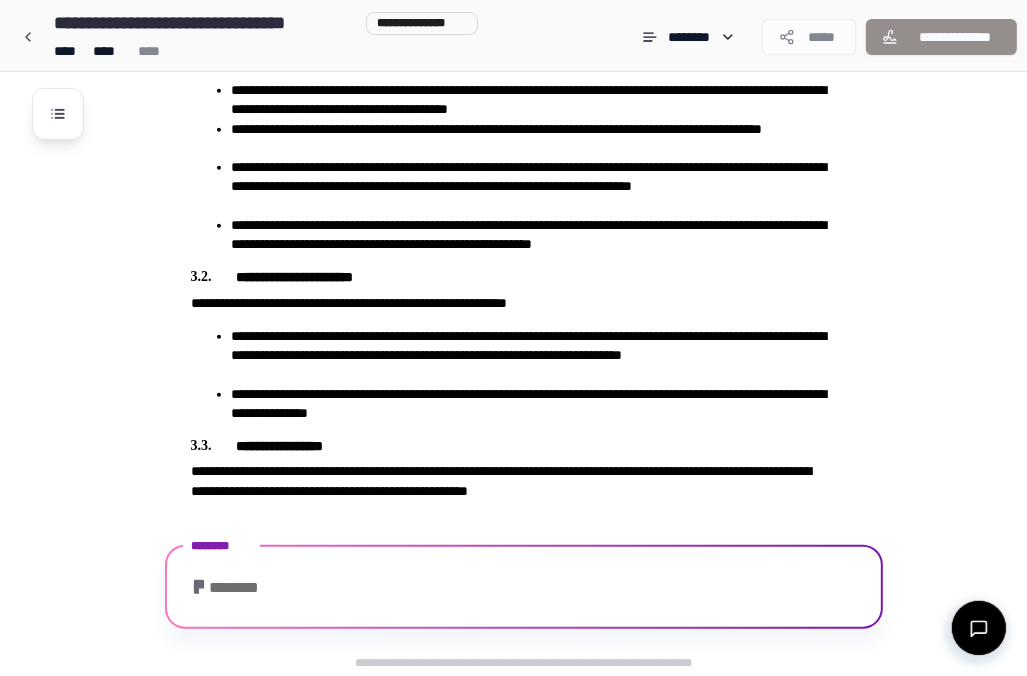 scroll, scrollTop: 993, scrollLeft: 0, axis: vertical 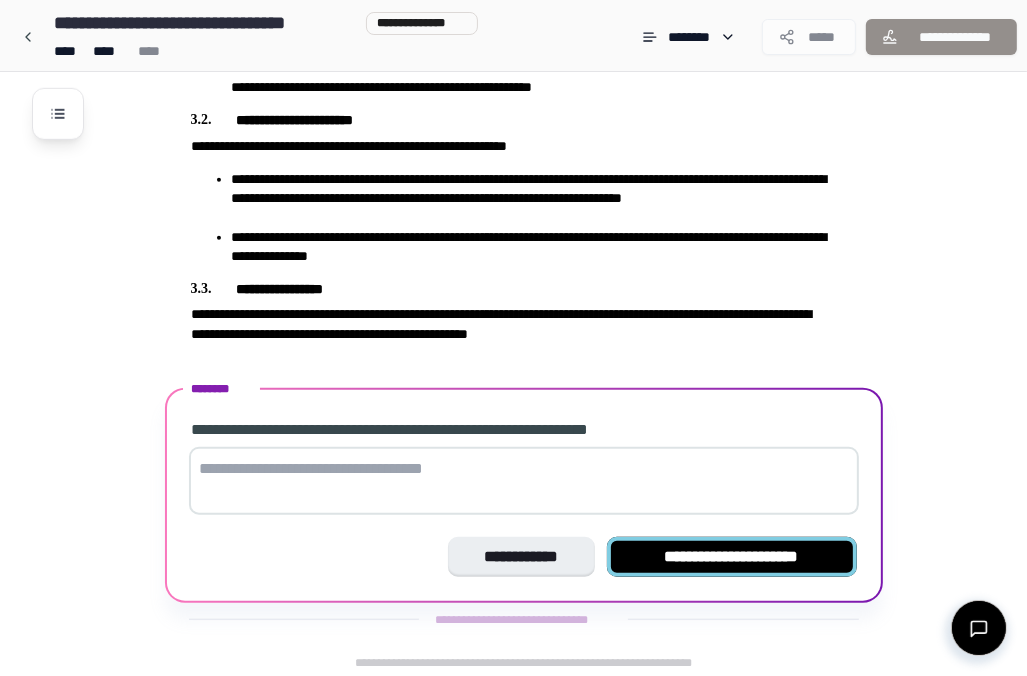 click on "**********" at bounding box center (732, 557) 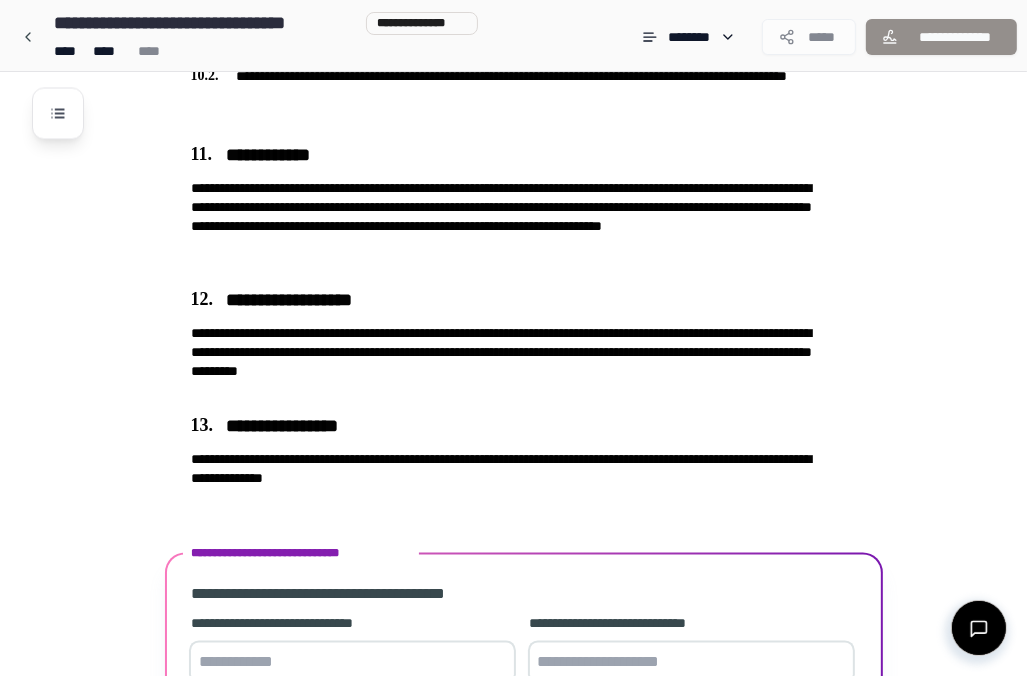 scroll, scrollTop: 2712, scrollLeft: 0, axis: vertical 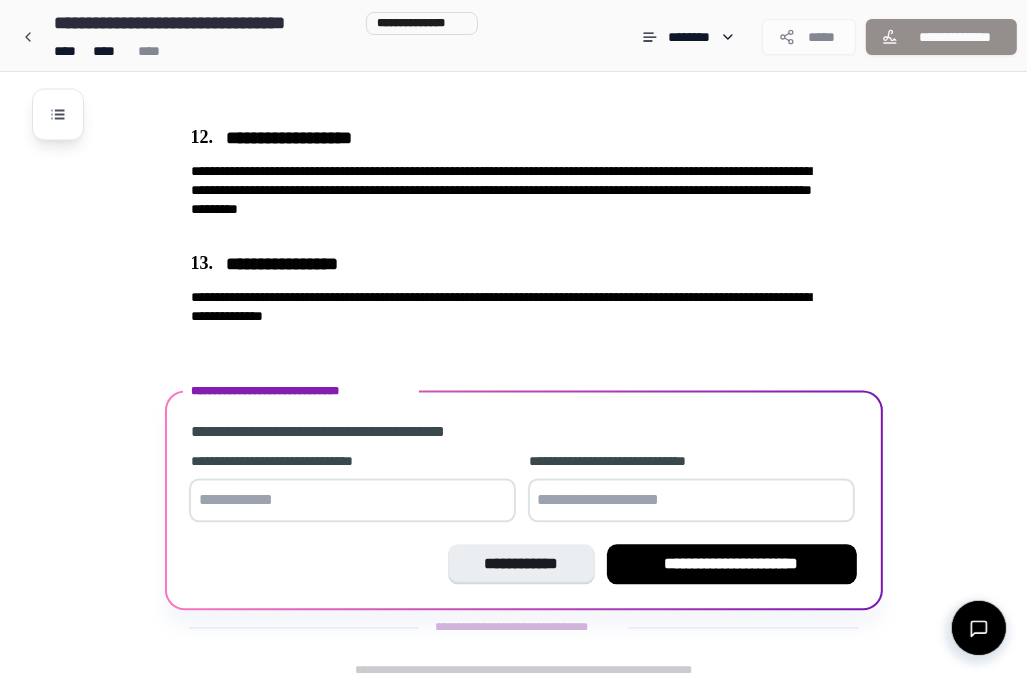 click at bounding box center (352, 500) 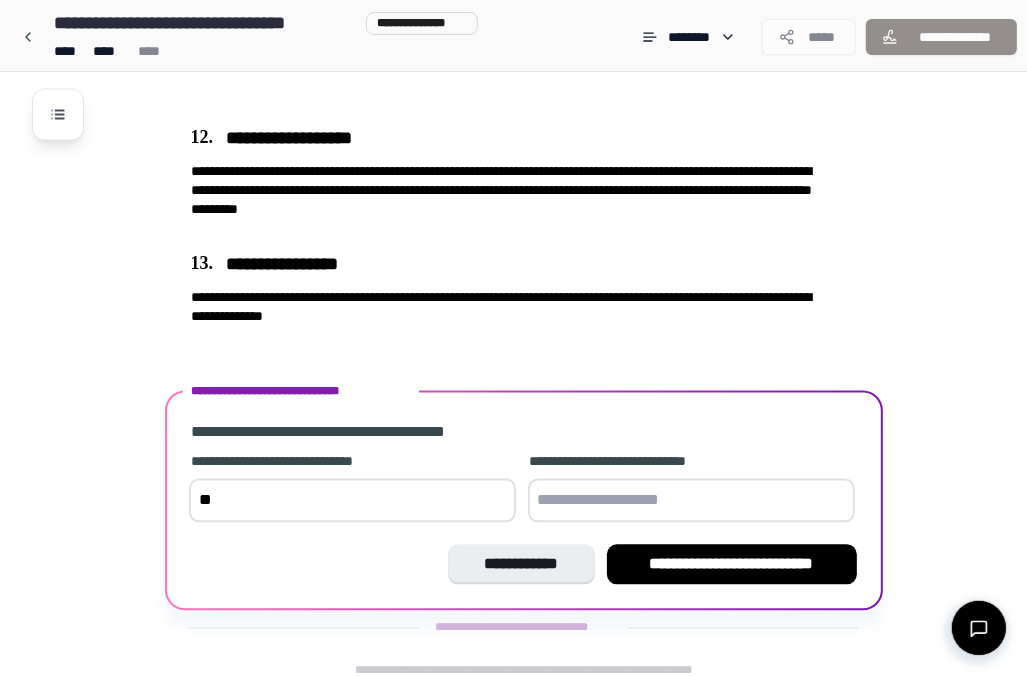 type on "*" 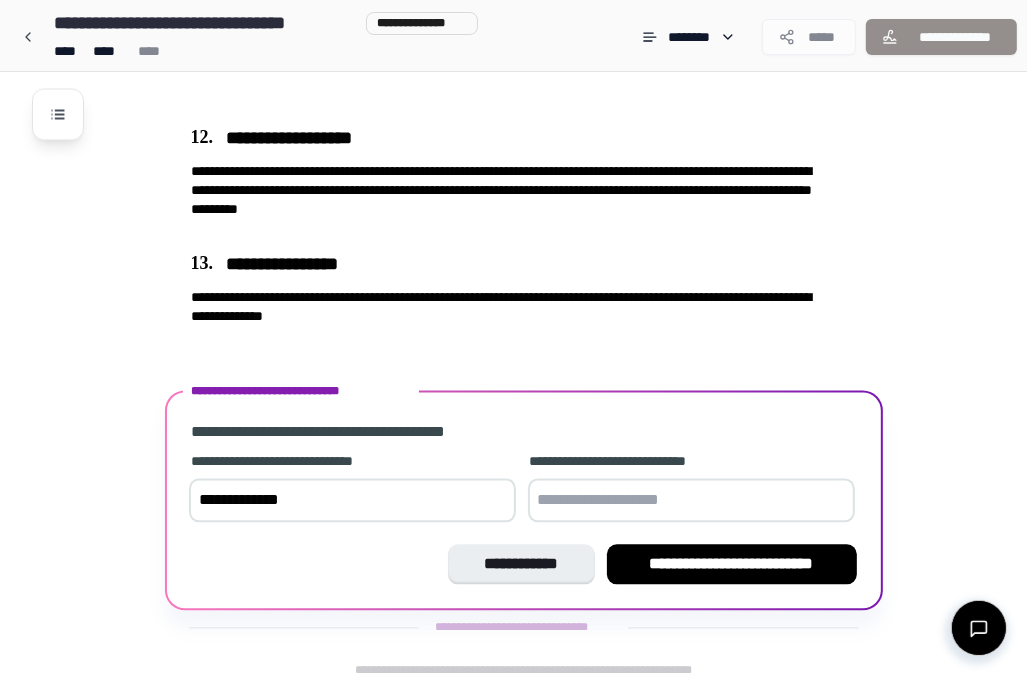 type on "**********" 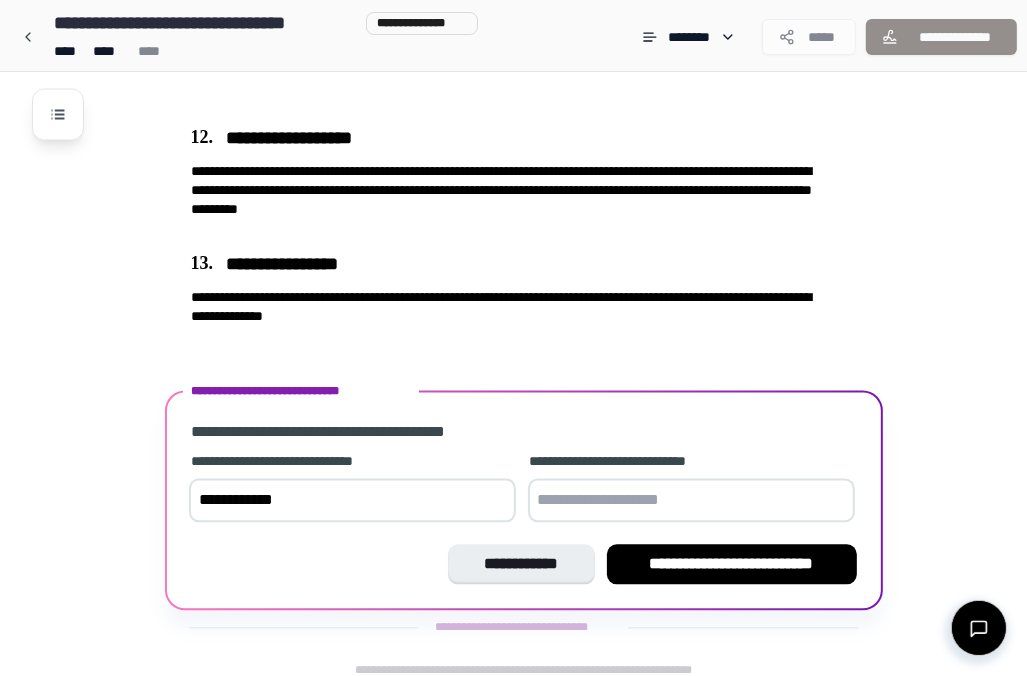 click at bounding box center [691, 500] 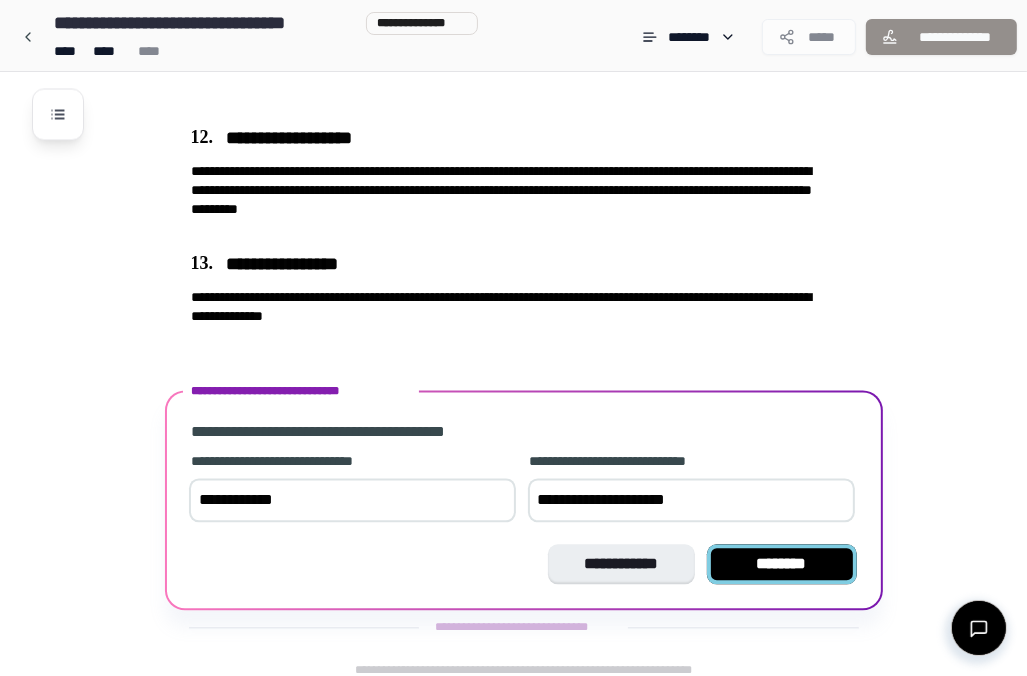 type on "**********" 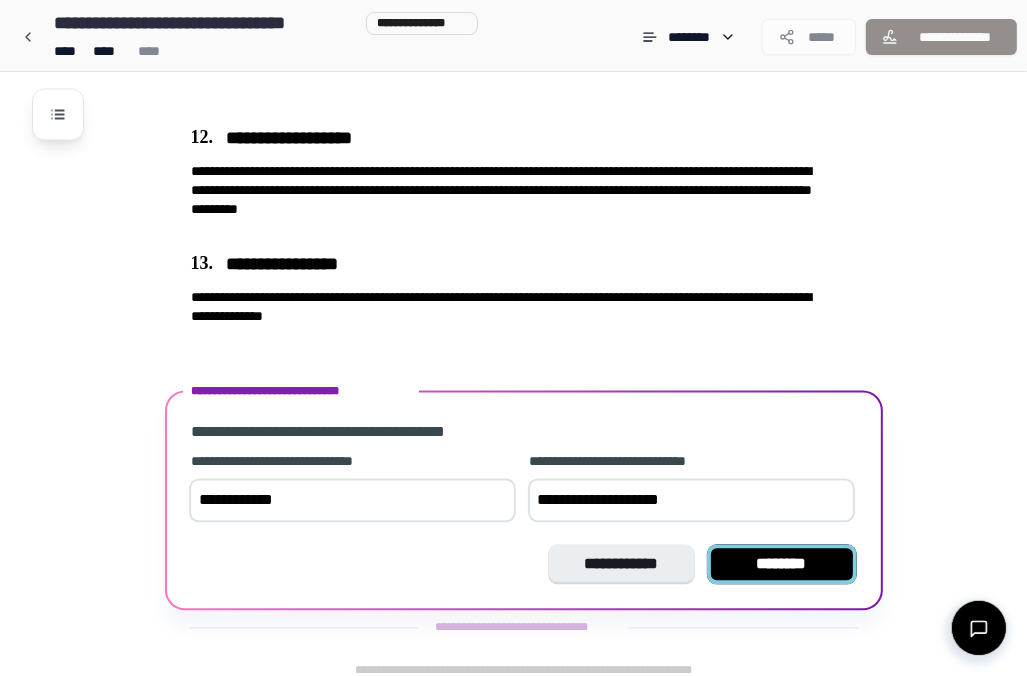 click on "********" at bounding box center [782, 564] 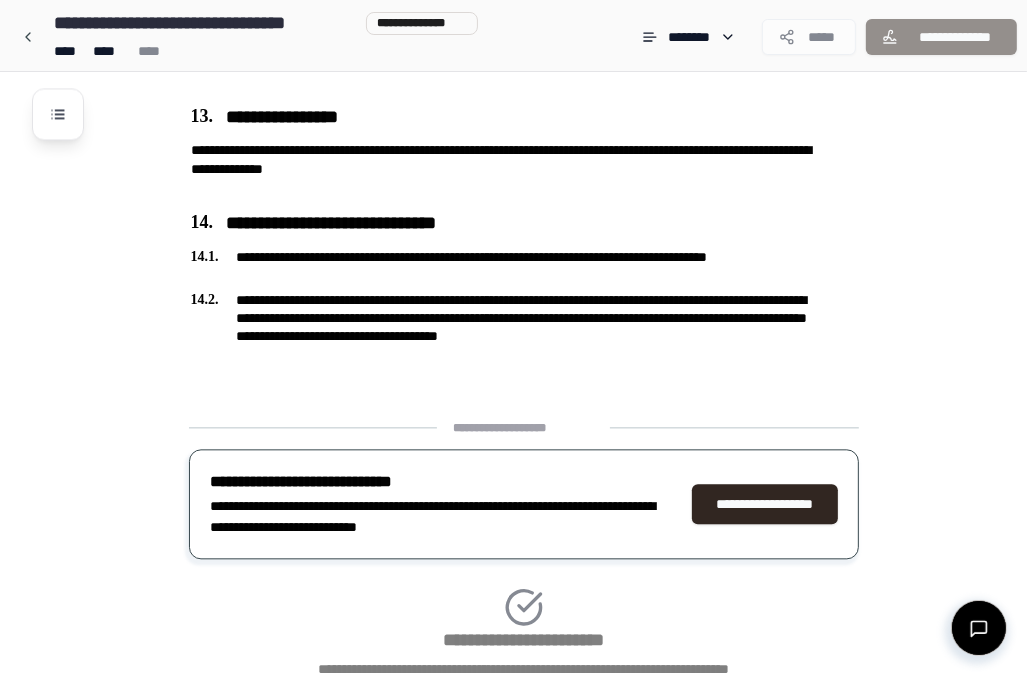 scroll, scrollTop: 2992, scrollLeft: 0, axis: vertical 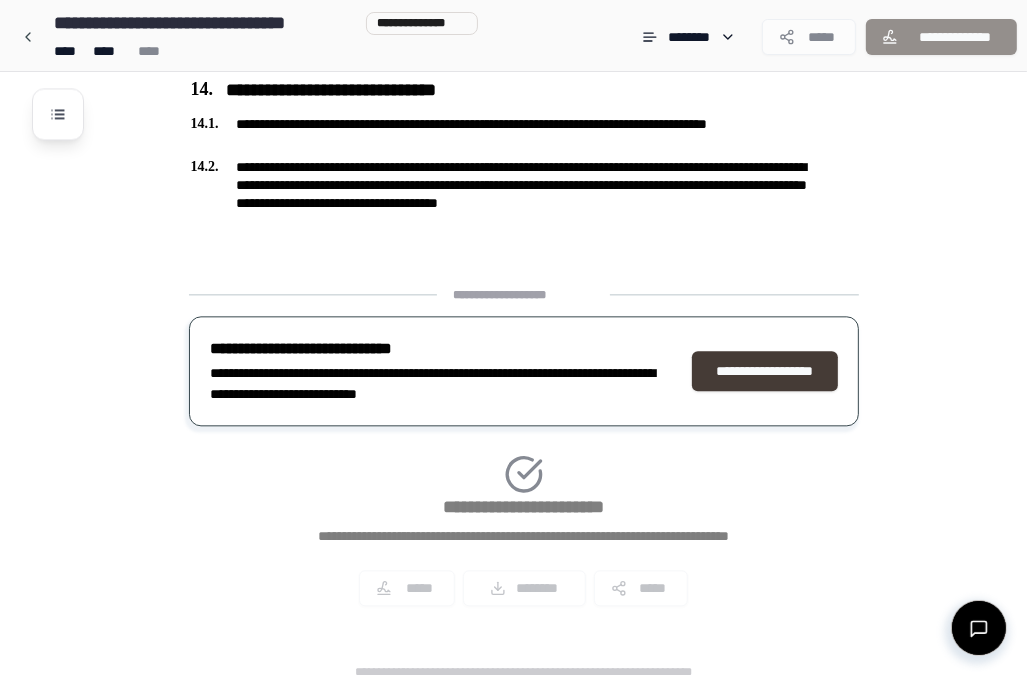 click on "**********" at bounding box center (765, 371) 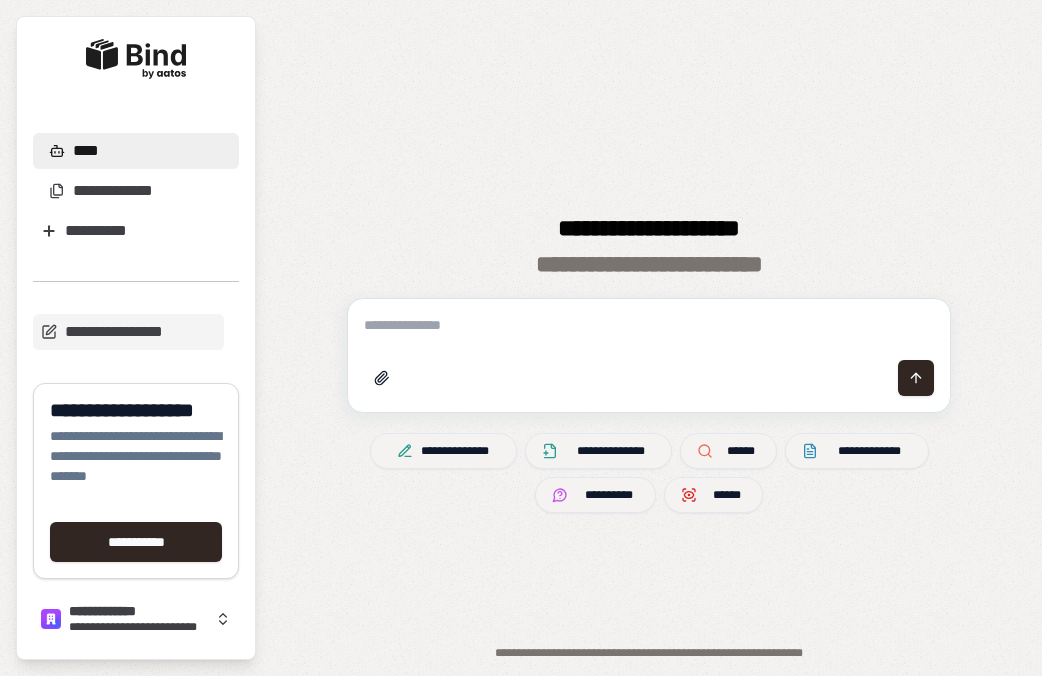 scroll, scrollTop: 0, scrollLeft: 0, axis: both 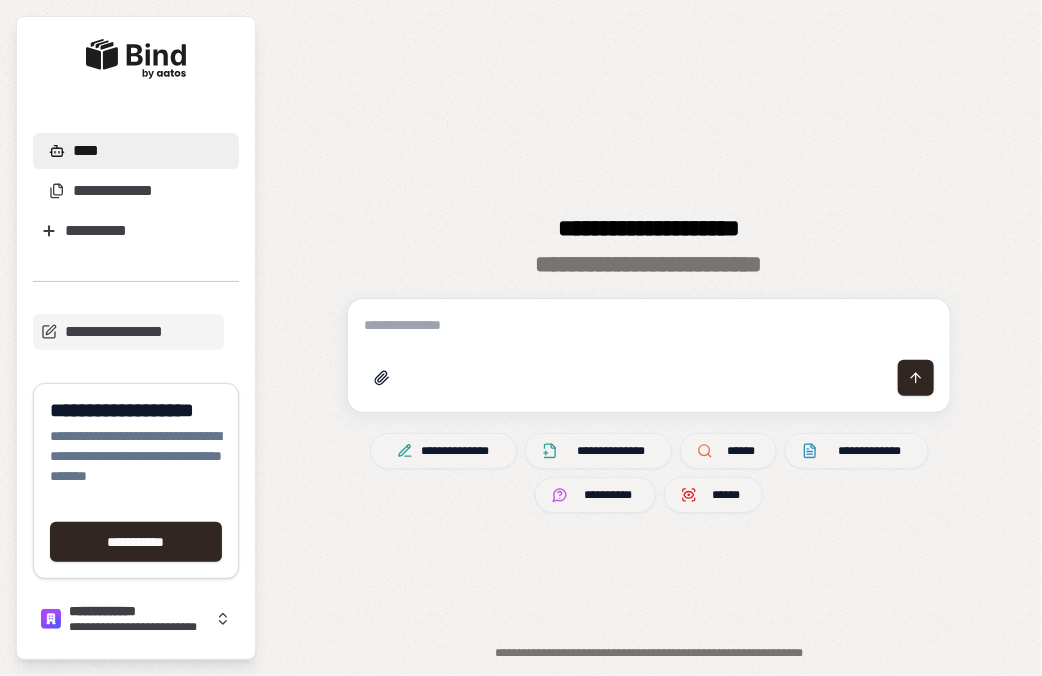 click on "**********" at bounding box center (598, 451) 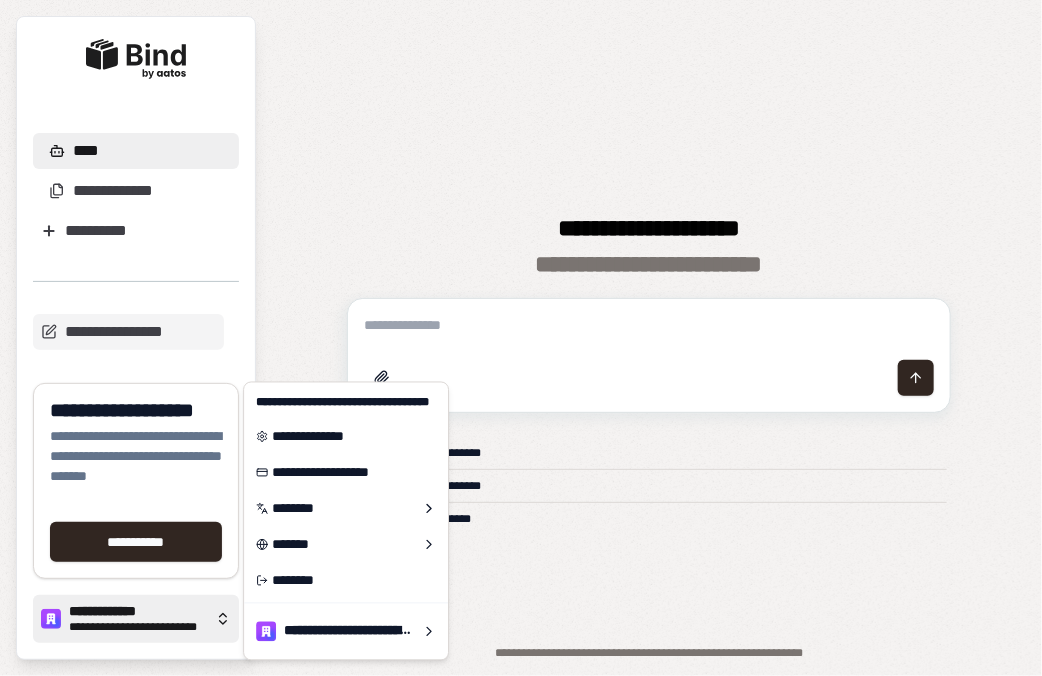 click on "**********" at bounding box center [138, 612] 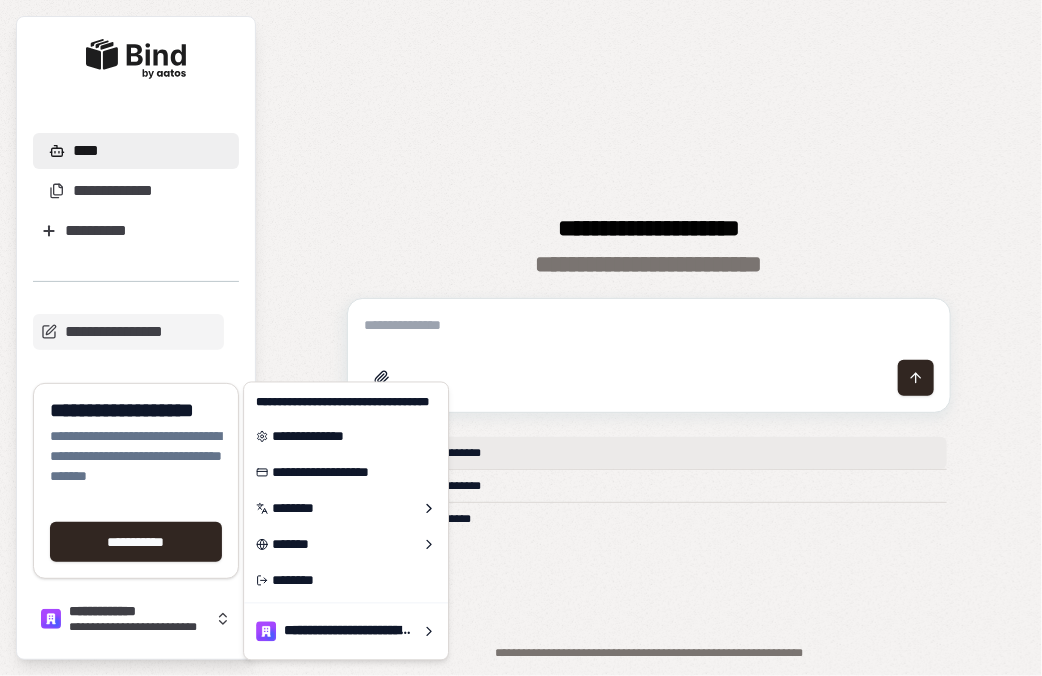 click on "**********" at bounding box center [649, 453] 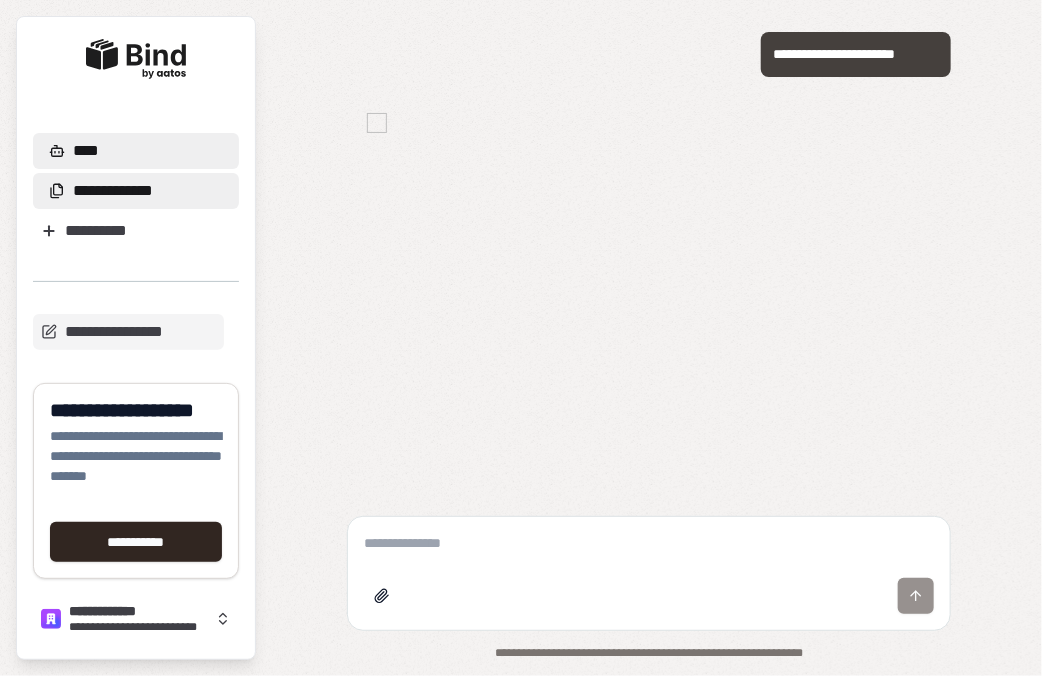 click on "**********" at bounding box center (113, 191) 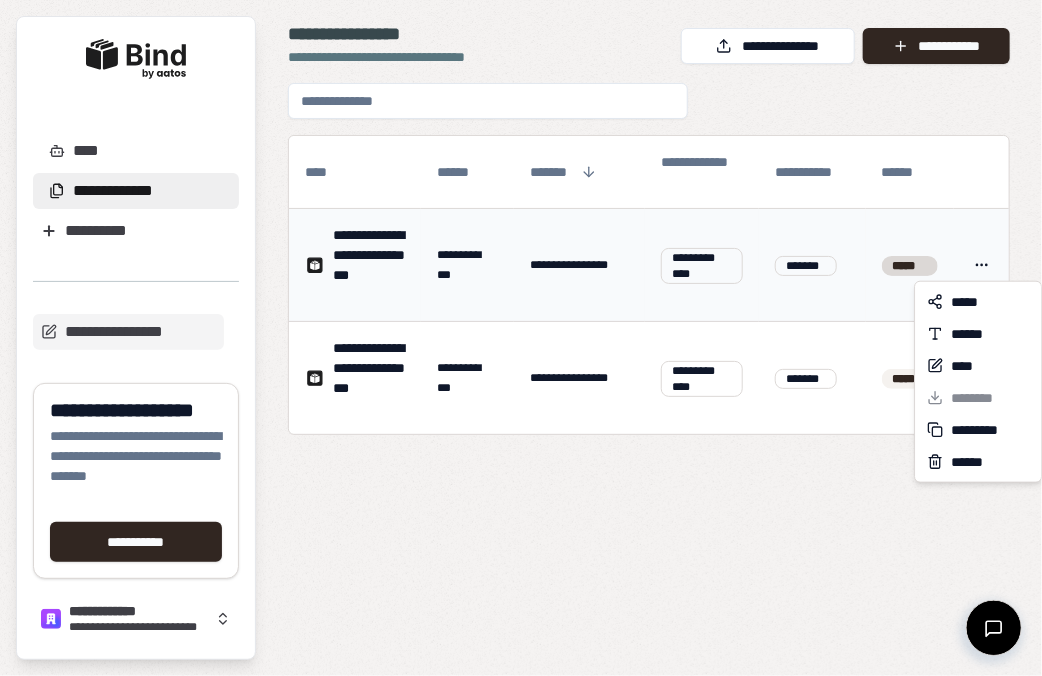 click on "[PARTY_A_NAME] [PARTY_B_NAME] [ADDRESS_A] [ADDRESS_B] [PHONE_A] [PHONE_B] [EMAIL_A] [EMAIL_B] [ACCOUNT_NUMBER] [LOAN_AMOUNT] [INTEREST_RATE] [PAYMENT_SCHEDULE] [TERM]" at bounding box center (521, 338) 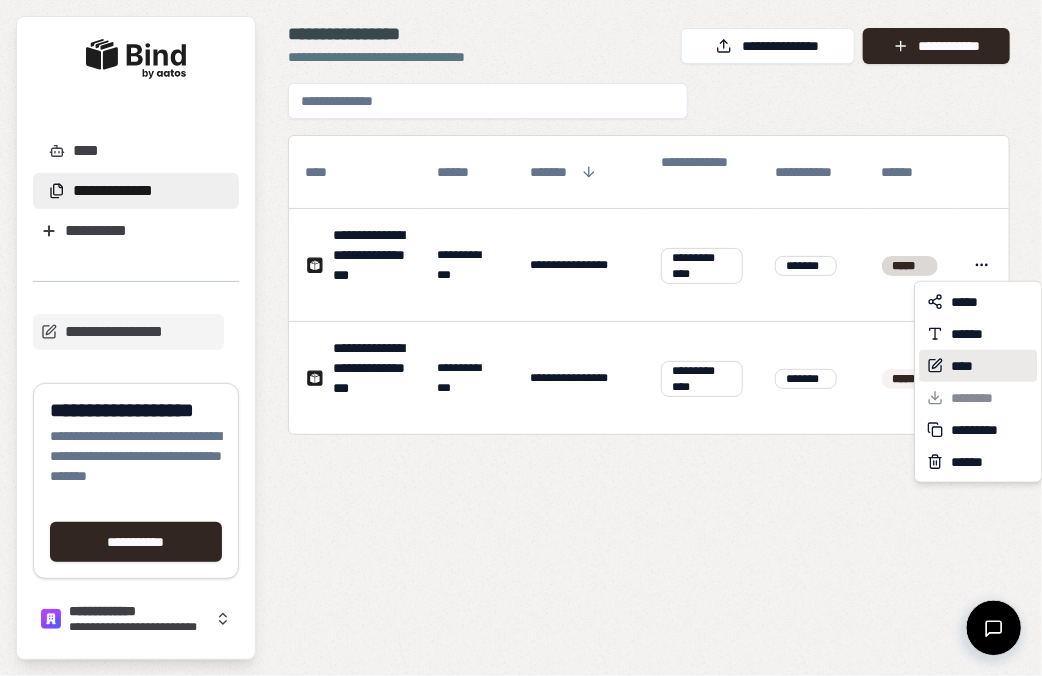 click on "****" at bounding box center (963, 366) 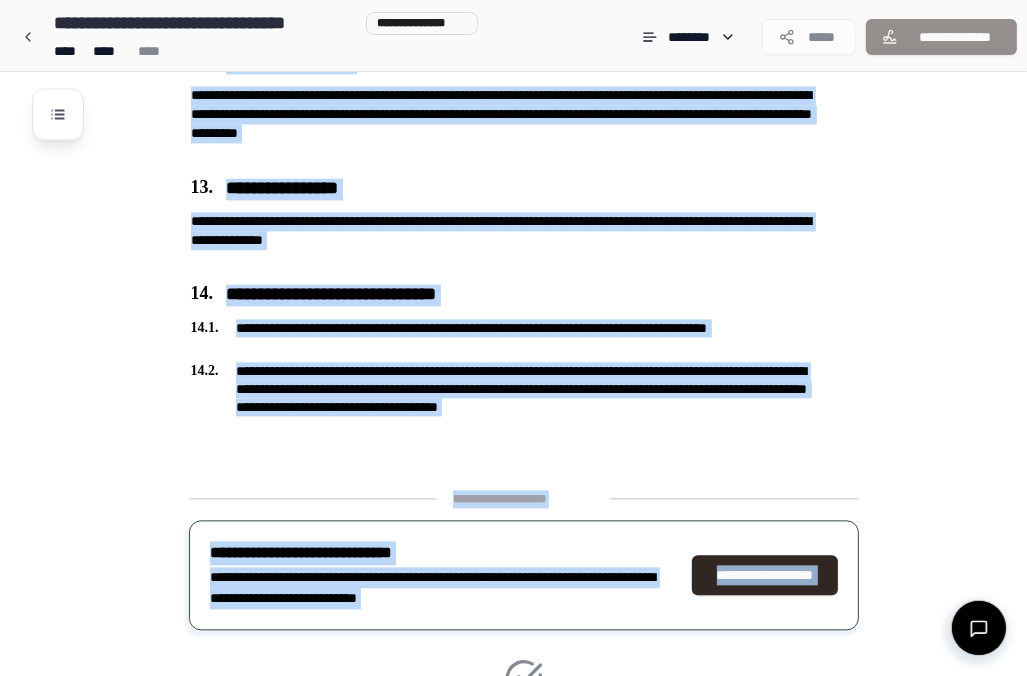 scroll, scrollTop: 2992, scrollLeft: 0, axis: vertical 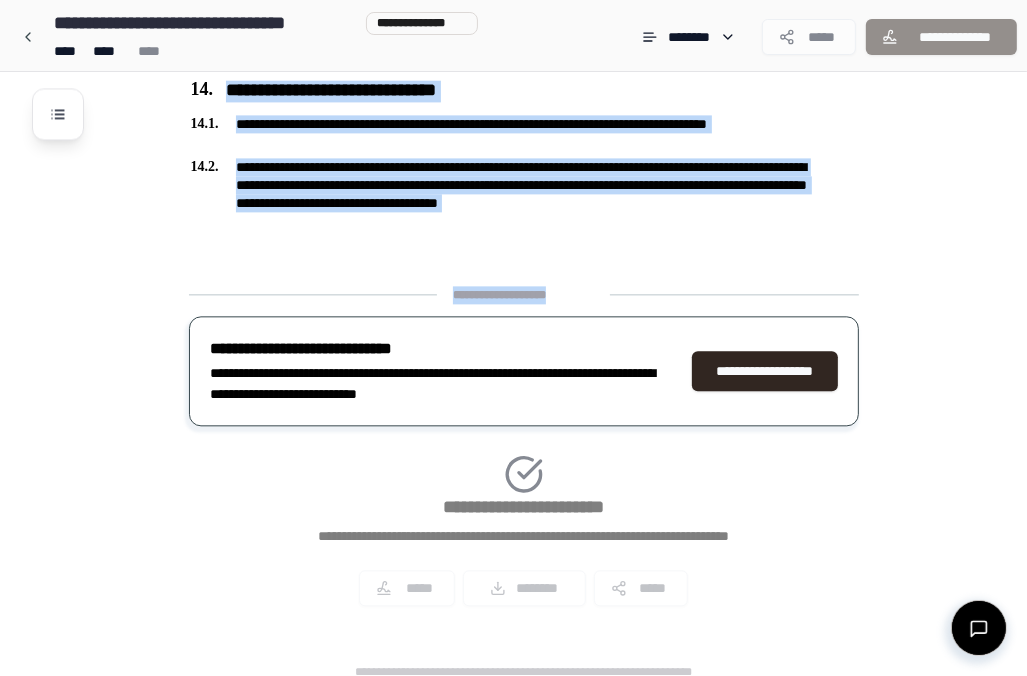 drag, startPoint x: 166, startPoint y: 109, endPoint x: 692, endPoint y: 263, distance: 548.08026 